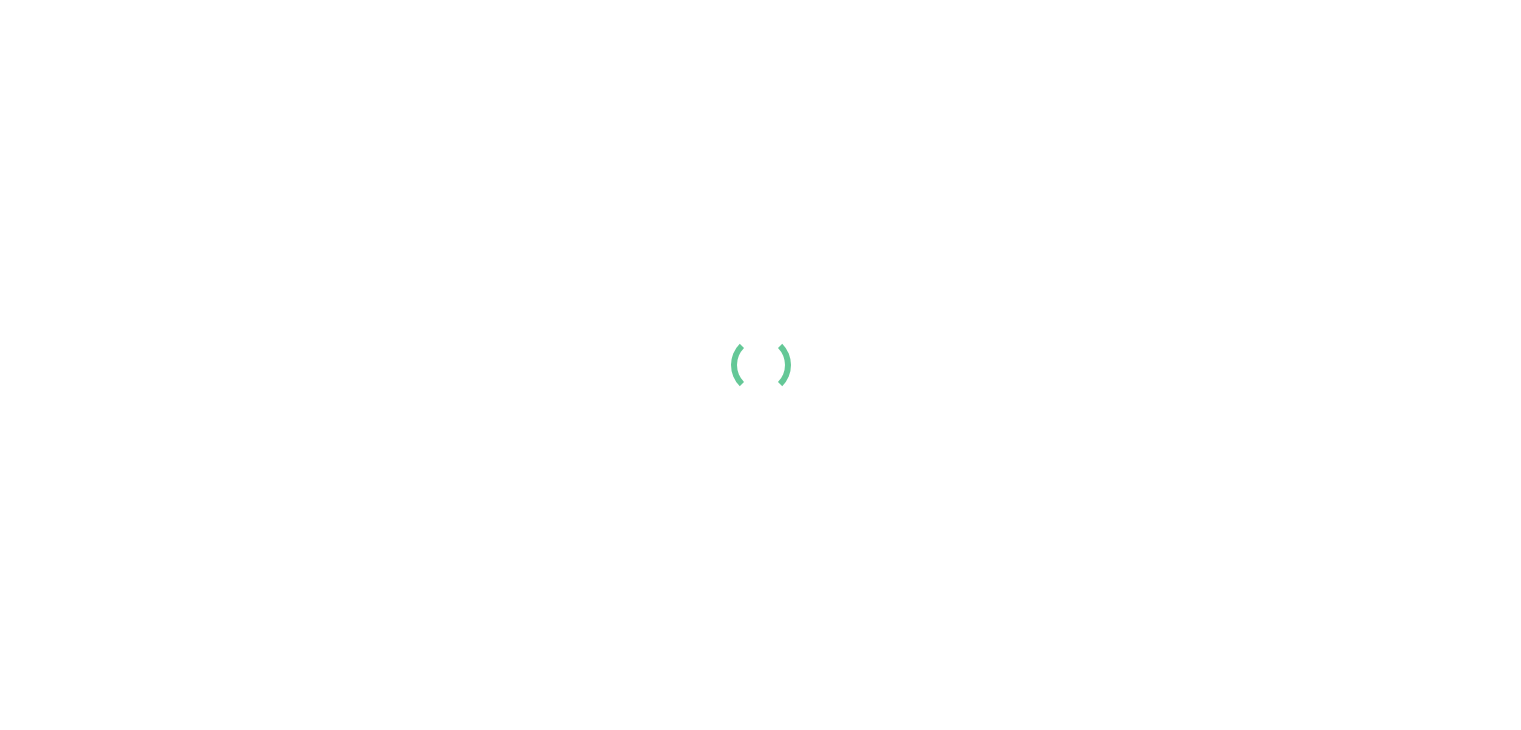 scroll, scrollTop: 0, scrollLeft: 0, axis: both 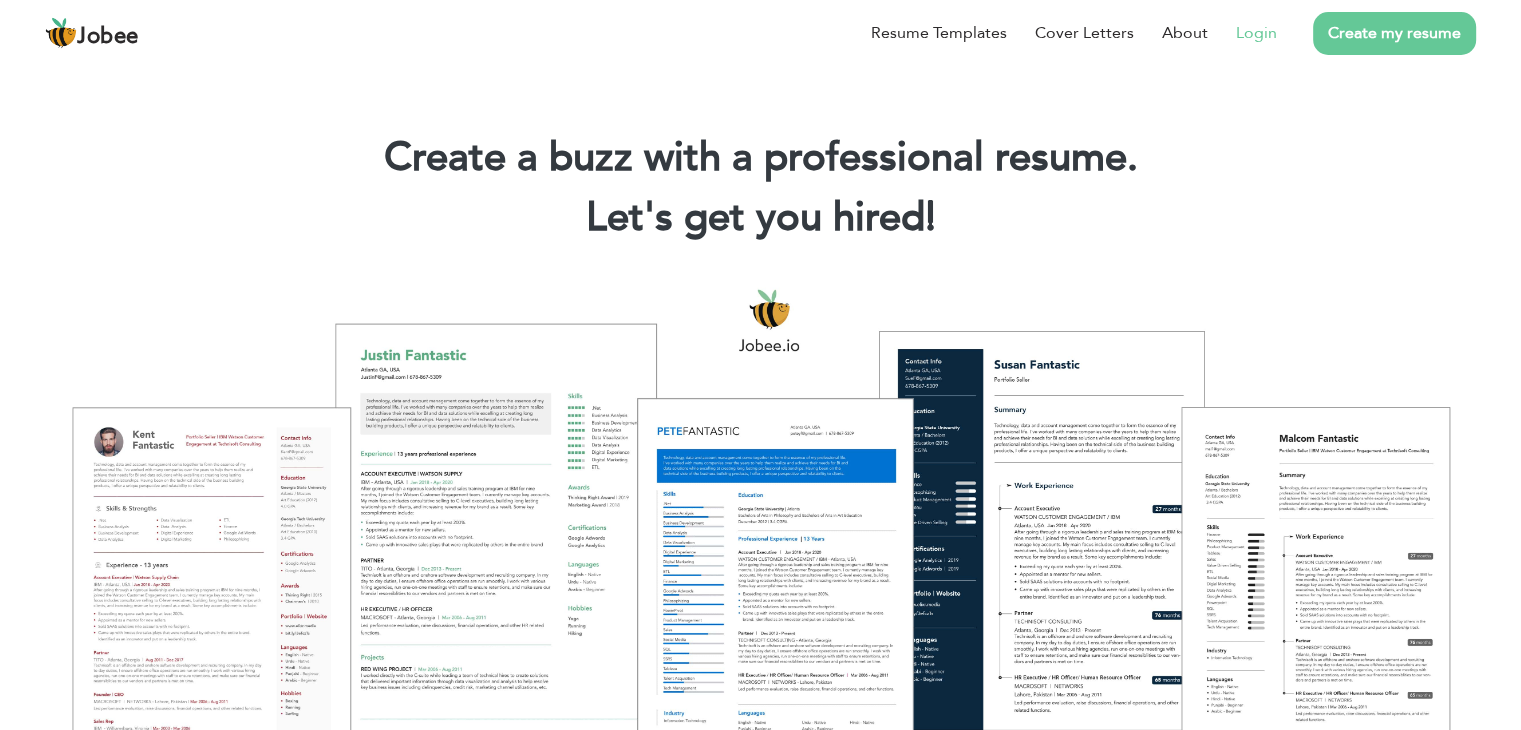 click on "Login" at bounding box center [1242, 33] 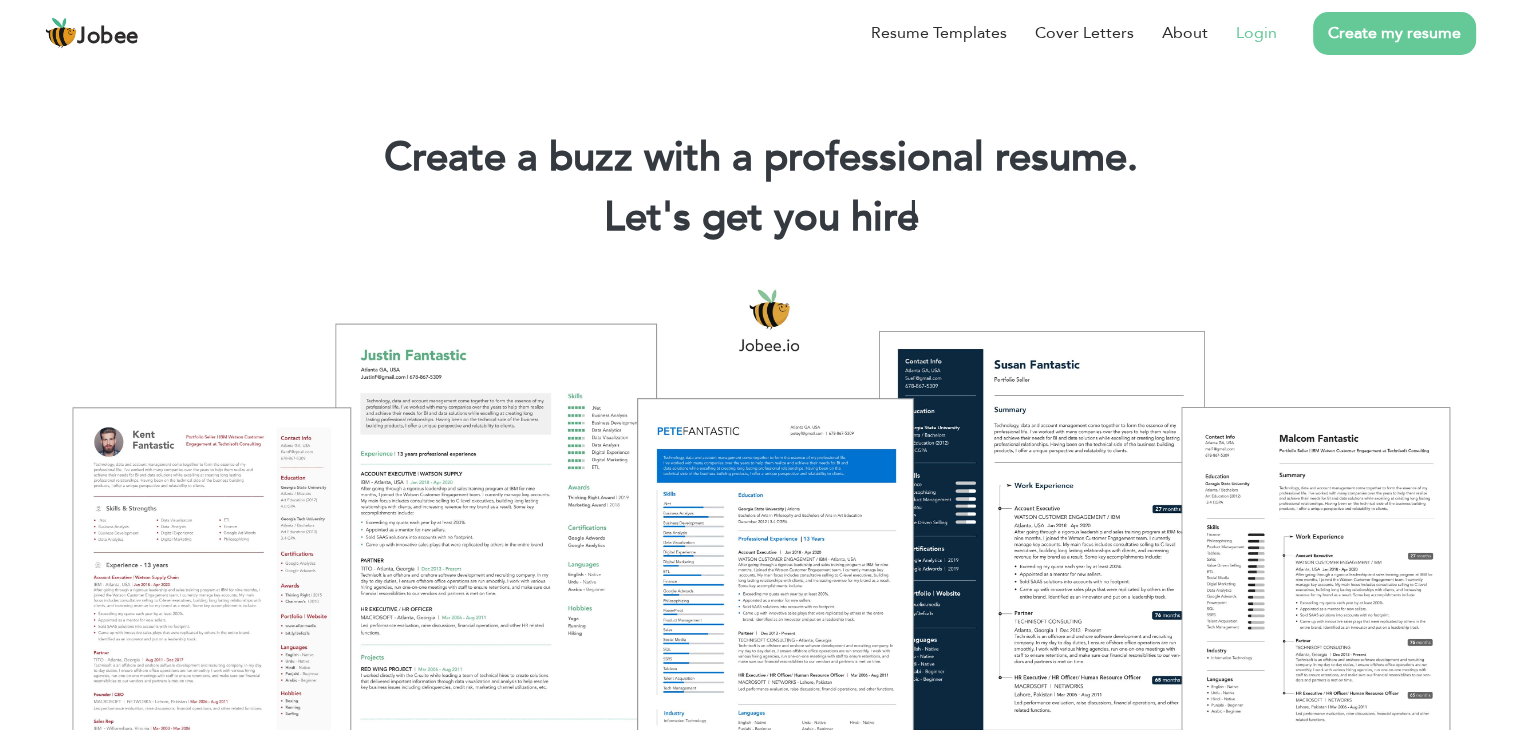 click on "Login" at bounding box center [1256, 33] 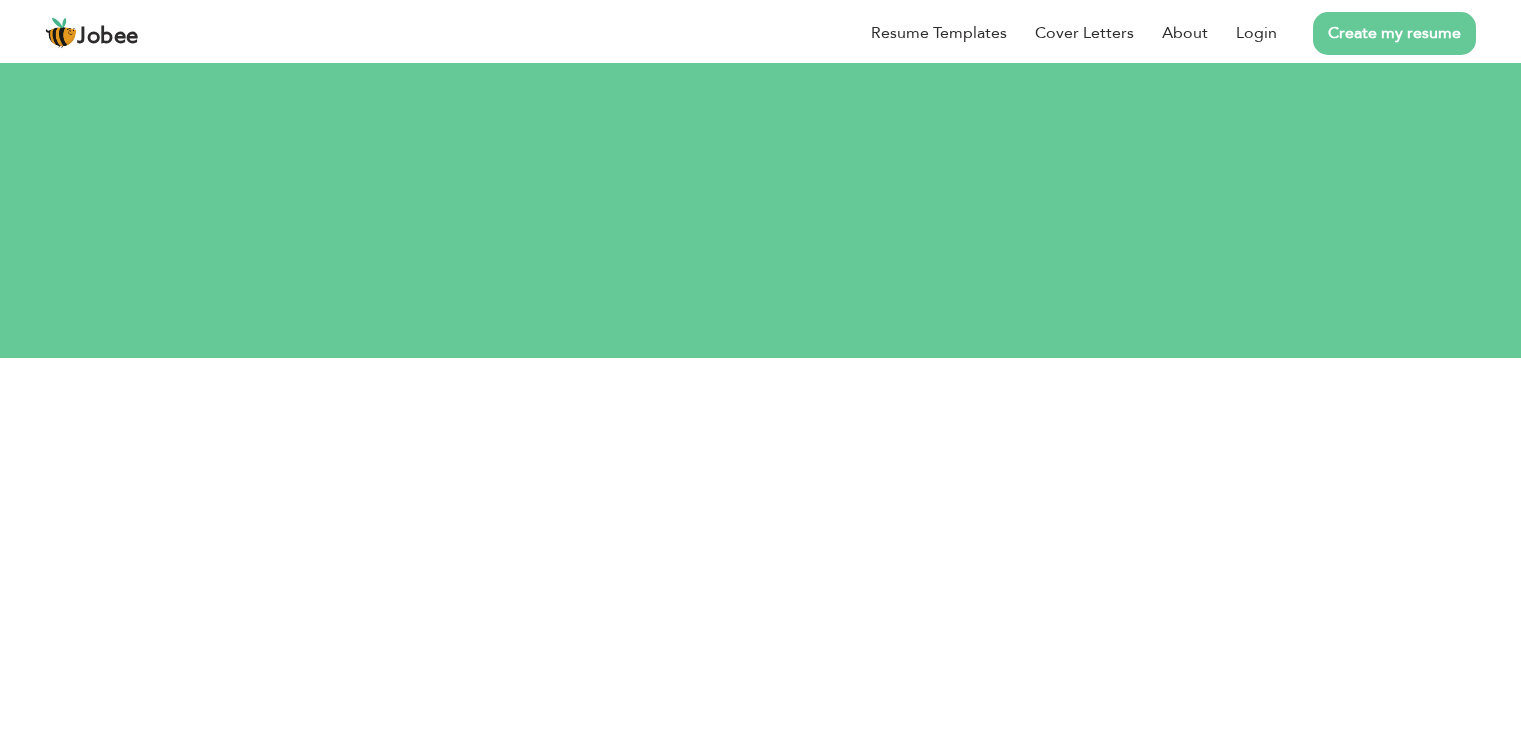 scroll, scrollTop: 0, scrollLeft: 0, axis: both 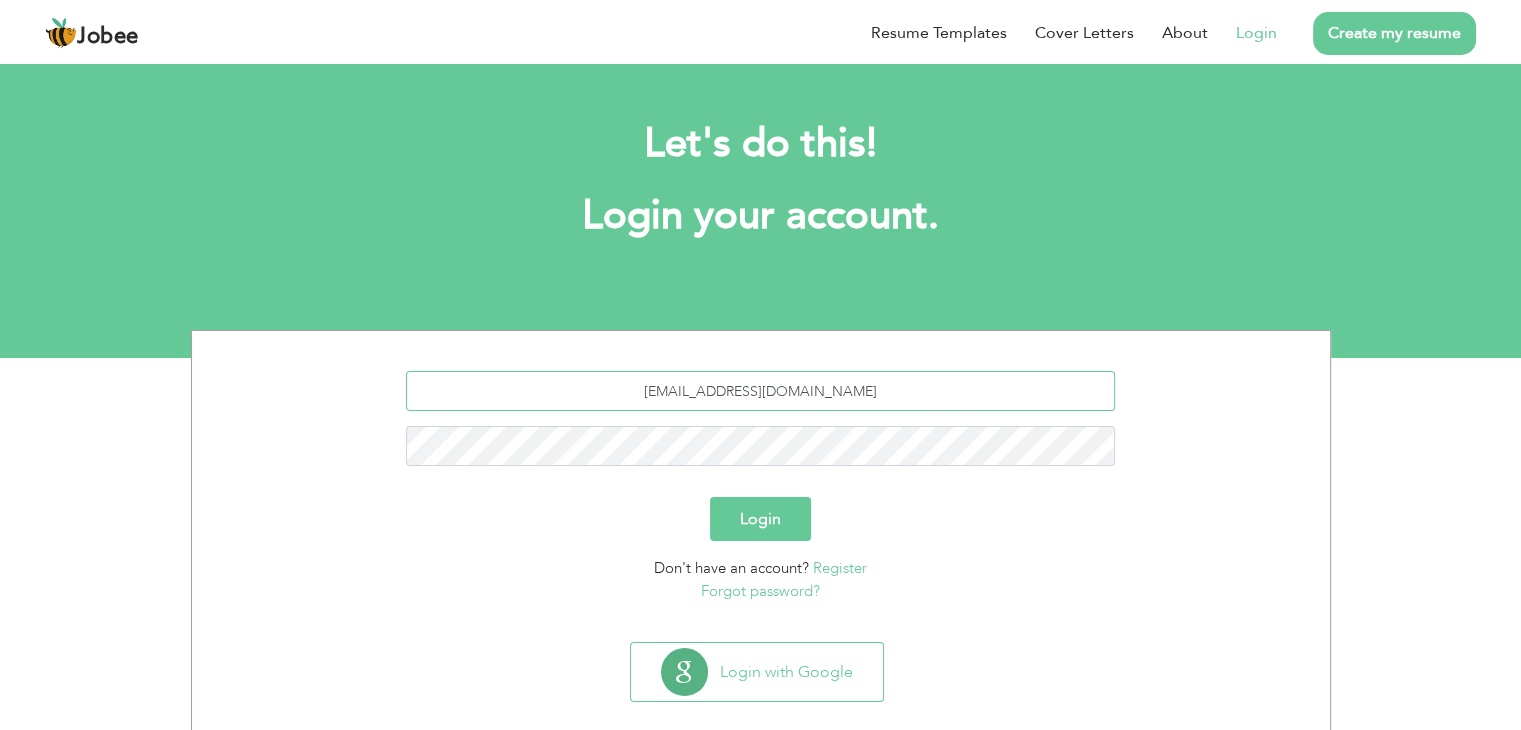 click on "amirmukhtar001@gmail.com" at bounding box center [760, 391] 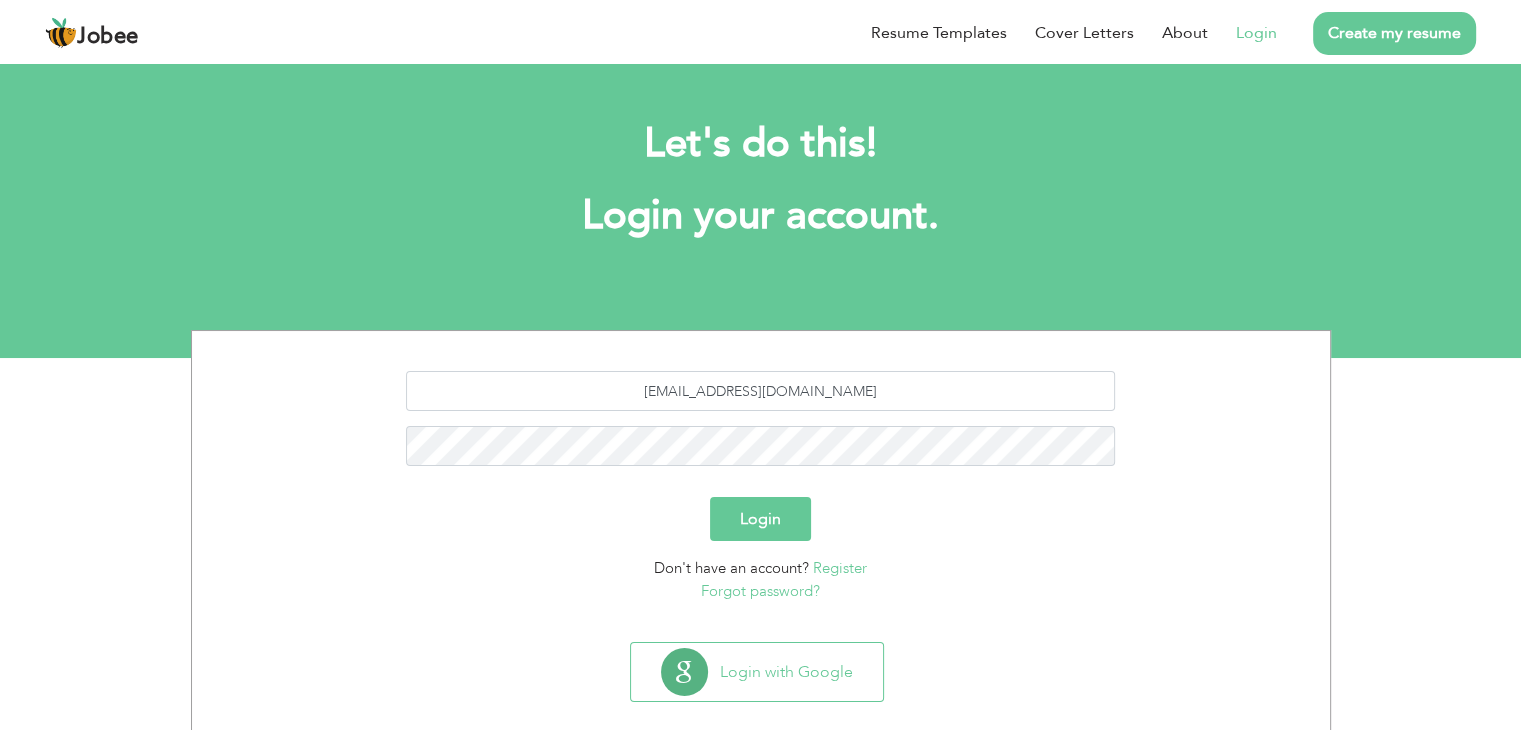 click on "Login" at bounding box center [760, 519] 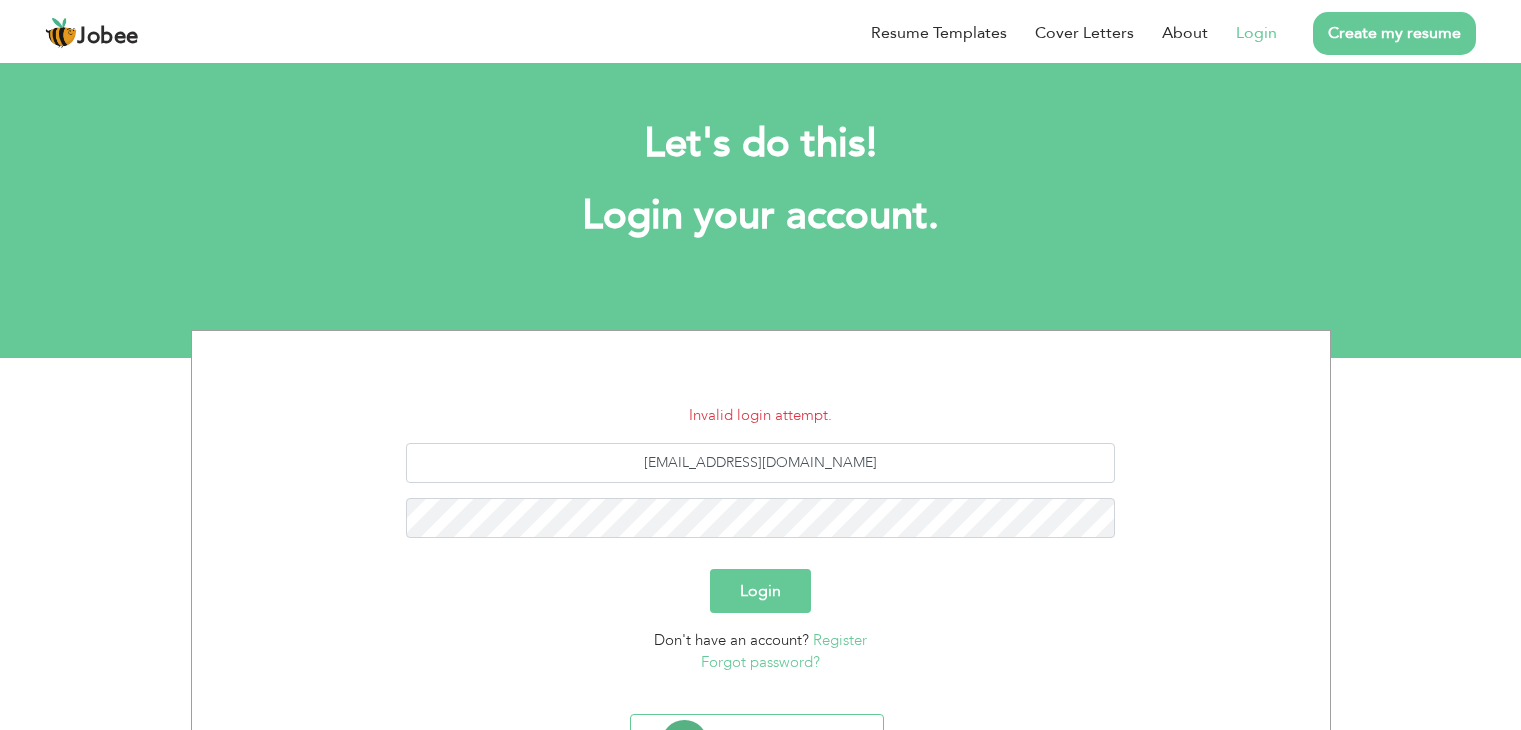 scroll, scrollTop: 0, scrollLeft: 0, axis: both 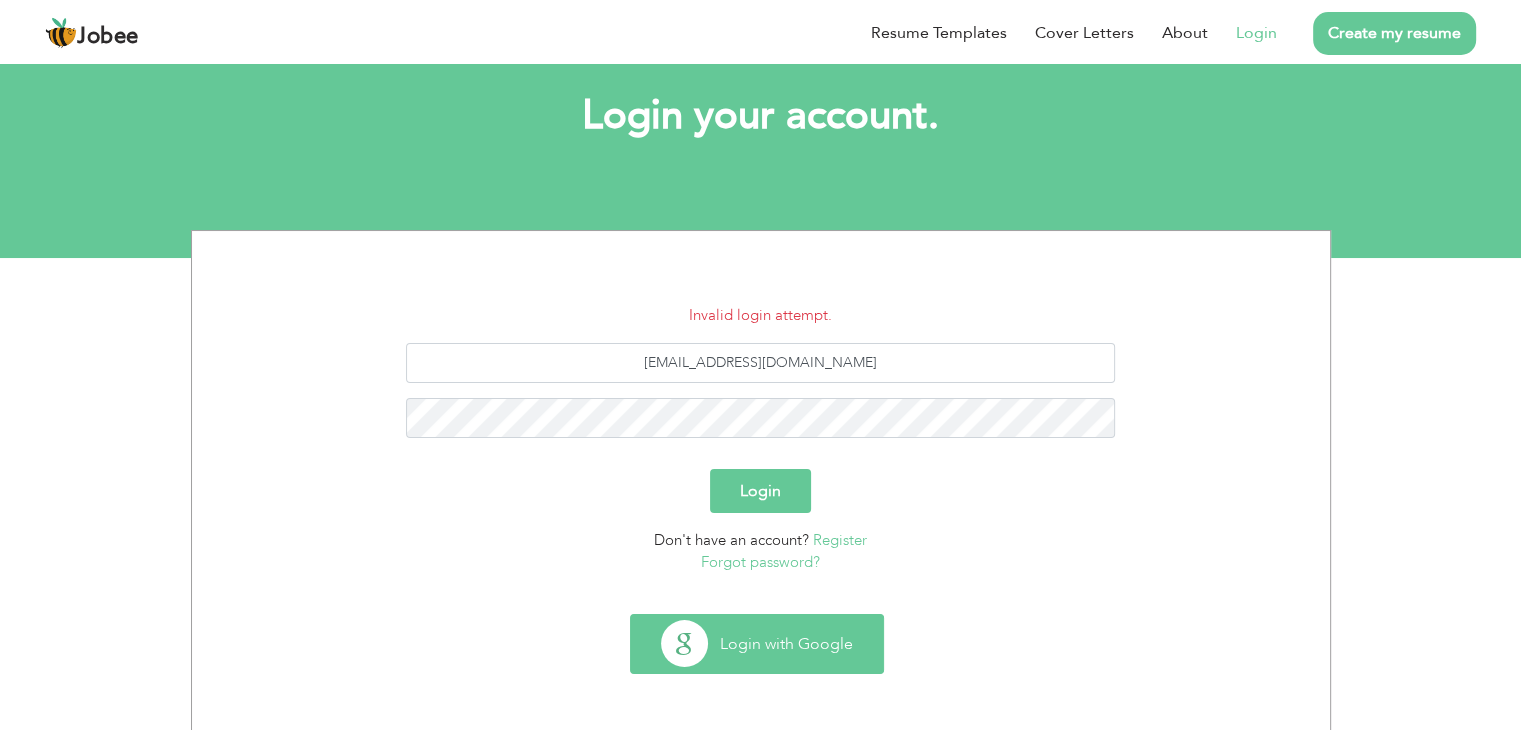 click on "Login with Google" at bounding box center [757, 644] 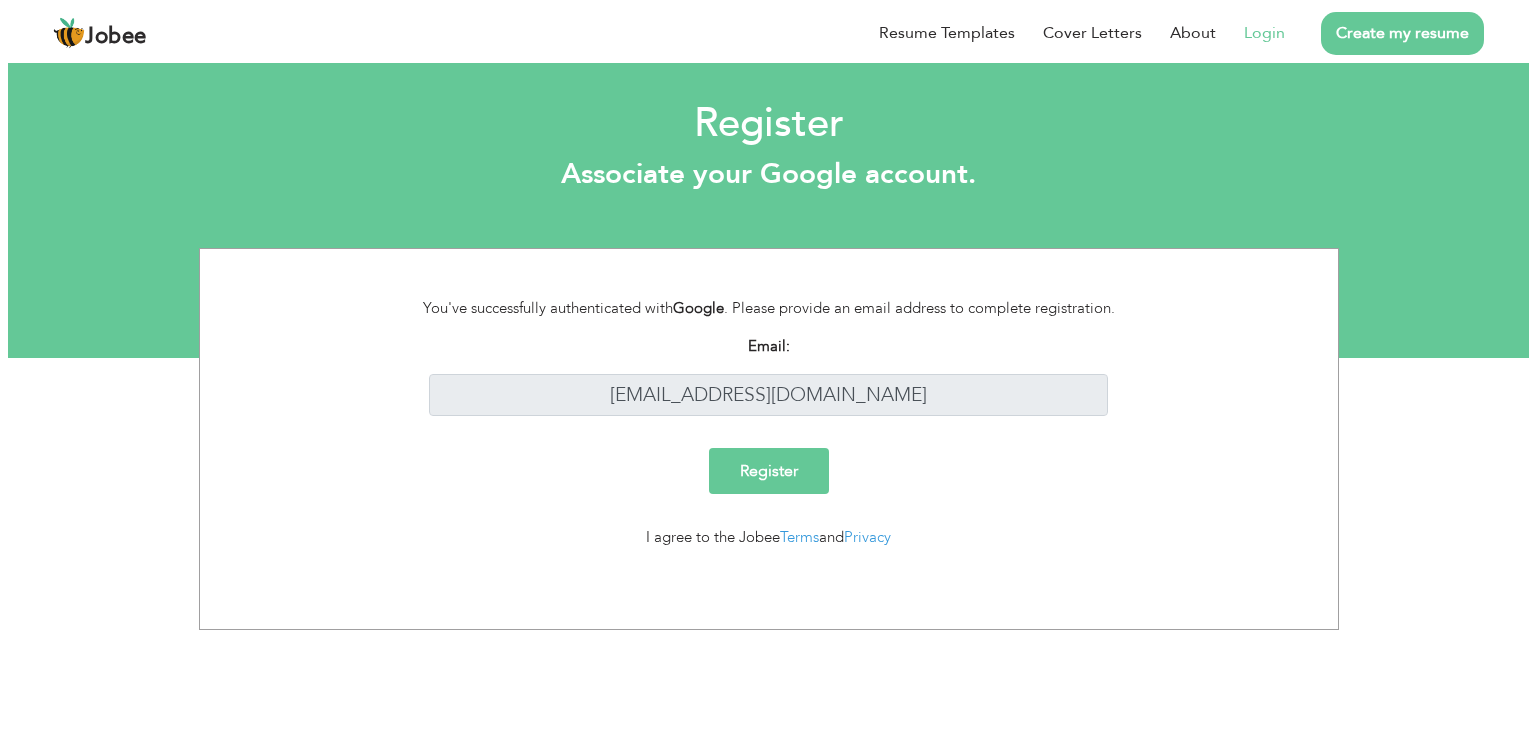 scroll, scrollTop: 0, scrollLeft: 0, axis: both 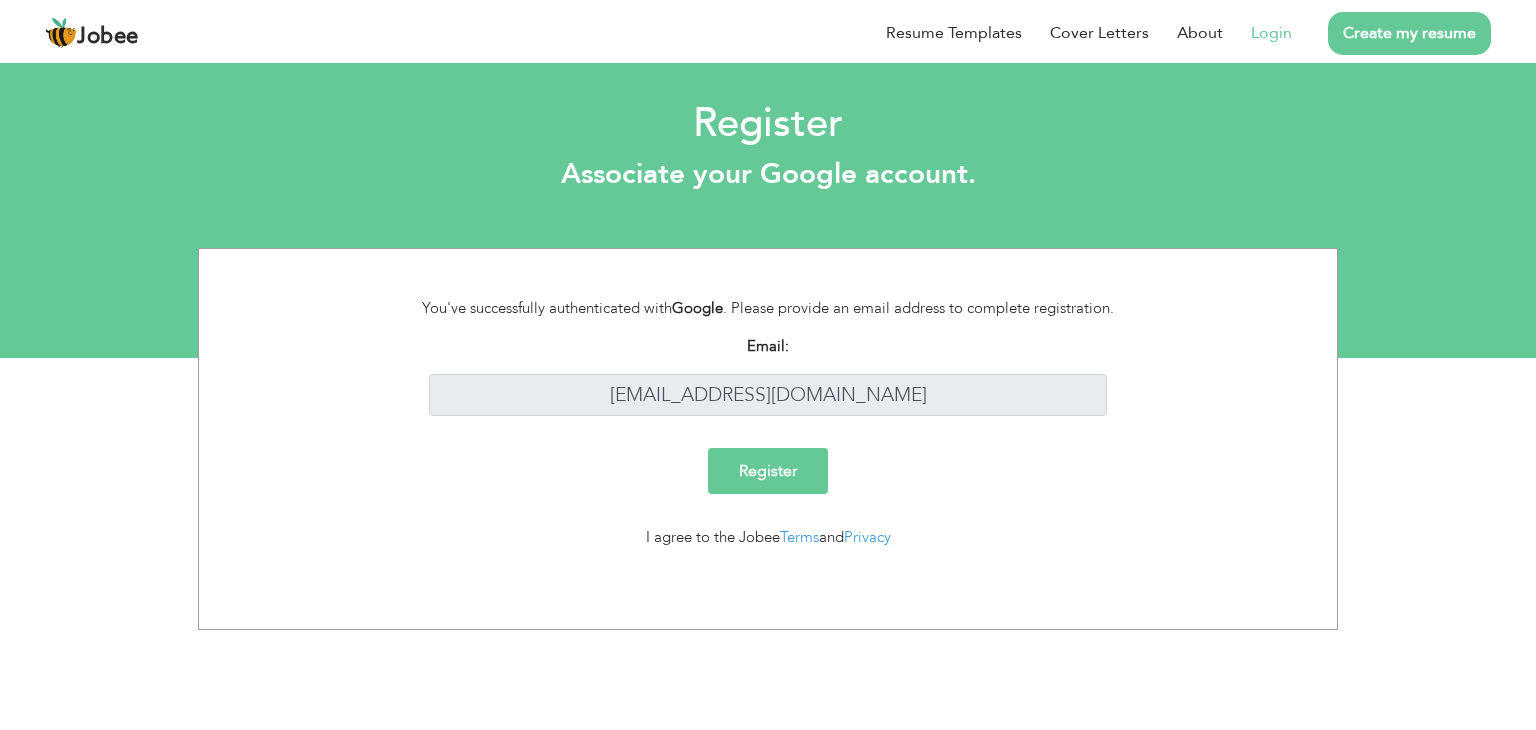 click on "Register" at bounding box center [768, 471] 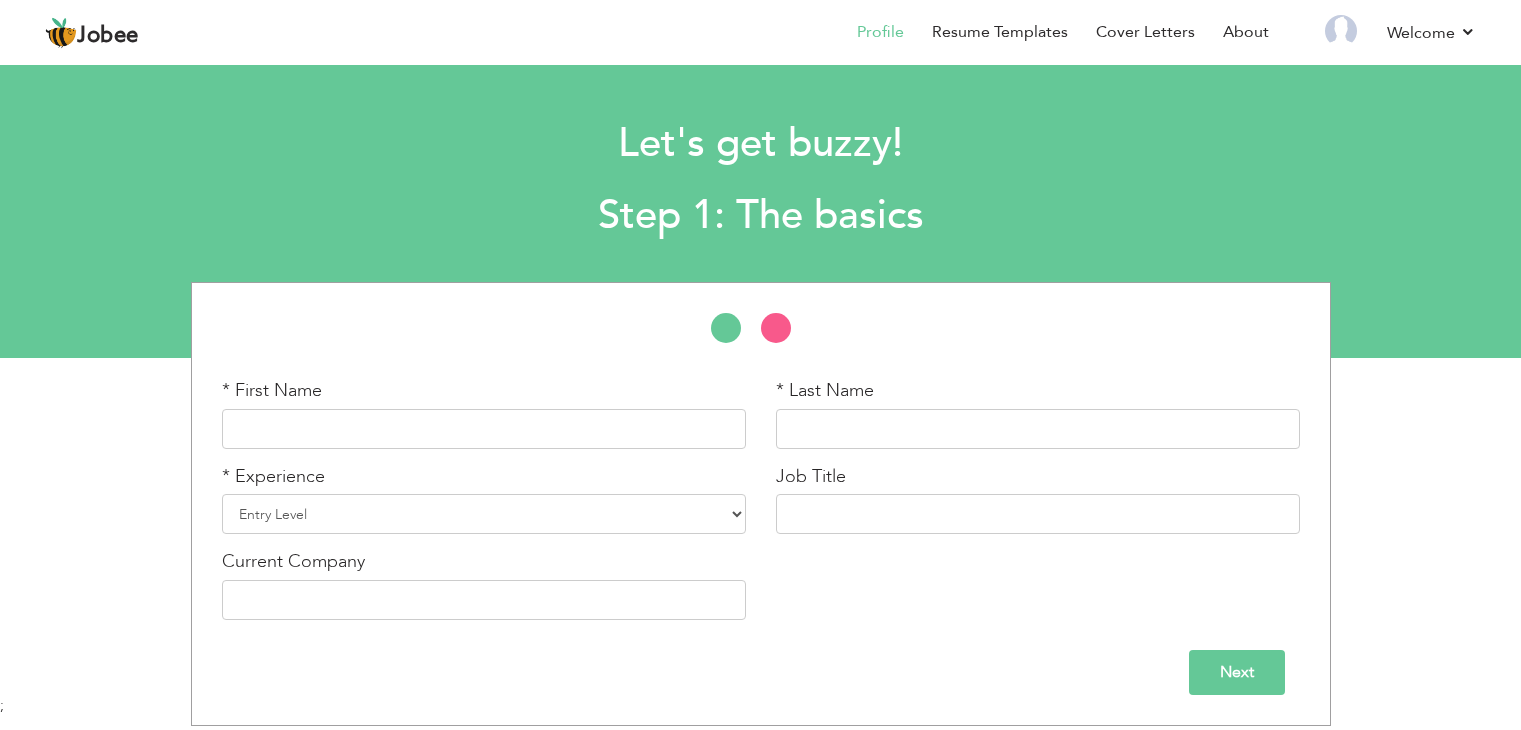 scroll, scrollTop: 0, scrollLeft: 0, axis: both 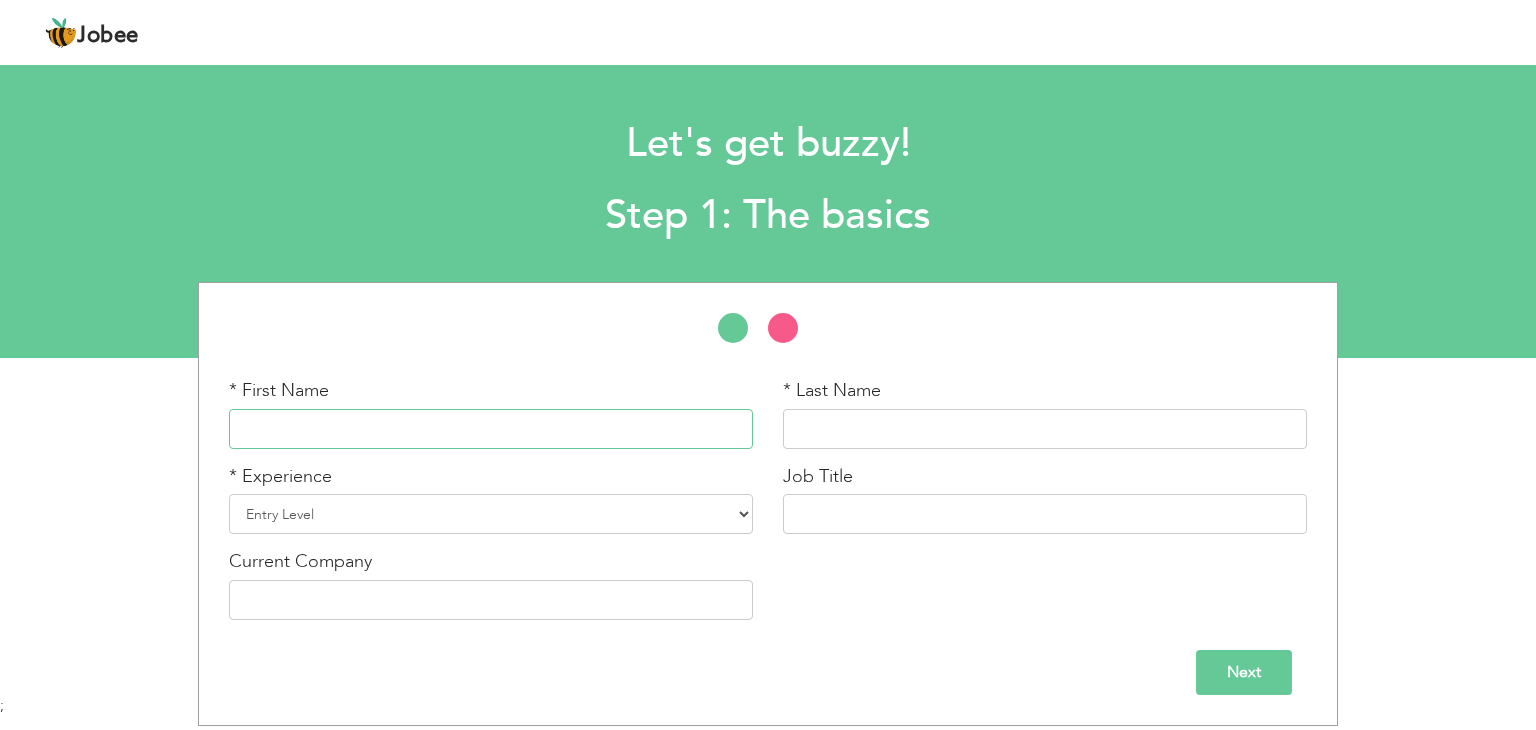 click at bounding box center (491, 429) 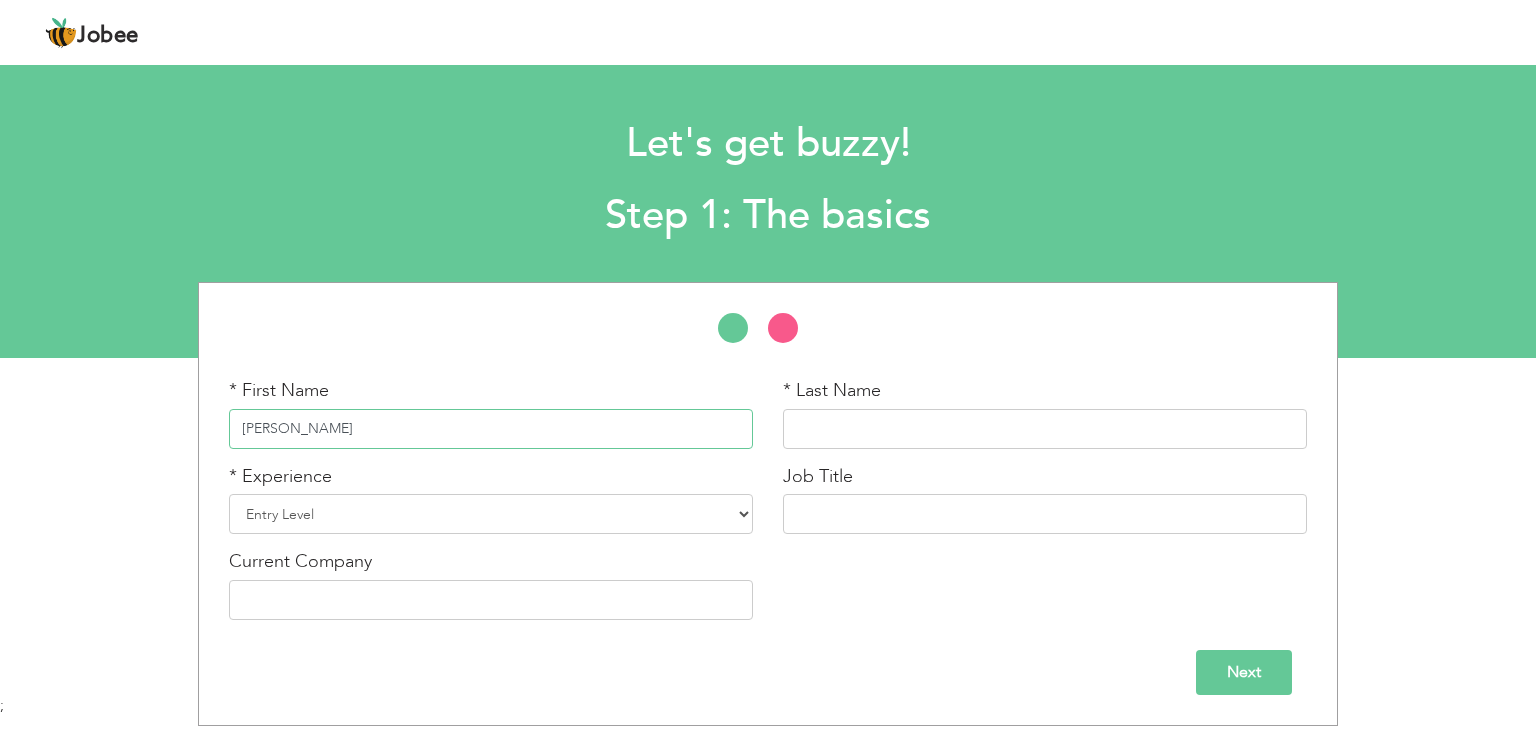 type on "Amir" 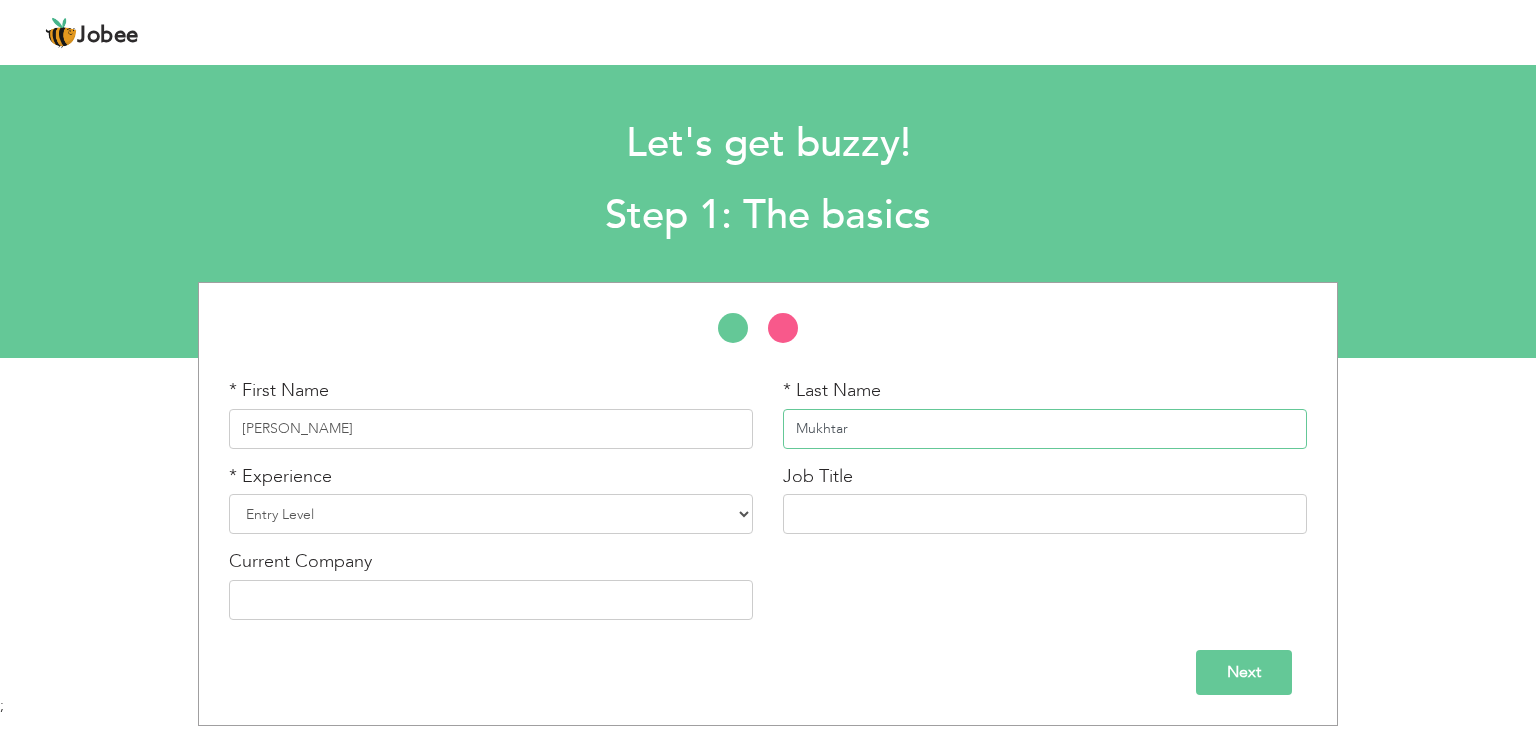 type on "Mukhtar" 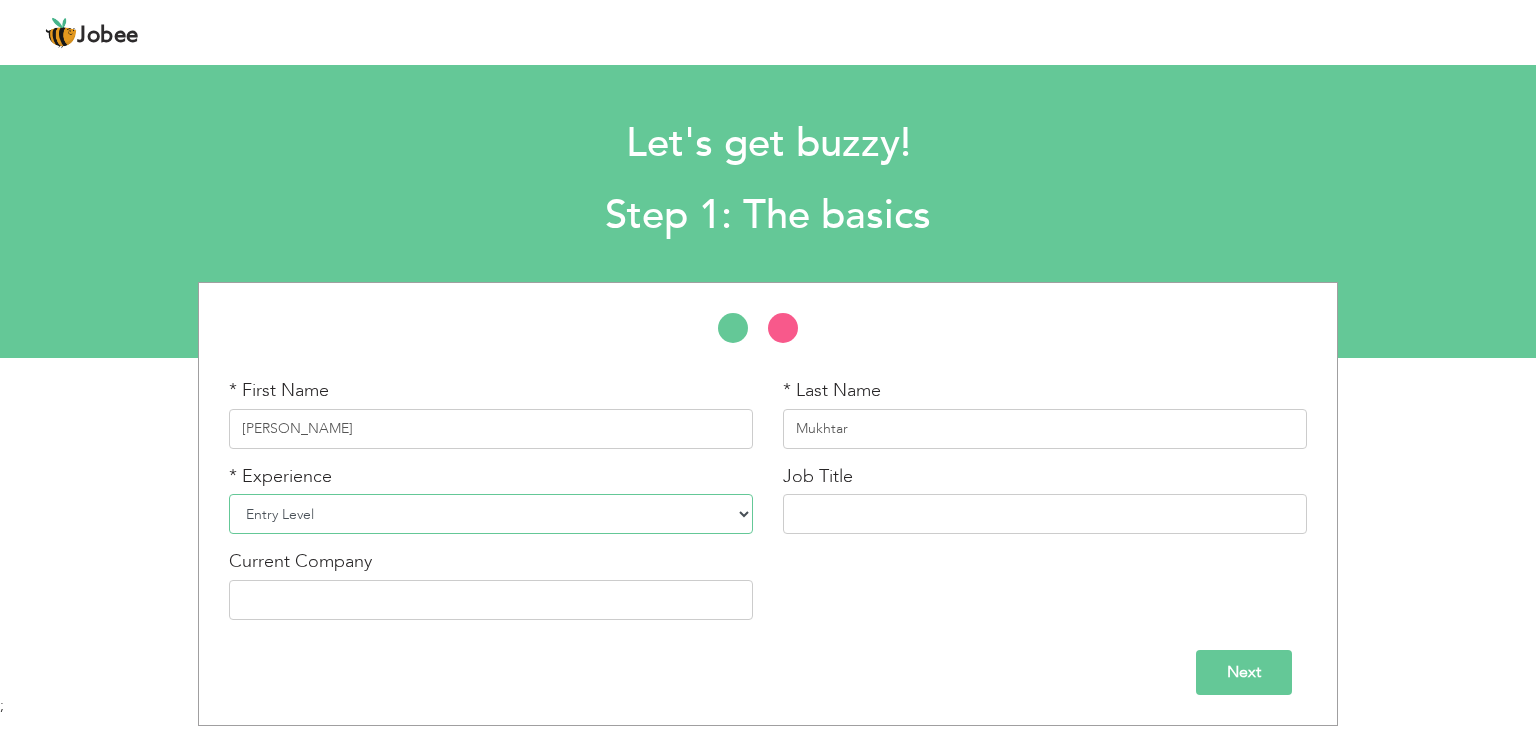 click on "Entry Level
Less than 1 Year
1 Year
2 Years
3 Years
4 Years
5 Years
6 Years
7 Years
8 Years
9 Years
10 Years
11 Years
12 Years
13 Years
14 Years
15 Years
16 Years
17 Years
18 Years
19 Years
20 Years
21 Years
22 Years
23 Years
24 Years
25 Years
26 Years
27 Years
28 Years
29 Years
30 Years
31 Years
32 Years
33 Years
34 Years
35 Years
More than 35 Years" at bounding box center (491, 514) 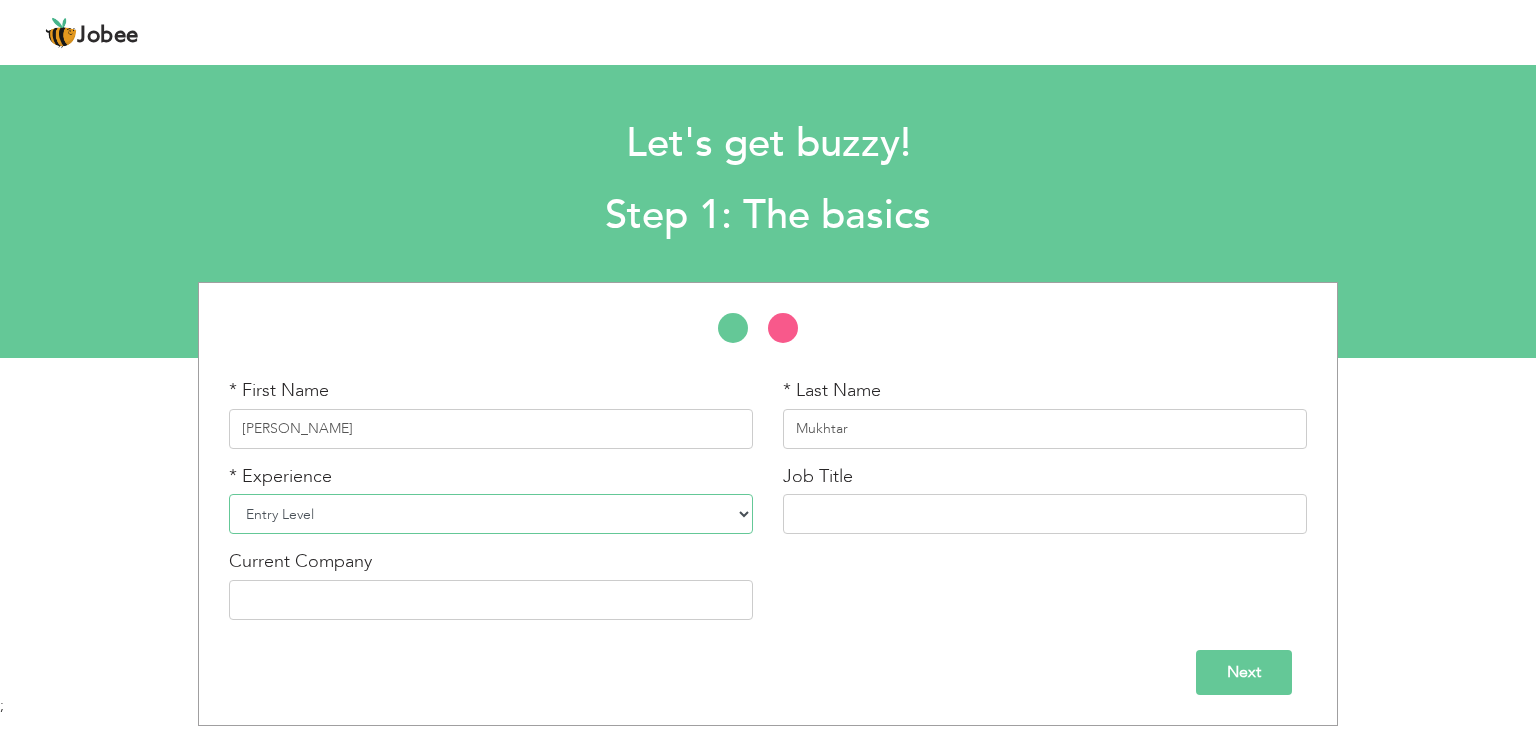 select on "5" 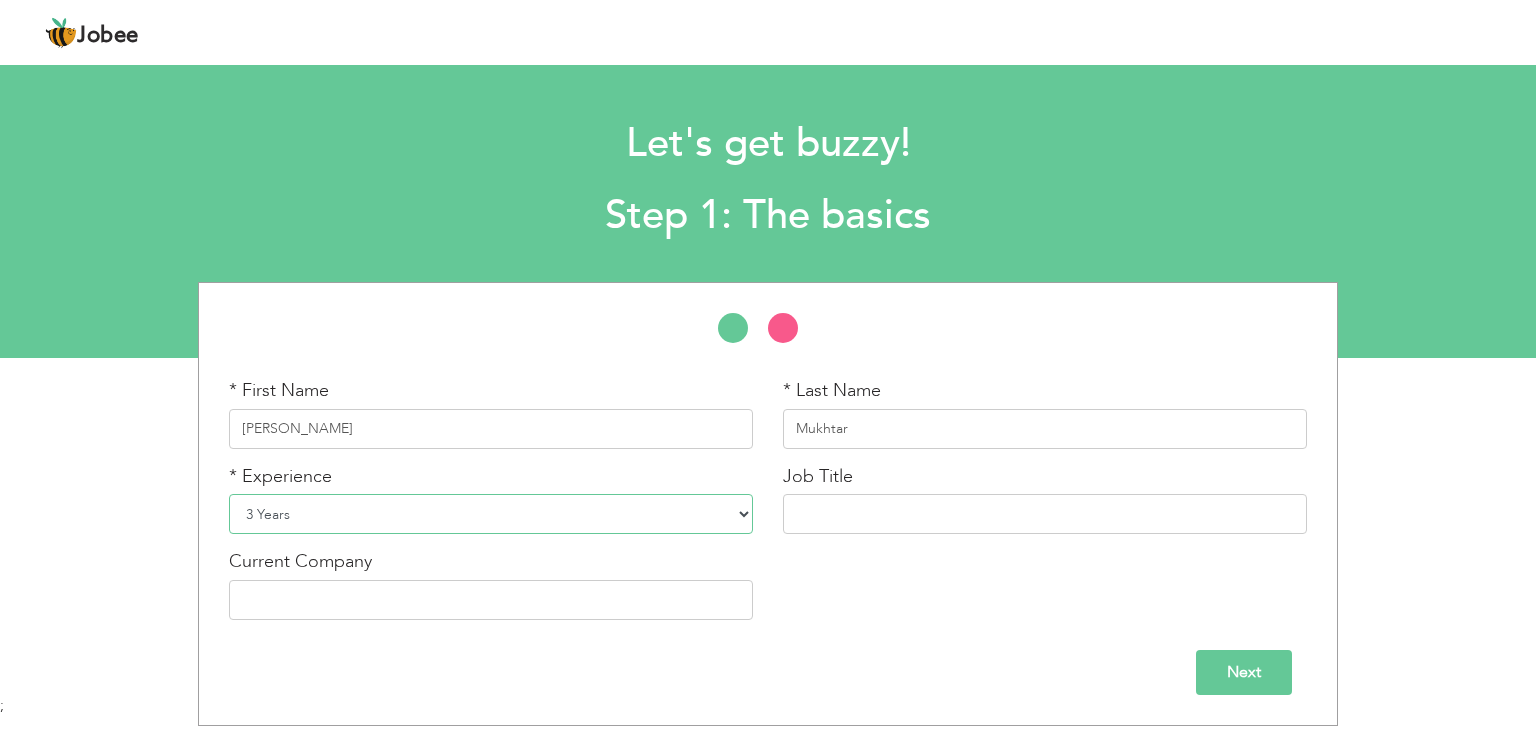 click on "Entry Level
Less than 1 Year
1 Year
2 Years
3 Years
4 Years
5 Years
6 Years
7 Years
8 Years
9 Years
10 Years
11 Years
12 Years
13 Years
14 Years
15 Years
16 Years
17 Years
18 Years
19 Years
20 Years
21 Years
22 Years
23 Years
24 Years
25 Years
26 Years
27 Years
28 Years
29 Years
30 Years
31 Years
32 Years
33 Years
34 Years
35 Years
More than 35 Years" at bounding box center (491, 514) 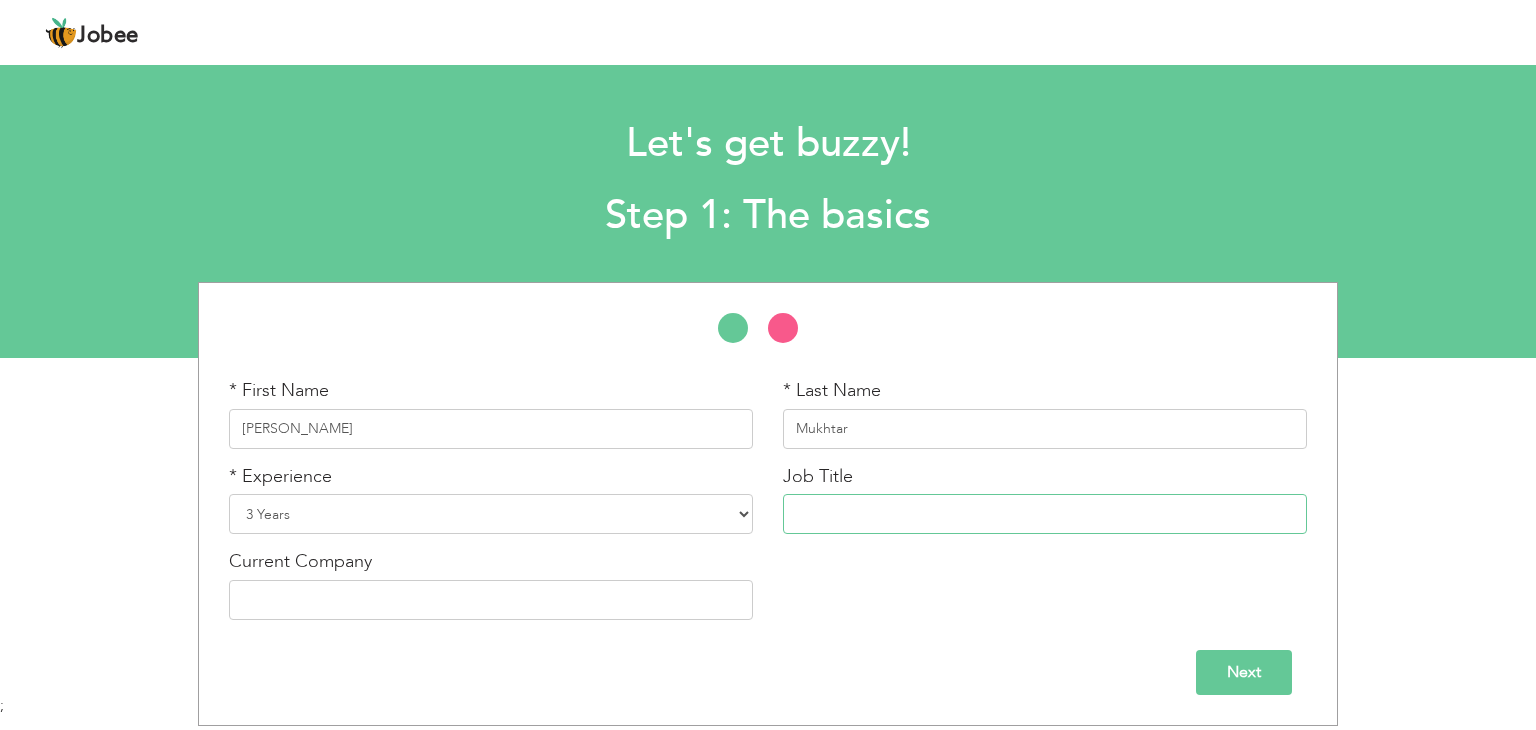 click at bounding box center (1045, 514) 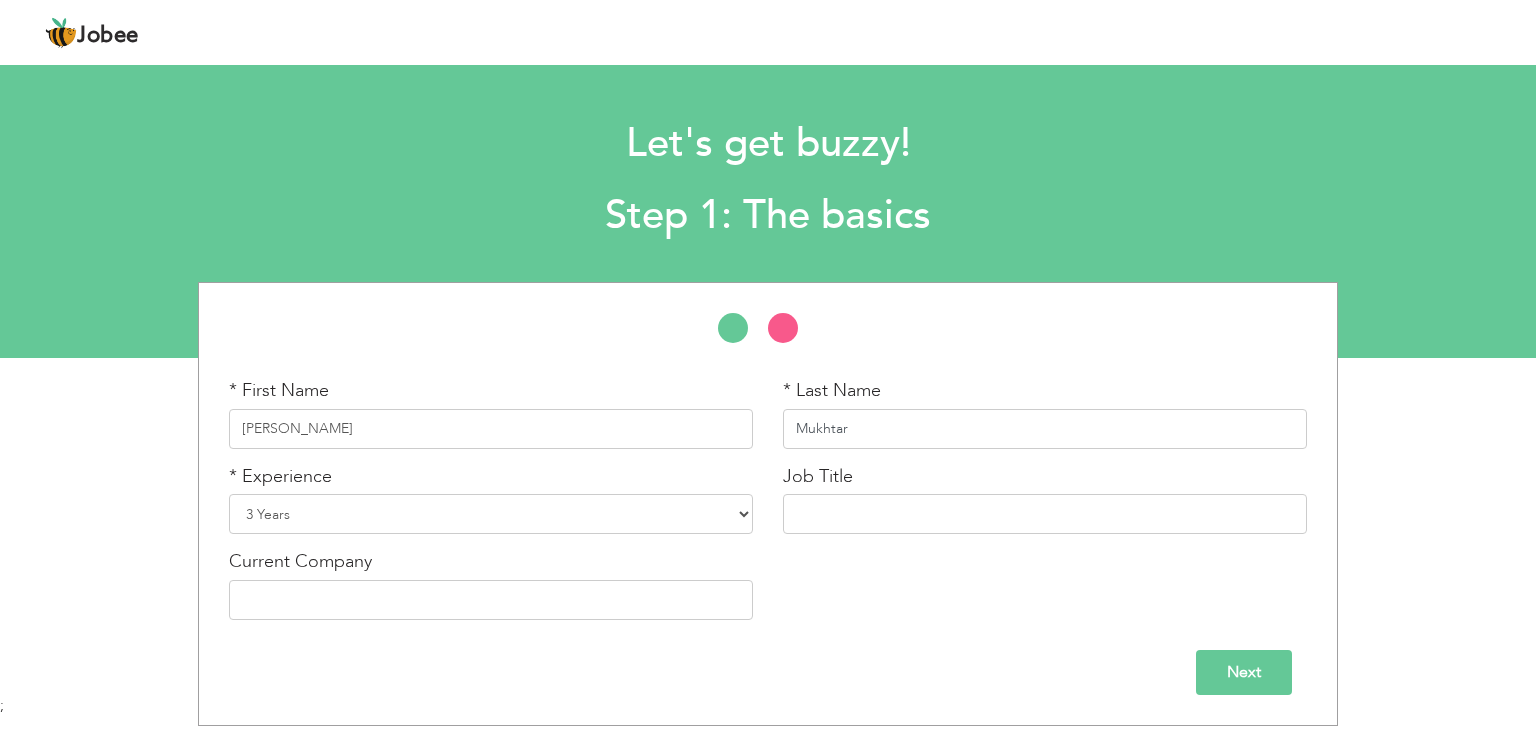 click on "Mukhtar" at bounding box center [1045, 429] 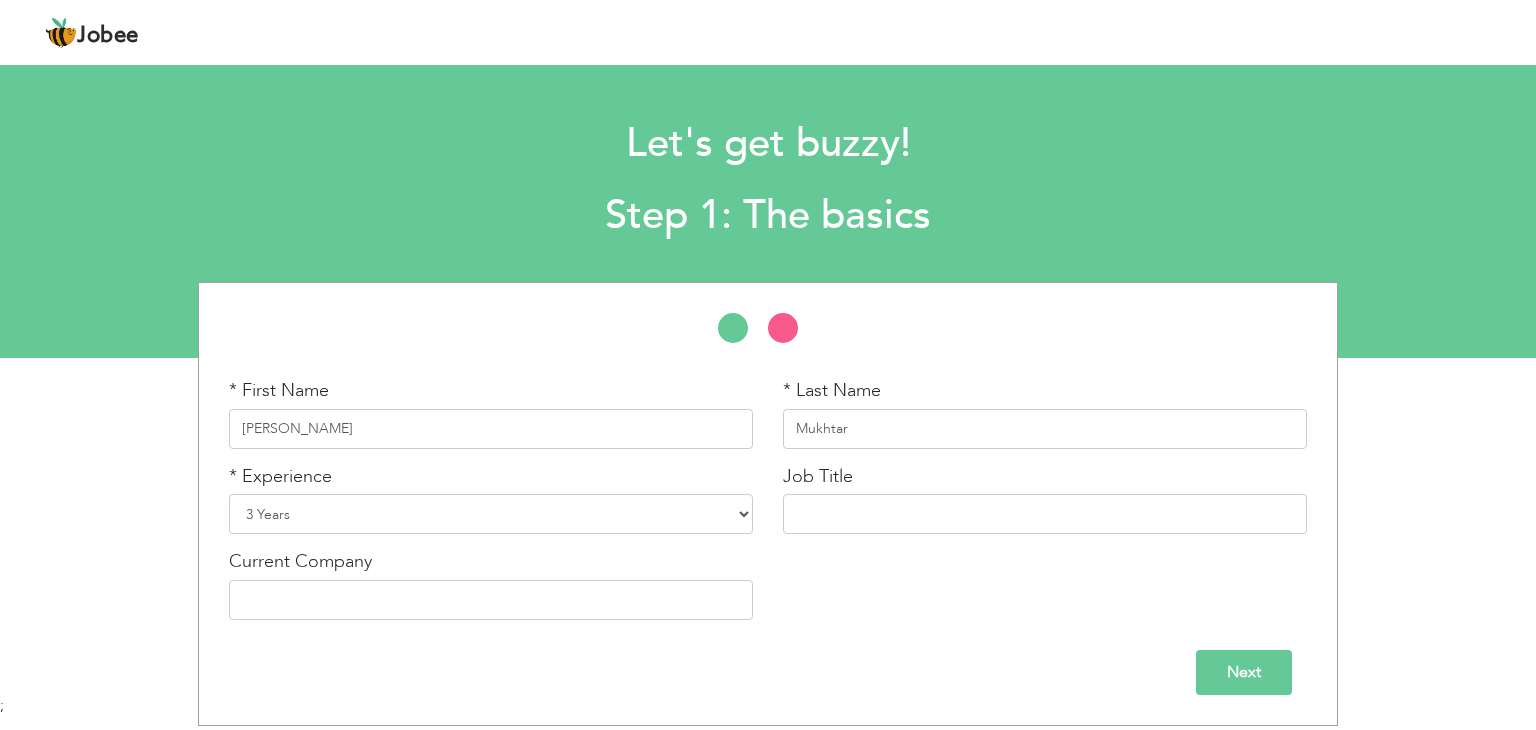 click on "* Last Name
Mukhtar" at bounding box center [1045, 421] 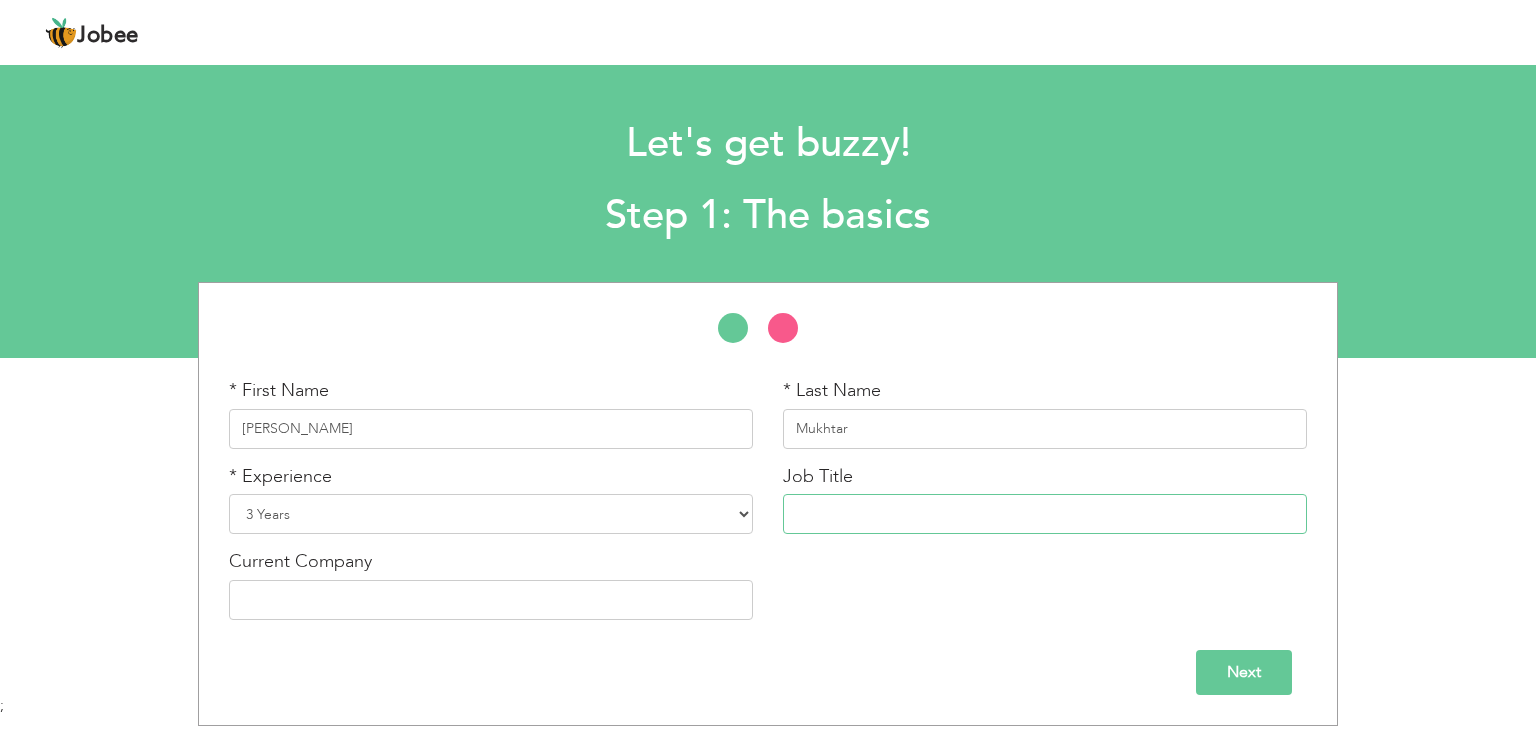 click at bounding box center (1045, 514) 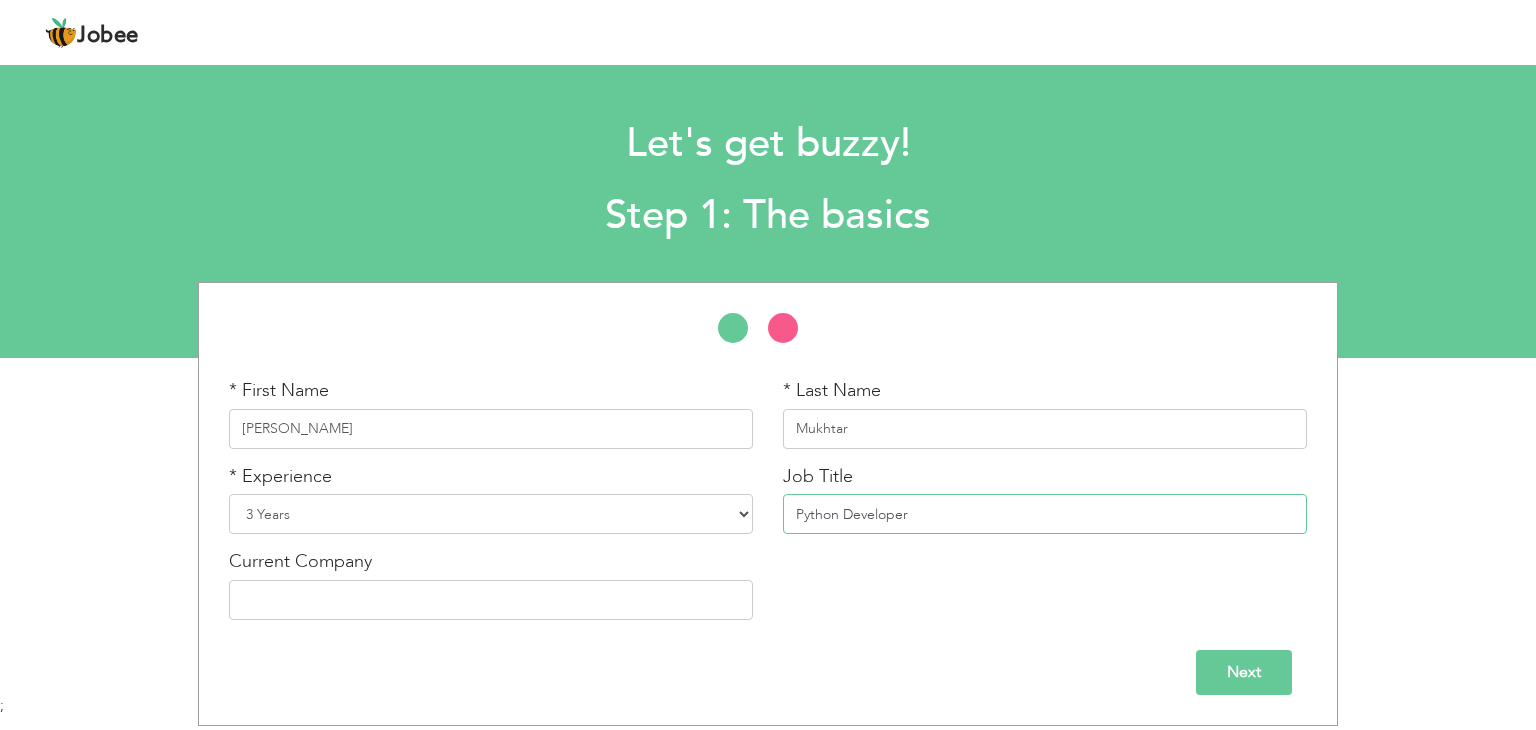 type on "Python Developer" 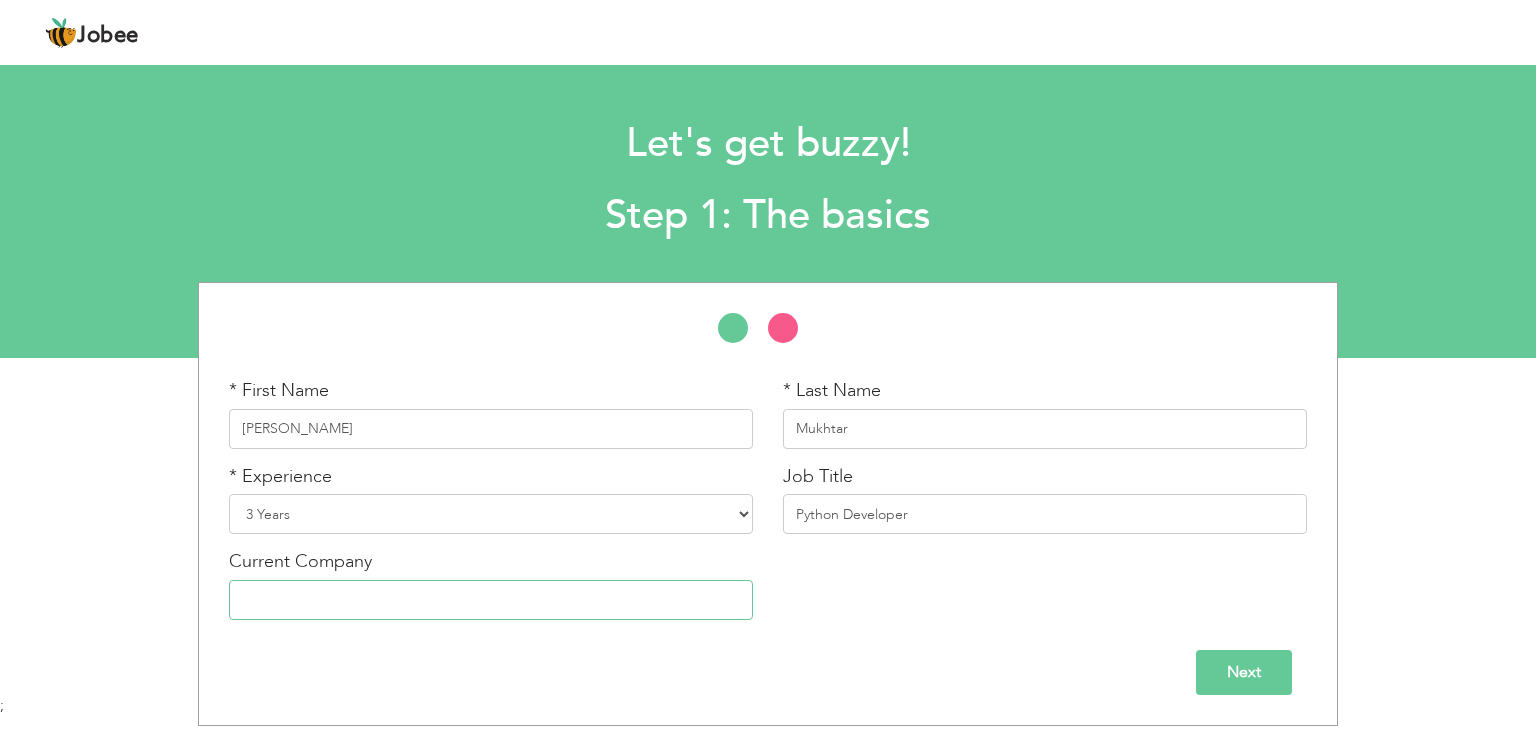 click at bounding box center (491, 600) 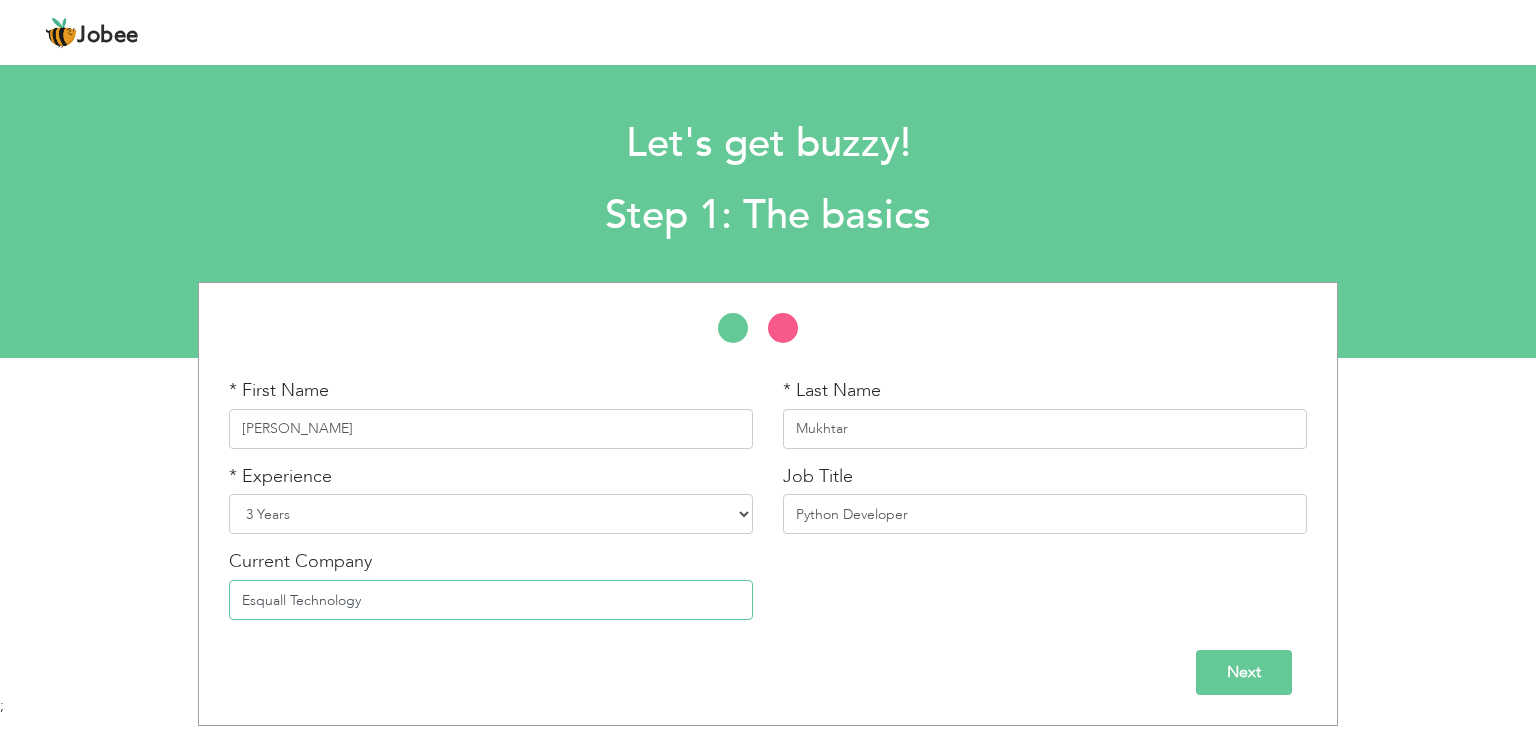 type on "Esquall Technology" 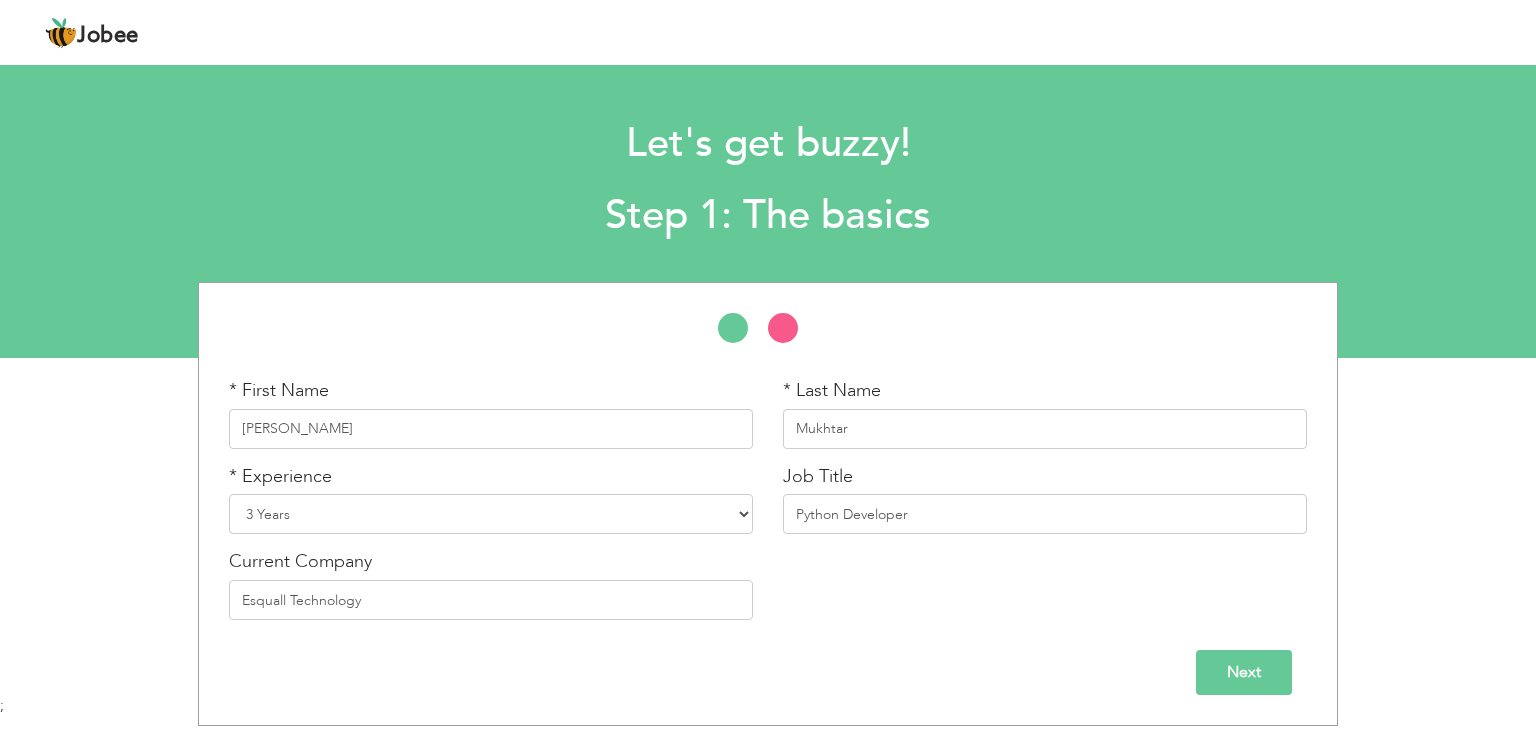 click on "Next" at bounding box center [1244, 672] 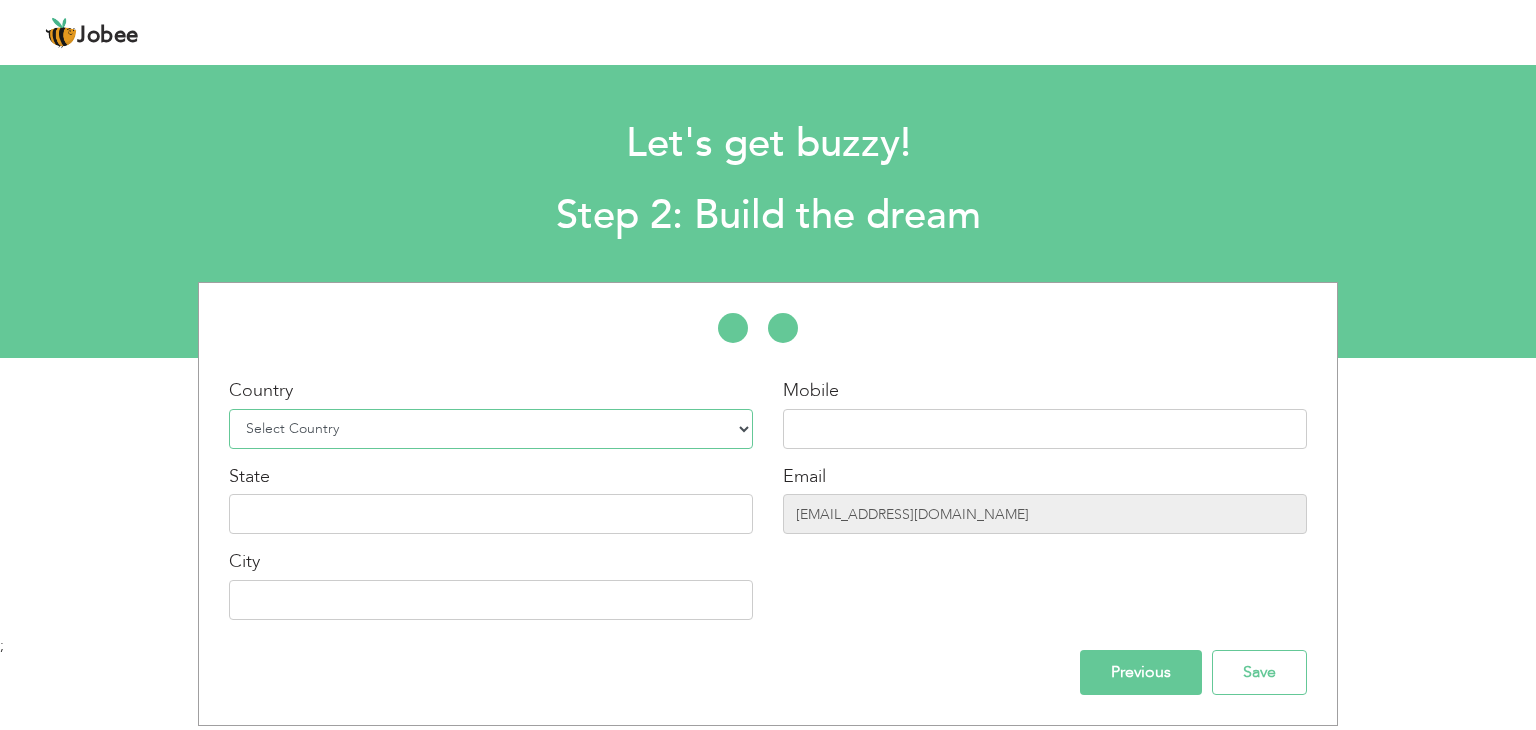 click on "Select Country
Afghanistan
Albania
Algeria
American Samoa
Andorra
Angola
Anguilla
Antarctica
Antigua and Barbuda
Argentina
Armenia
Aruba
Australia
Austria
Azerbaijan
Bahamas
Bahrain
Bangladesh
Barbados
Belarus
Belgium
Belize
Benin
Bermuda
Bhutan
Bolivia
Bosnia-Herzegovina
Botswana
Bouvet Island
Brazil
British Indian Ocean Territory
Brunei Darussalam
Bulgaria
Burkina Faso
Burundi
Cambodia
Cameroon
Canada
Cape Verde
Cayman Islands
Central African Republic
Chad
Chile
China
Christmas Island
Cocos (Keeling) Islands
Colombia
Comoros
Congo
Congo, Dem. Republic
Cook Islands
Costa Rica
Croatia
Cuba
Cyprus
Czech Rep
Denmark
Djibouti
Dominica
Dominican Republic
Ecuador
Egypt
El Salvador
Equatorial Guinea
Eritrea
Estonia
Ethiopia
European Union
Falkland Islands (Malvinas)
Faroe Islands
Fiji
Finland
France
French Guiana
French Southern Territories
Gabon
Gambia
Georgia" at bounding box center (491, 429) 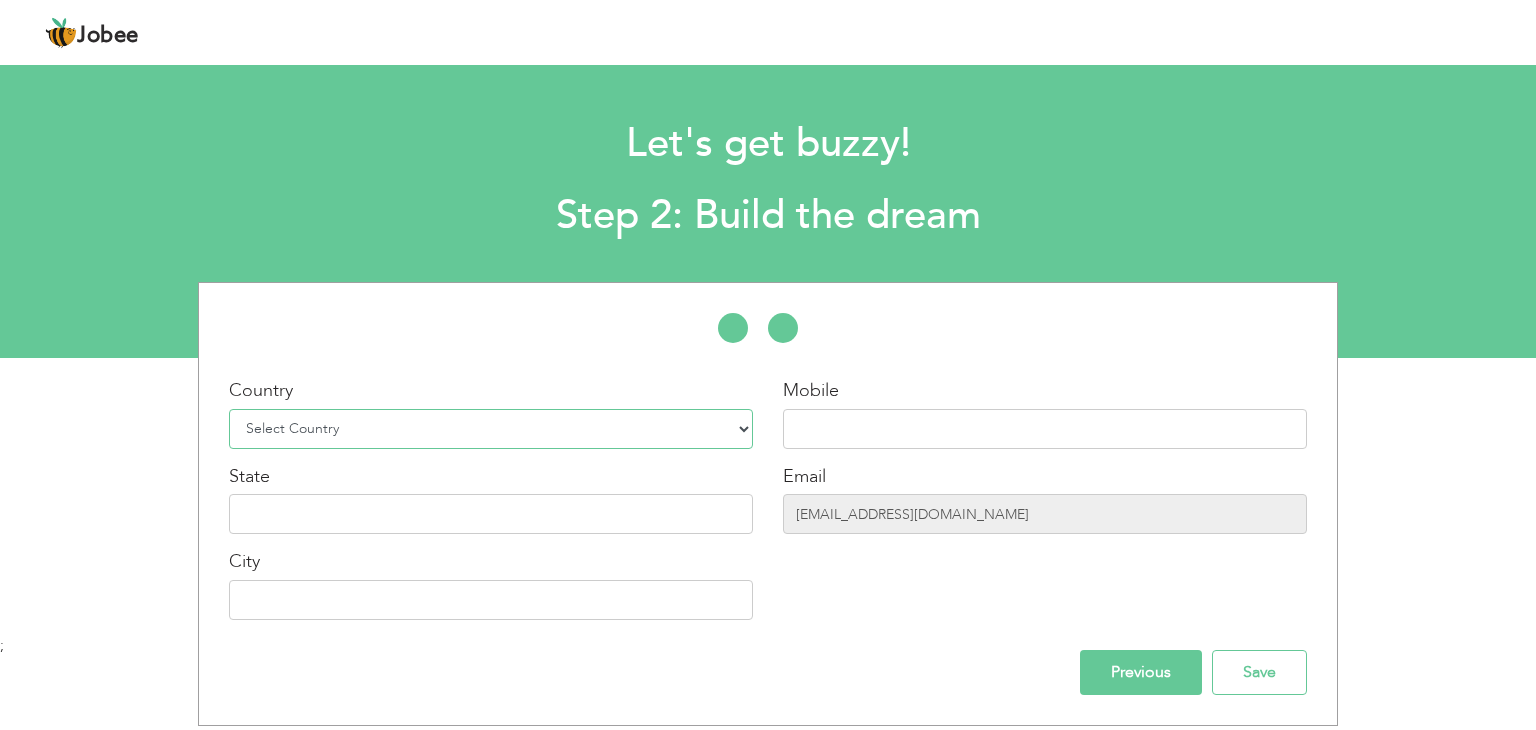select on "166" 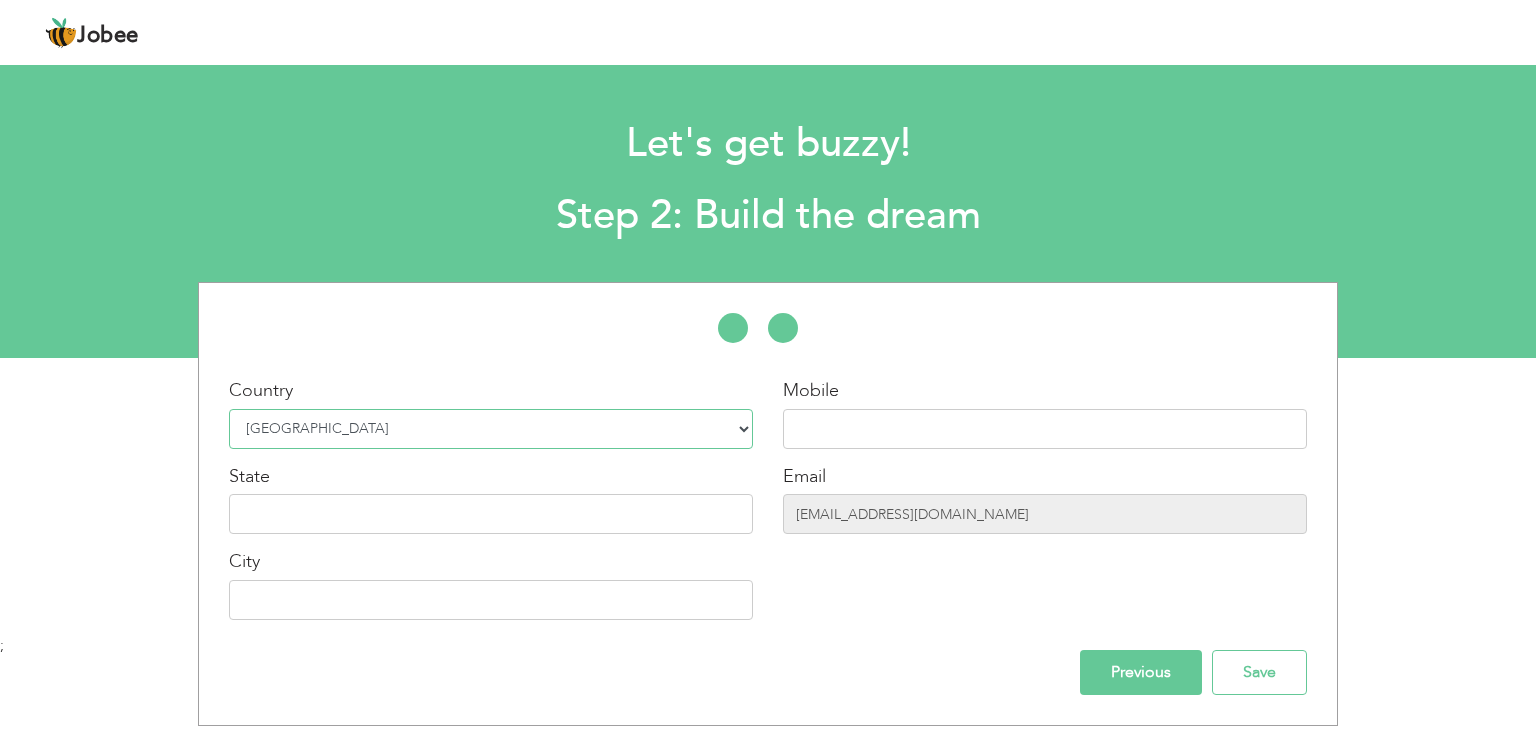 click on "Select Country
Afghanistan
Albania
Algeria
American Samoa
Andorra
Angola
Anguilla
Antarctica
Antigua and Barbuda
Argentina
Armenia
Aruba
Australia
Austria
Azerbaijan
Bahamas
Bahrain
Bangladesh
Barbados
Belarus
Belgium
Belize
Benin
Bermuda
Bhutan
Bolivia
Bosnia-Herzegovina
Botswana
Bouvet Island
Brazil
British Indian Ocean Territory
Brunei Darussalam
Bulgaria
Burkina Faso
Burundi
Cambodia
Cameroon
Canada
Cape Verde
Cayman Islands
Central African Republic
Chad
Chile
China
Christmas Island
Cocos (Keeling) Islands
Colombia
Comoros
Congo
Congo, Dem. Republic
Cook Islands
Costa Rica
Croatia
Cuba
Cyprus
Czech Rep
Denmark
Djibouti
Dominica
Dominican Republic
Ecuador
Egypt
El Salvador
Equatorial Guinea
Eritrea
Estonia
Ethiopia
European Union
Falkland Islands (Malvinas)
Faroe Islands
Fiji
Finland
France
French Guiana
French Southern Territories
Gabon
Gambia
Georgia" at bounding box center [491, 429] 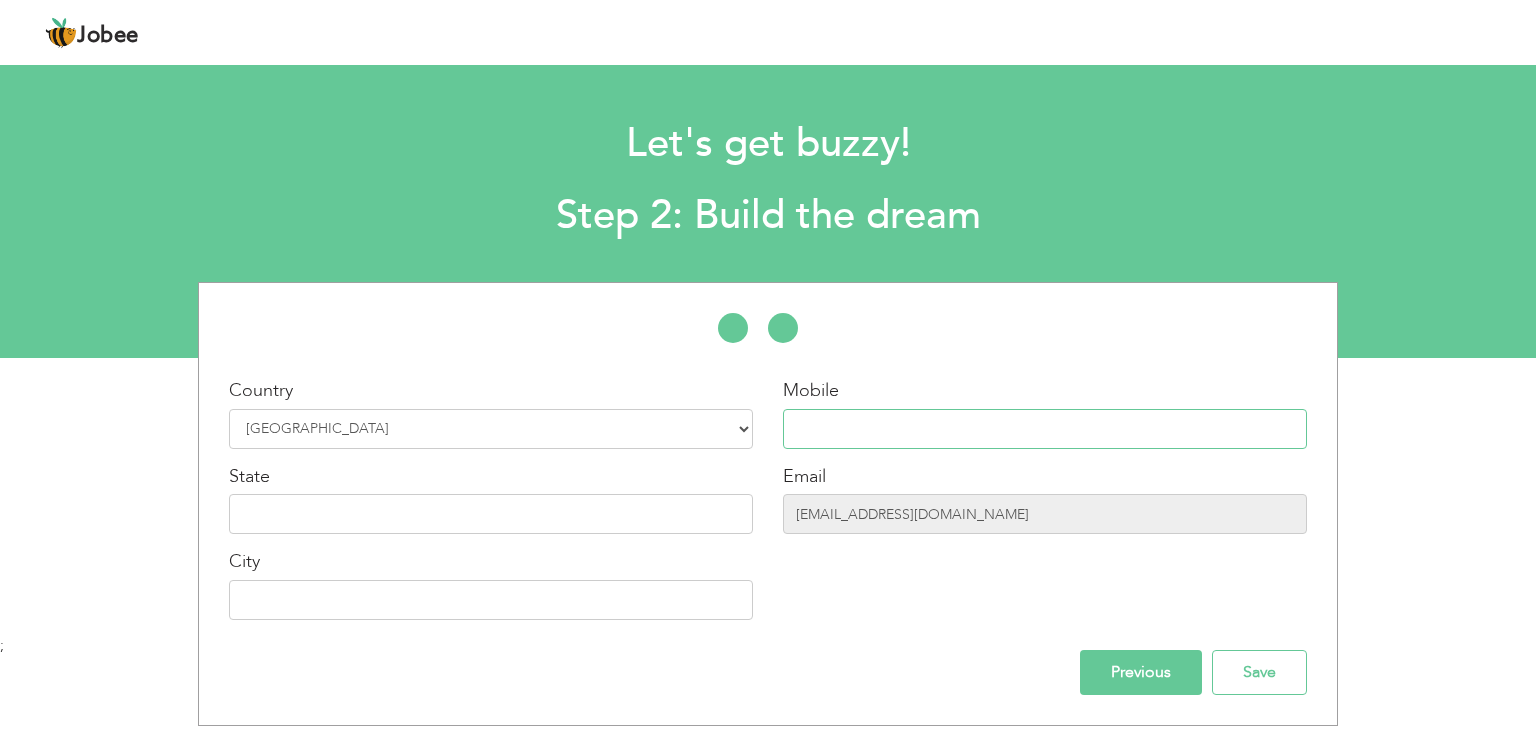 click at bounding box center (1045, 429) 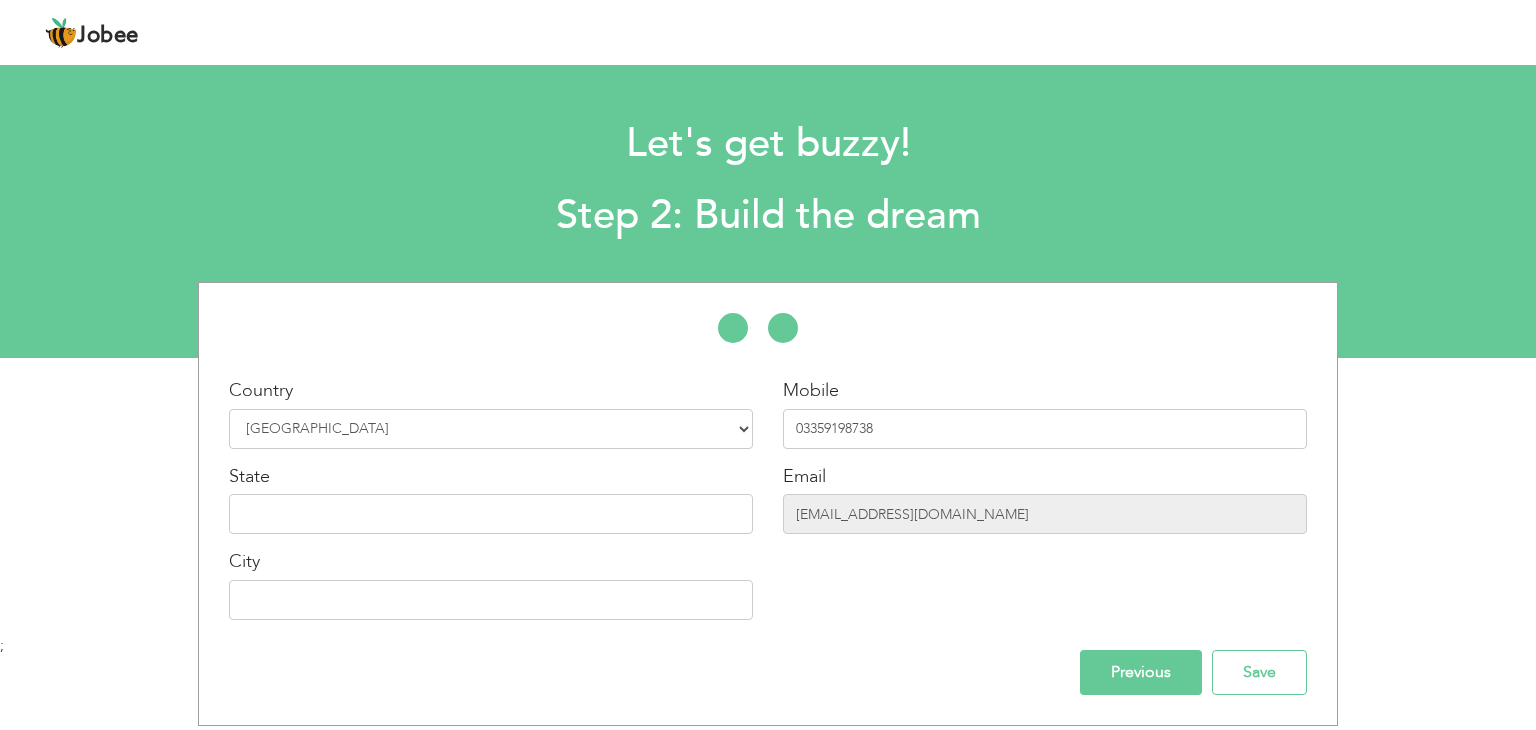 type on "Khyber Pakhtoonkhwah" 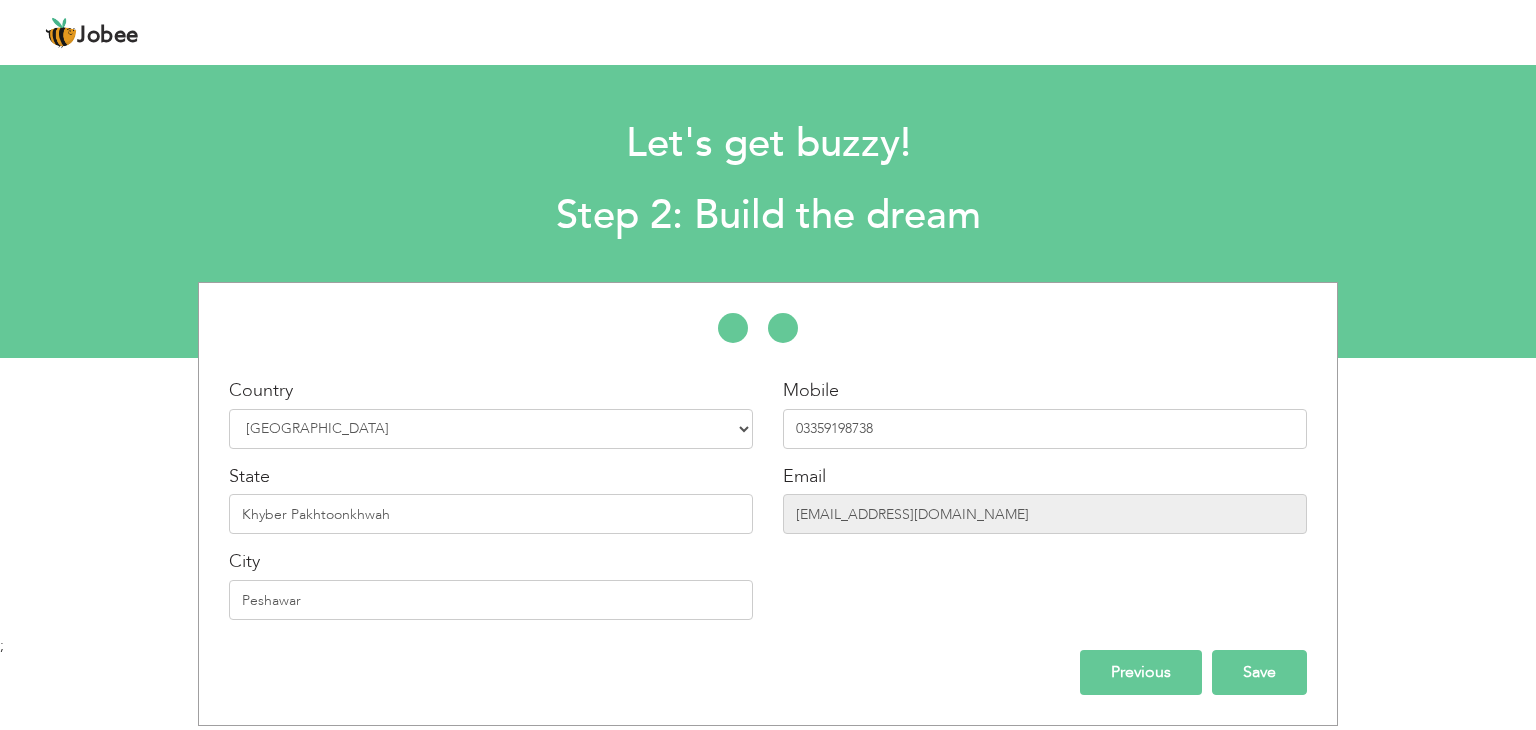 click on "Save" at bounding box center (1259, 672) 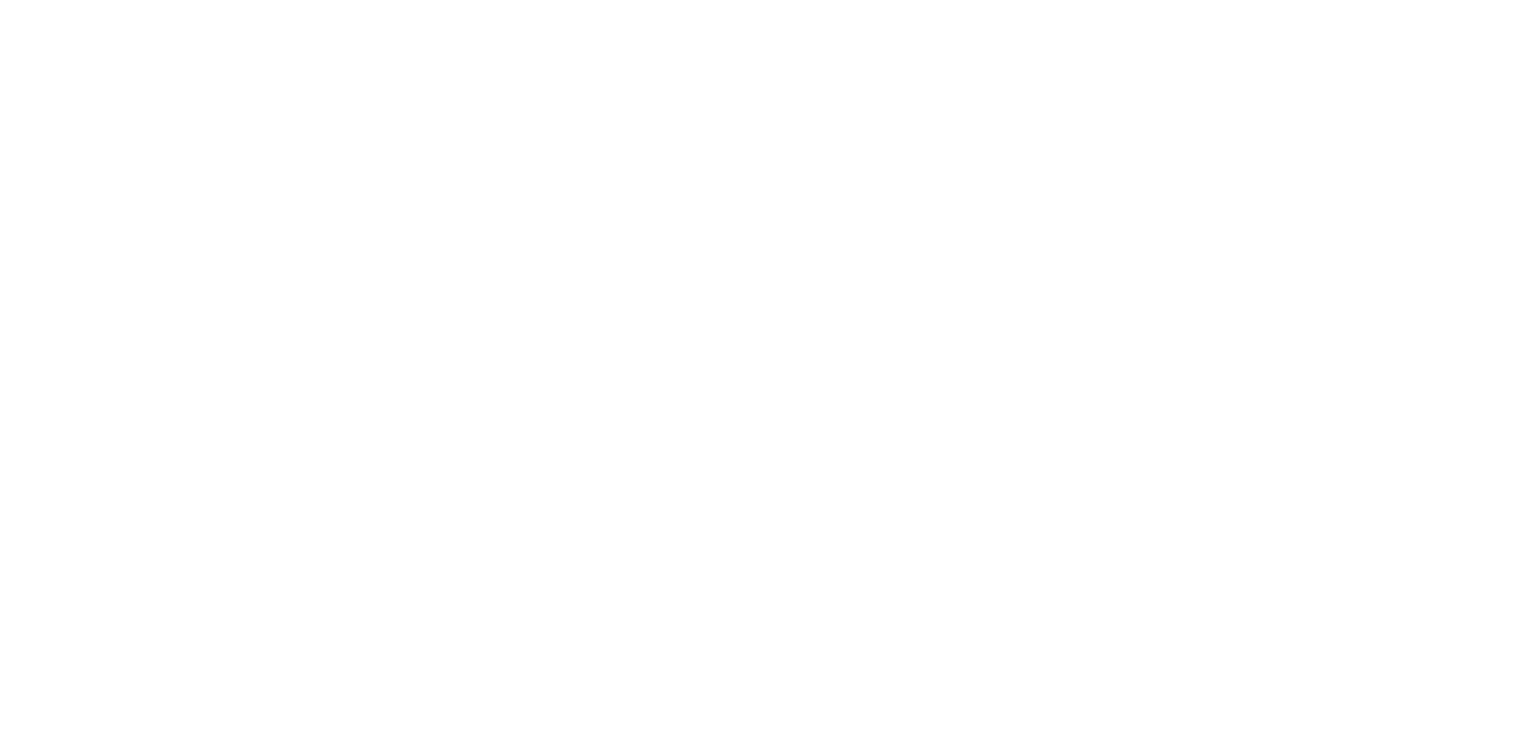 scroll, scrollTop: 0, scrollLeft: 0, axis: both 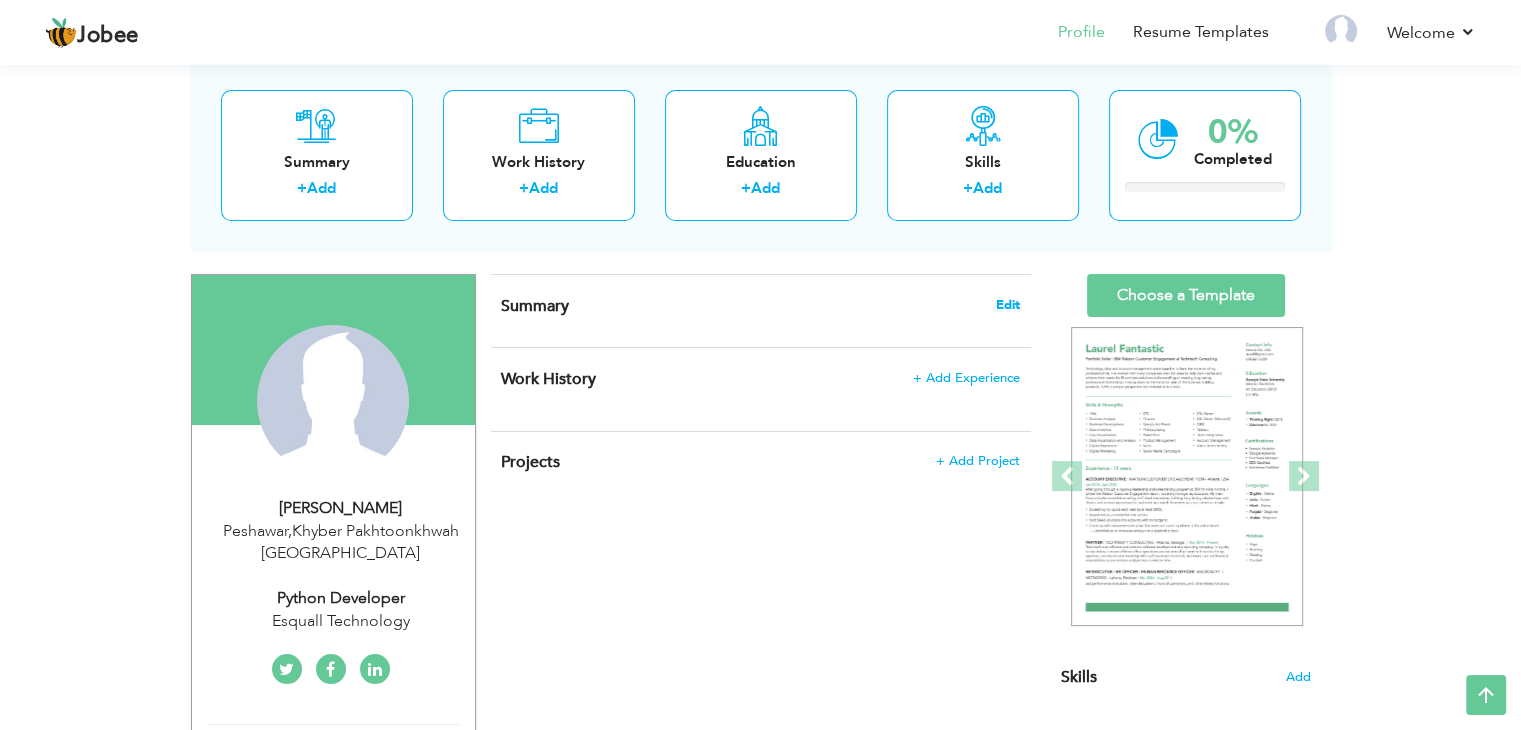 drag, startPoint x: 995, startPoint y: 316, endPoint x: 1010, endPoint y: 305, distance: 18.601076 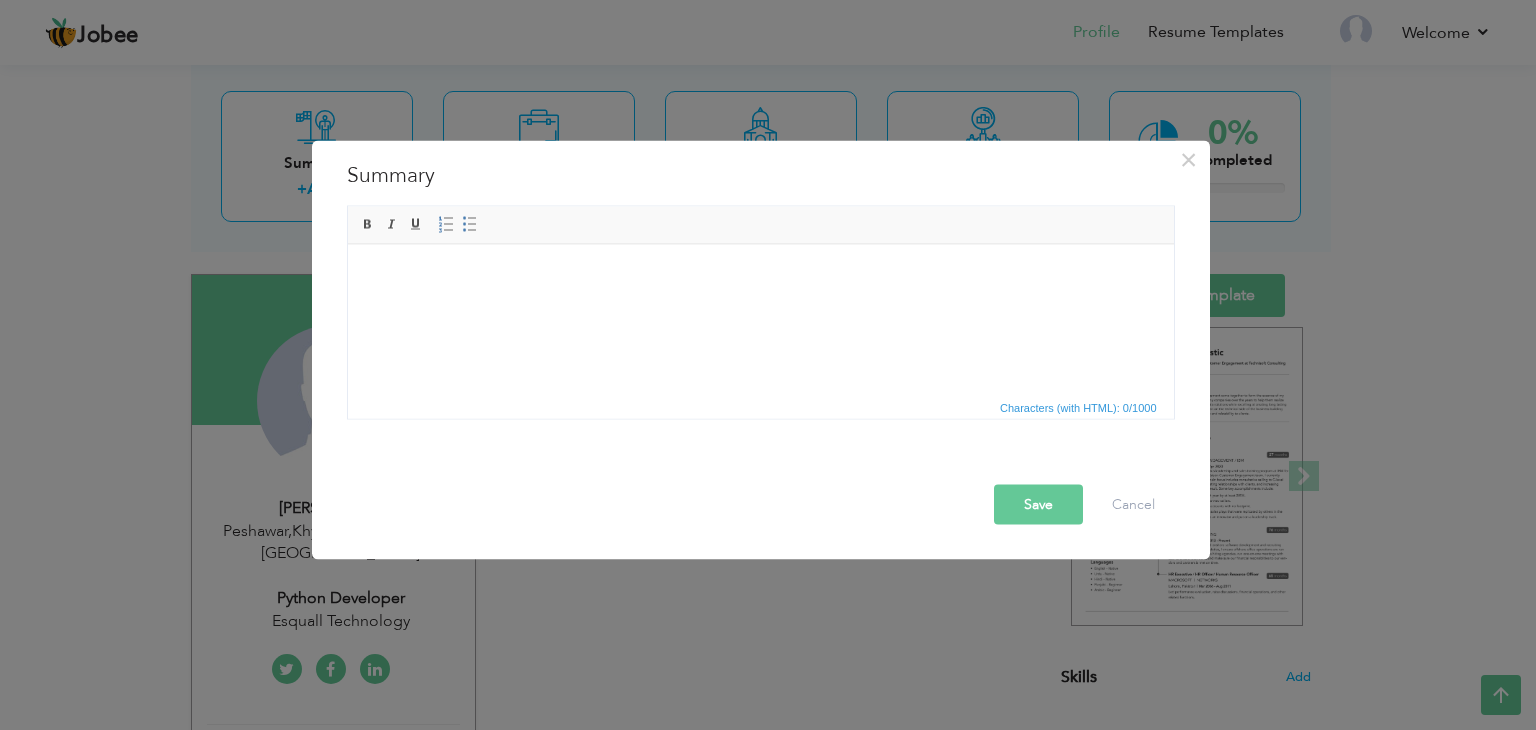 click at bounding box center (760, 274) 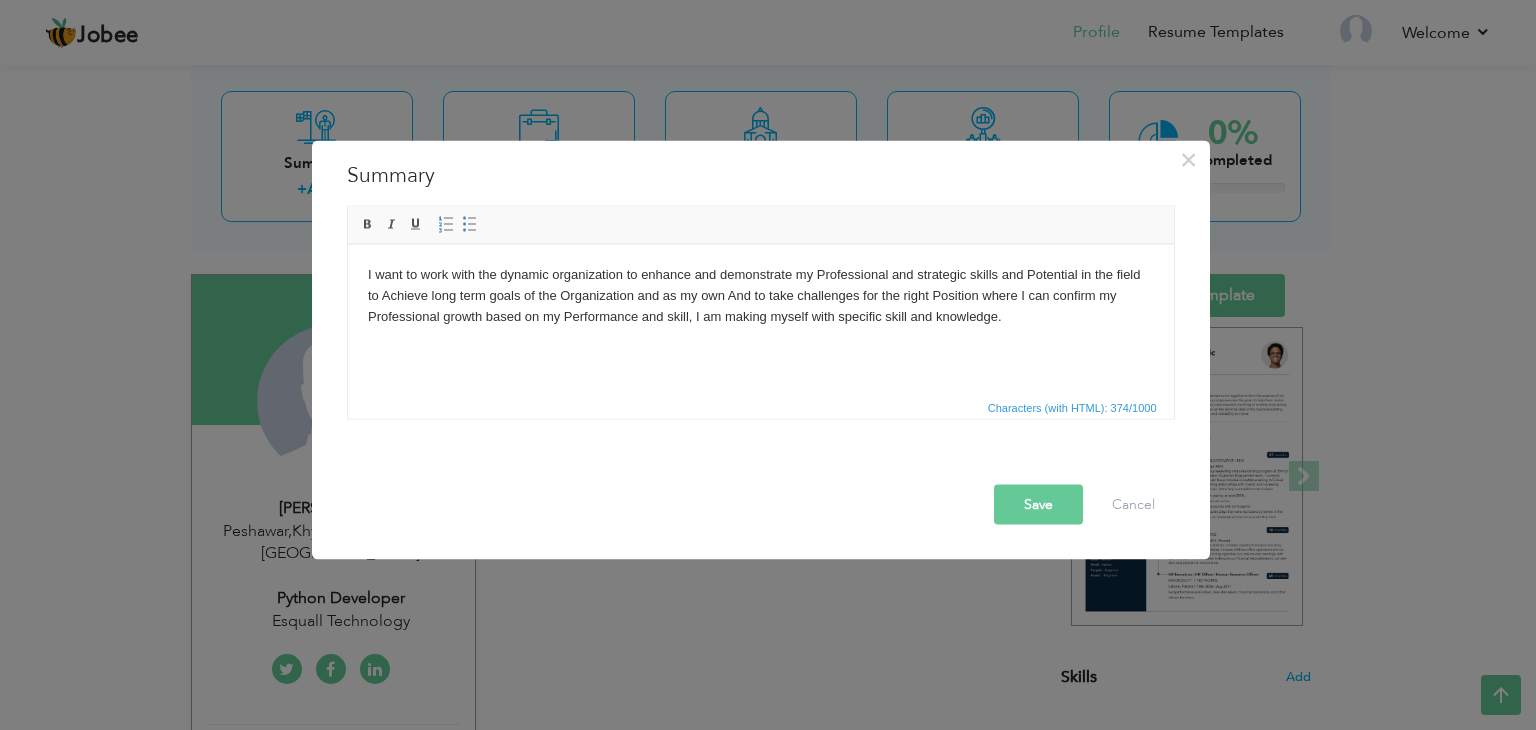 click on "Save" at bounding box center [1038, 505] 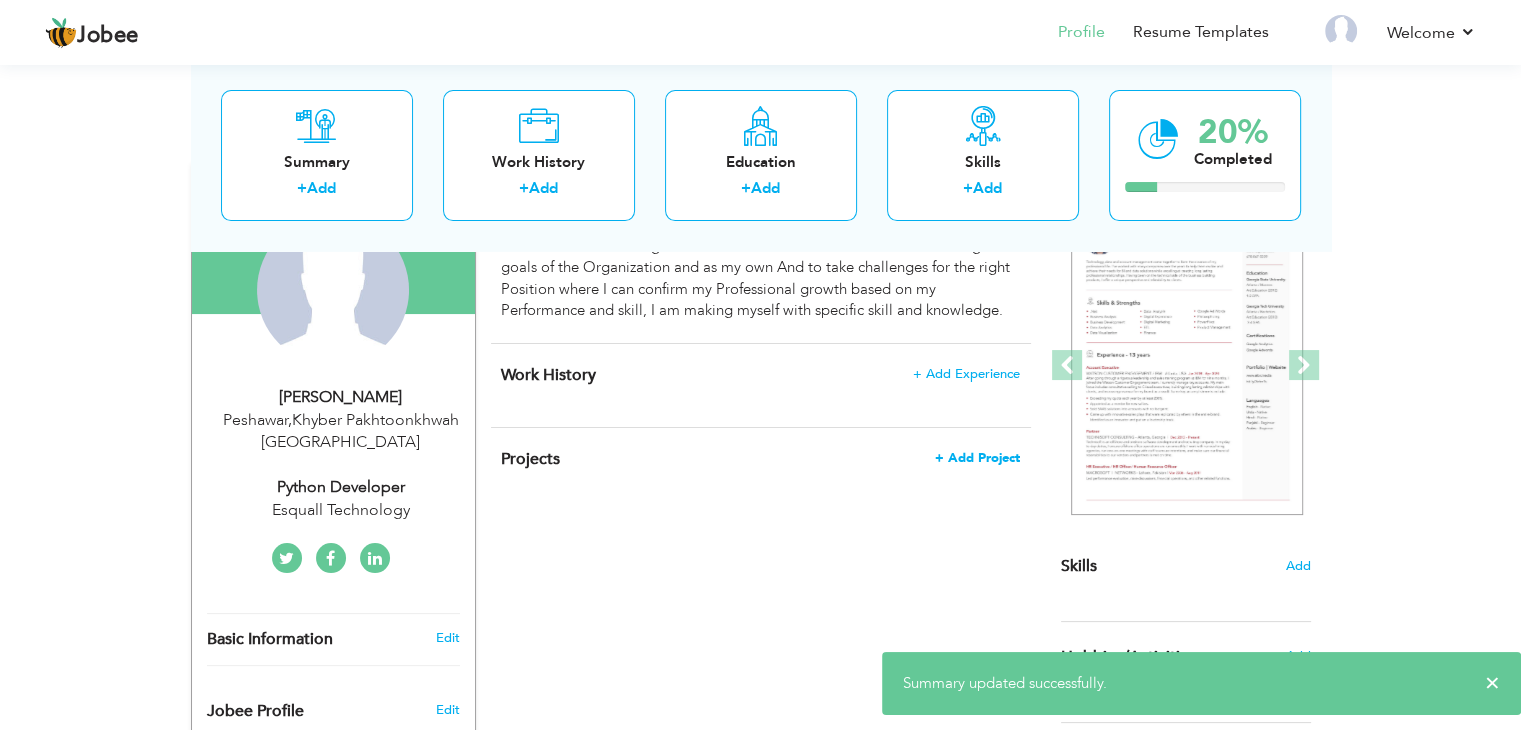 scroll, scrollTop: 215, scrollLeft: 0, axis: vertical 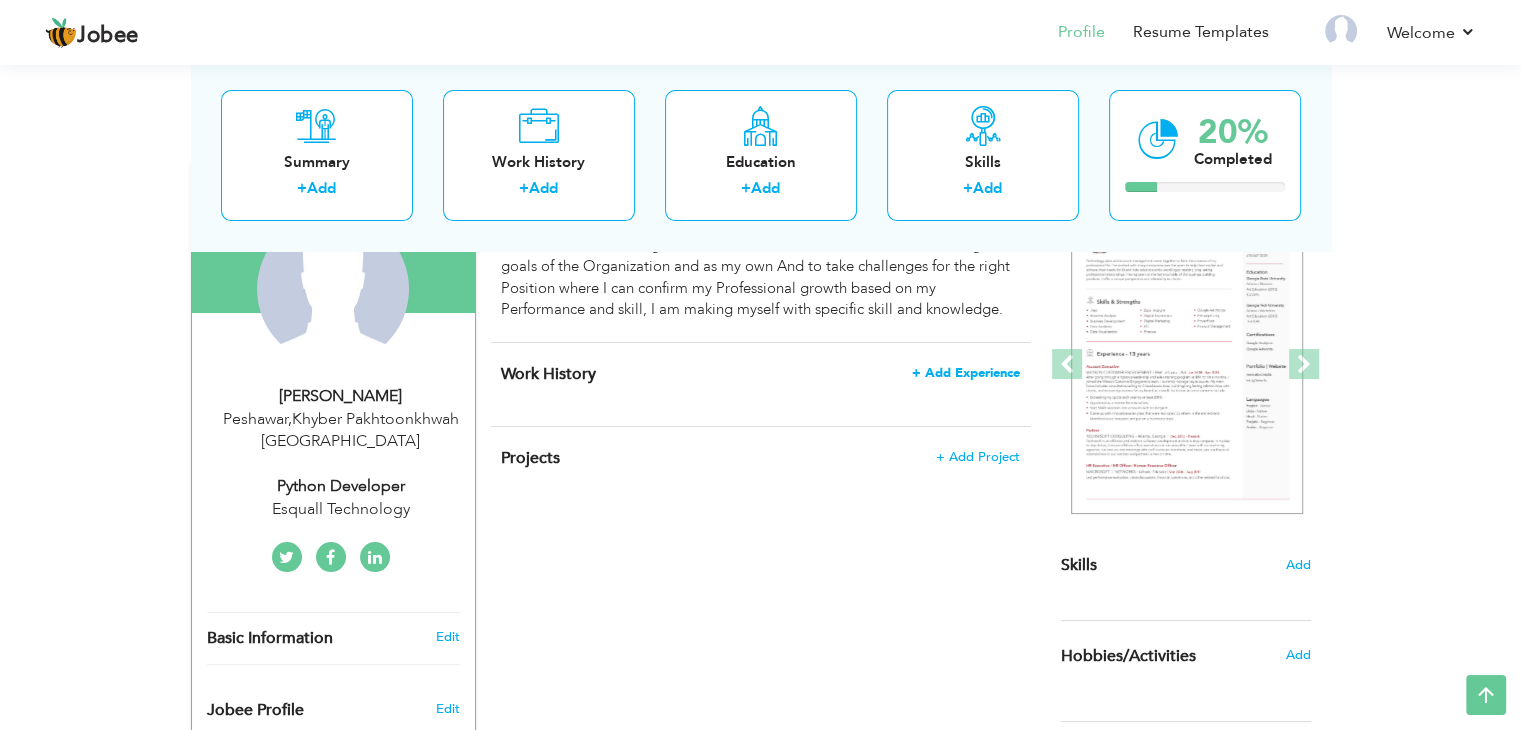 click on "+ Add Experience" at bounding box center (966, 373) 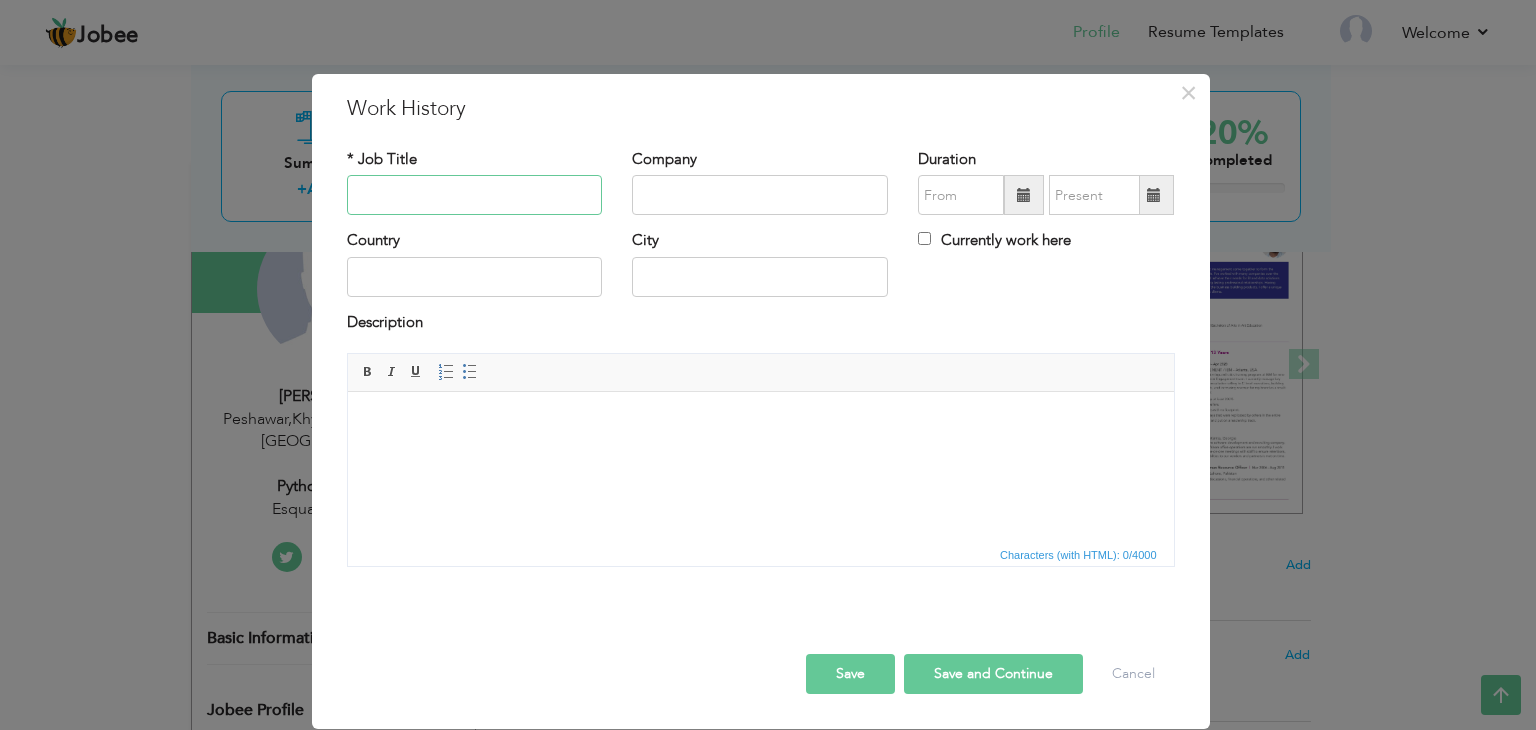 click at bounding box center [475, 195] 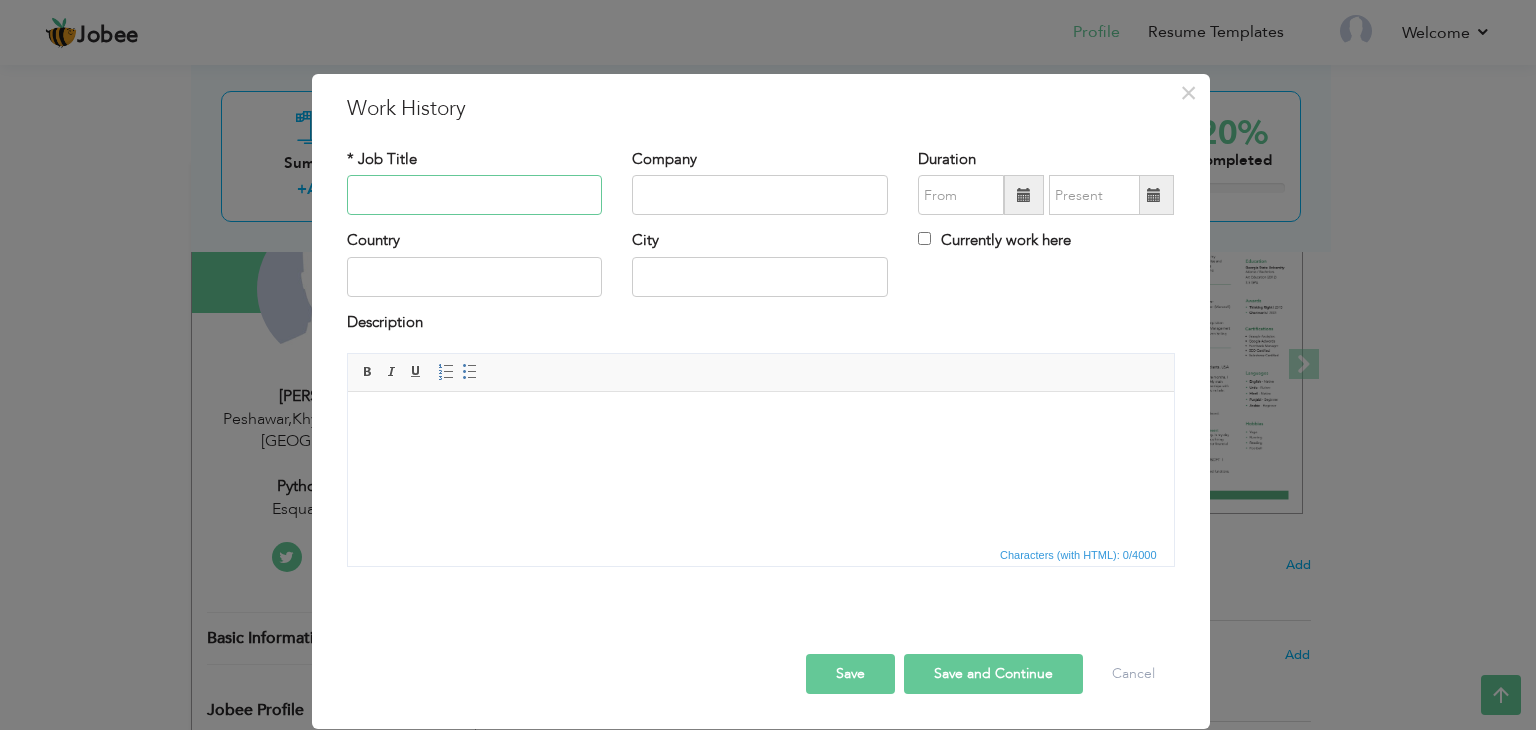 type on "P" 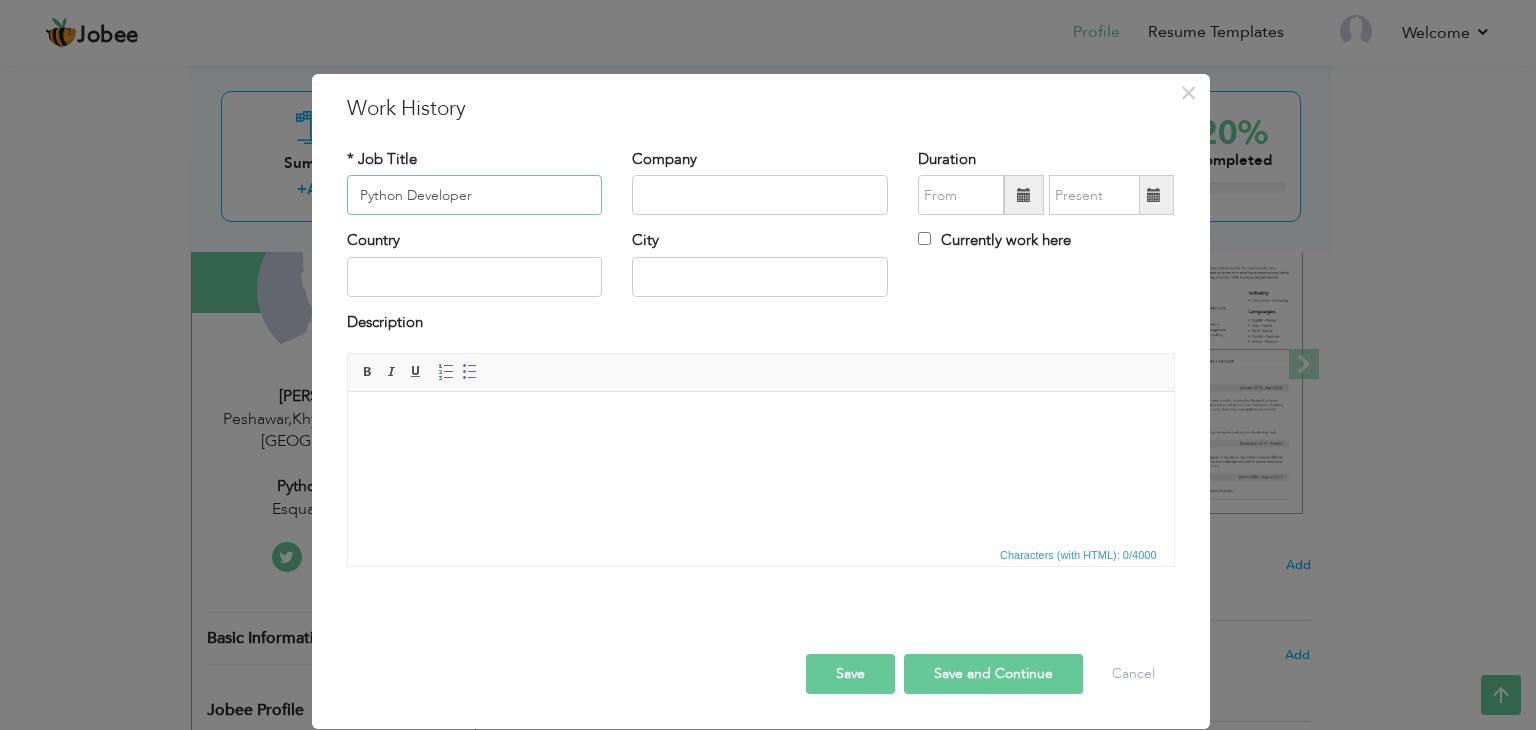 type on "Python Developer" 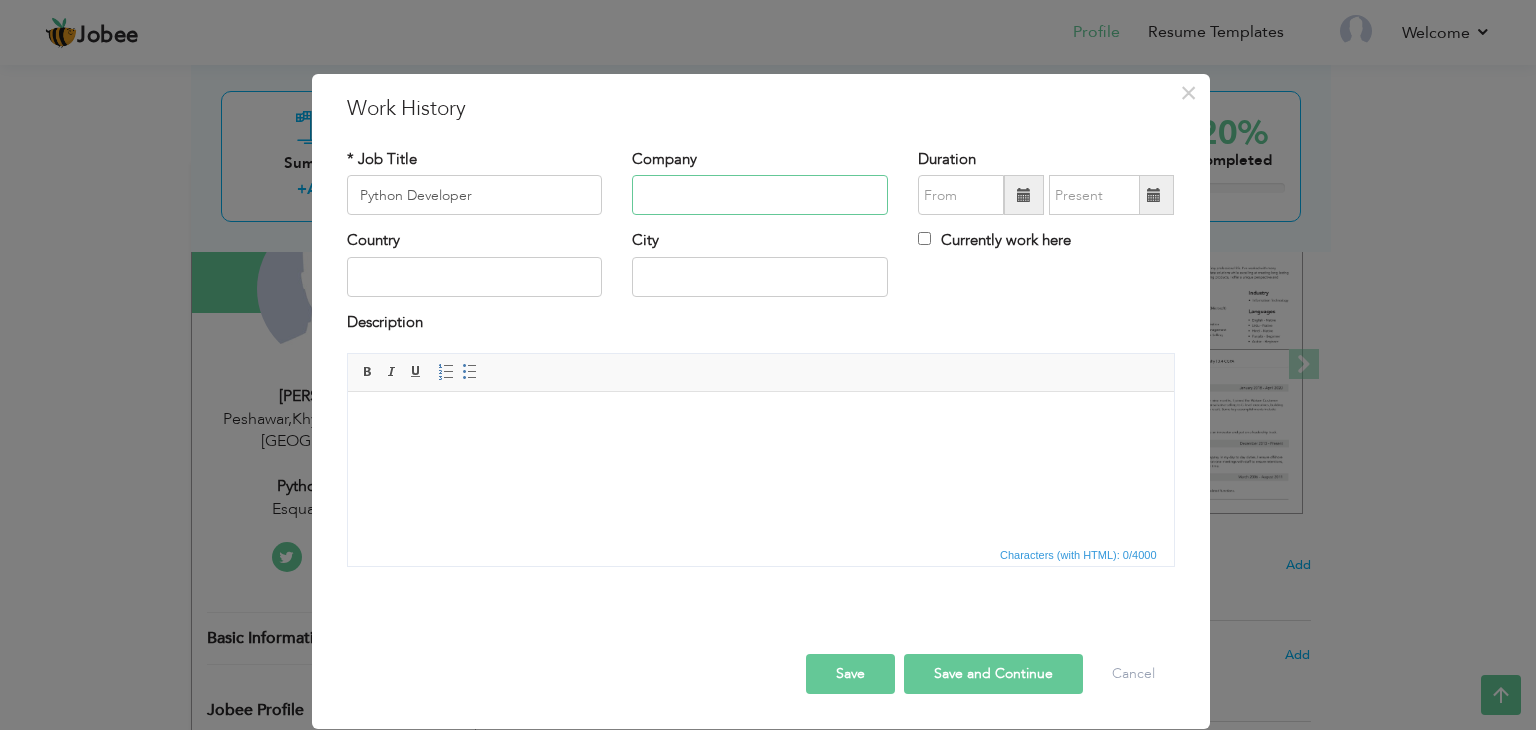 click at bounding box center (760, 195) 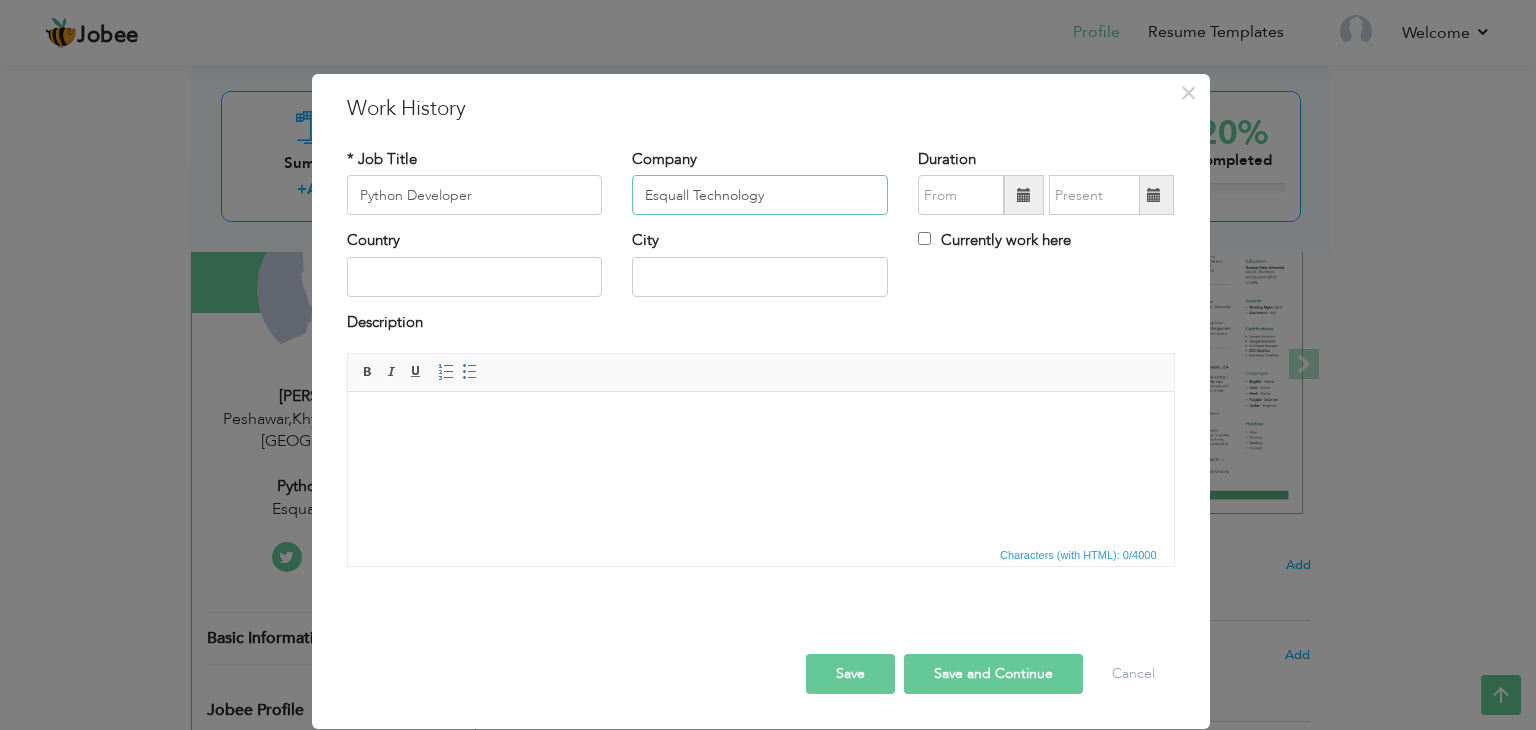 type on "Esquall Technology" 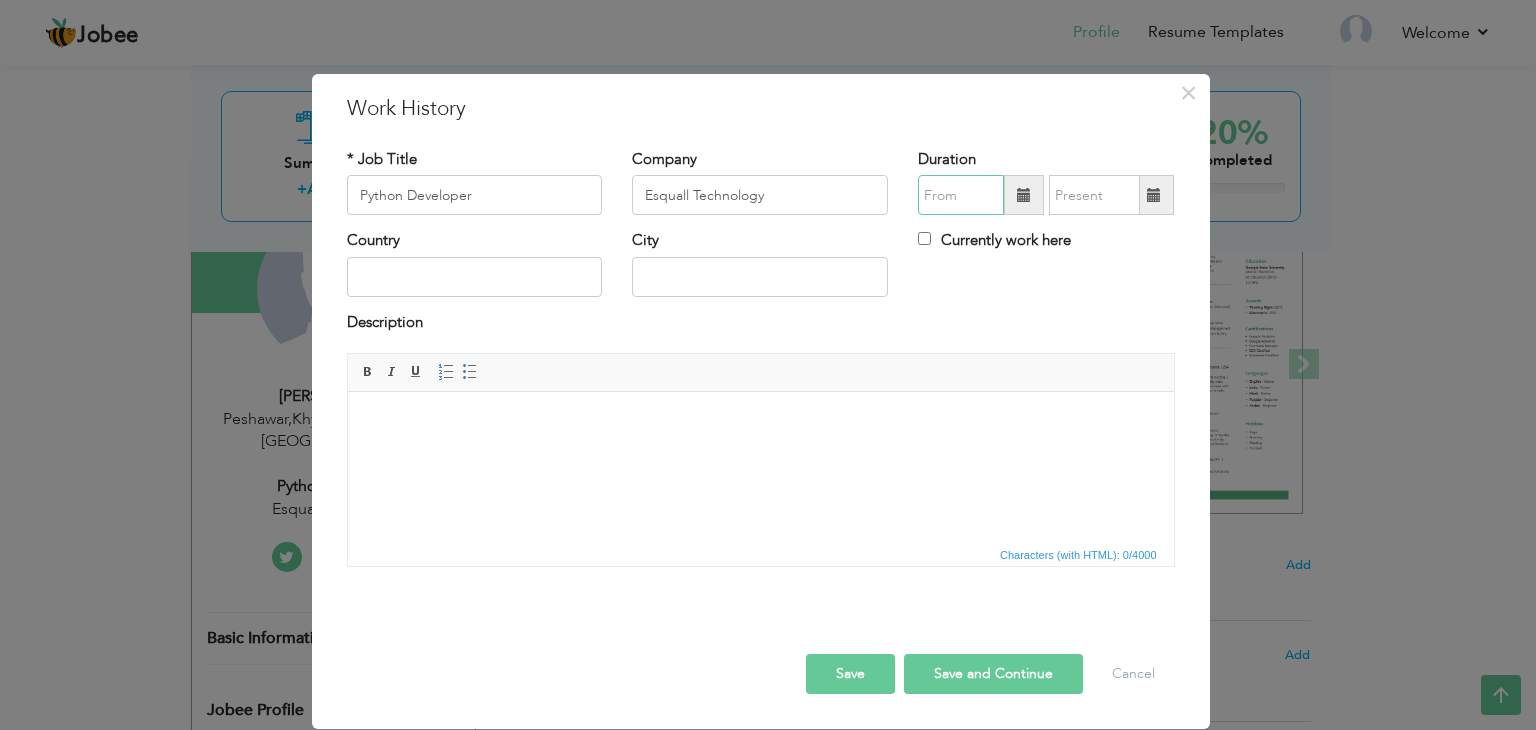 type on "07/2025" 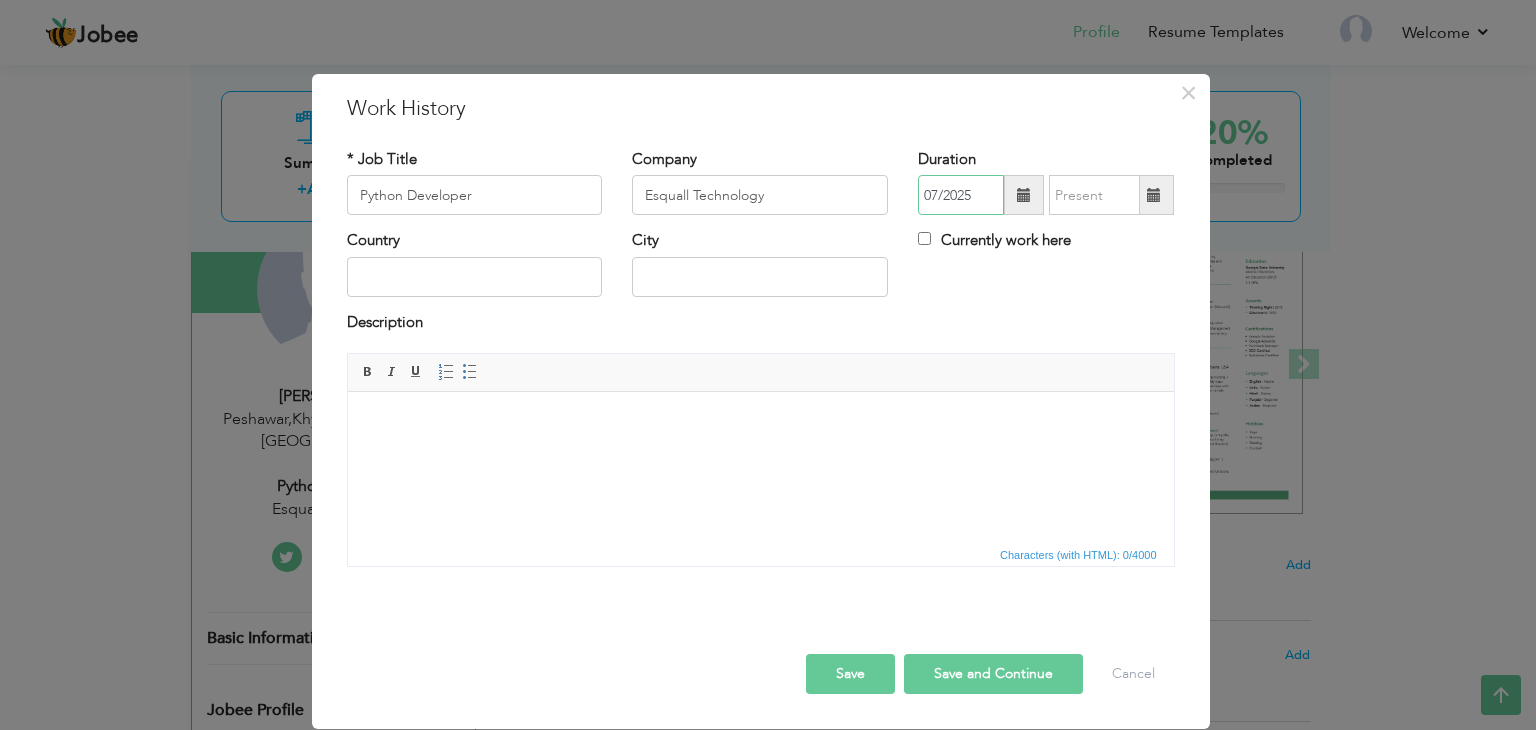 click on "07/2025" at bounding box center [961, 195] 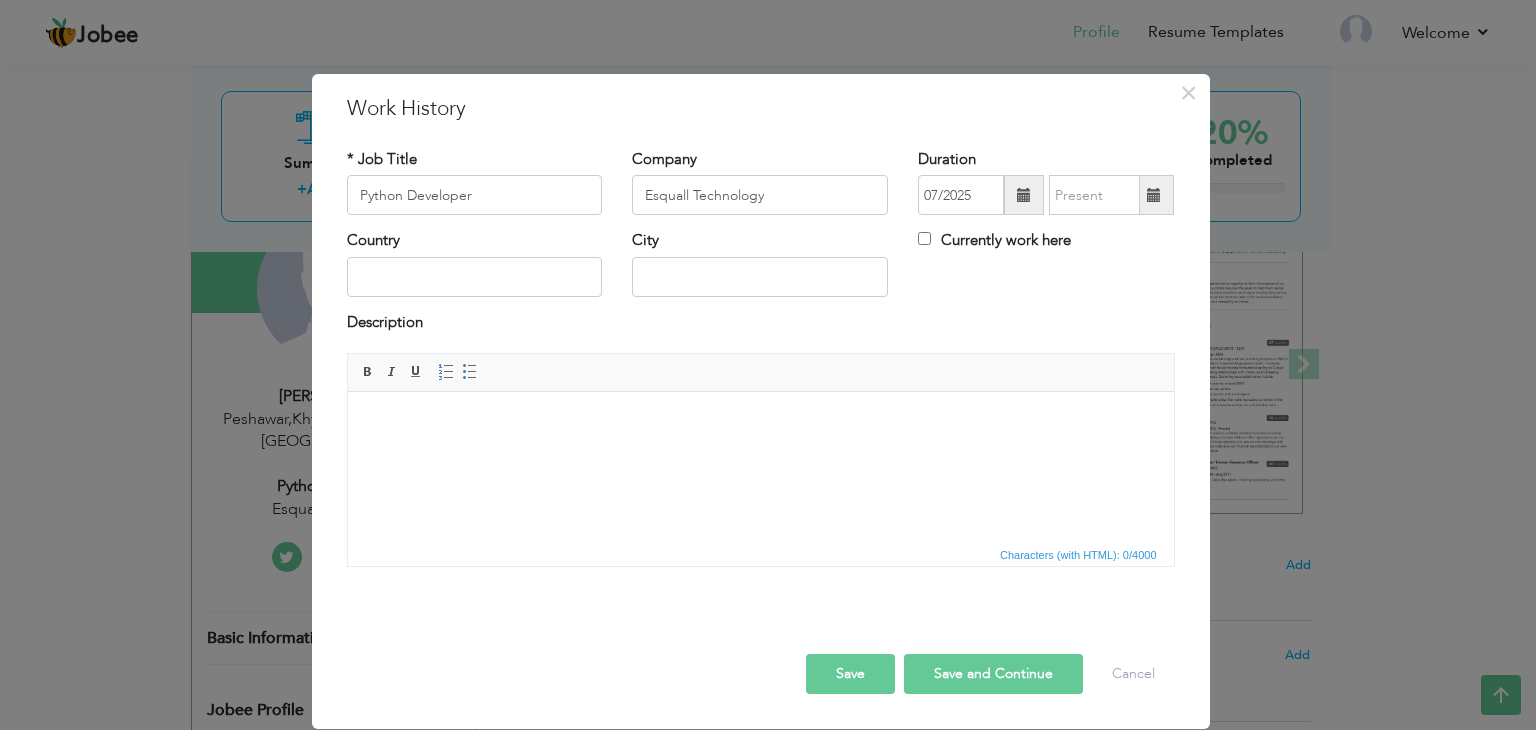click on "* Job Title
Python Developer
Company
Esquall Technology
Duration
07/2025 Currently work here Country City Description" at bounding box center (761, 365) 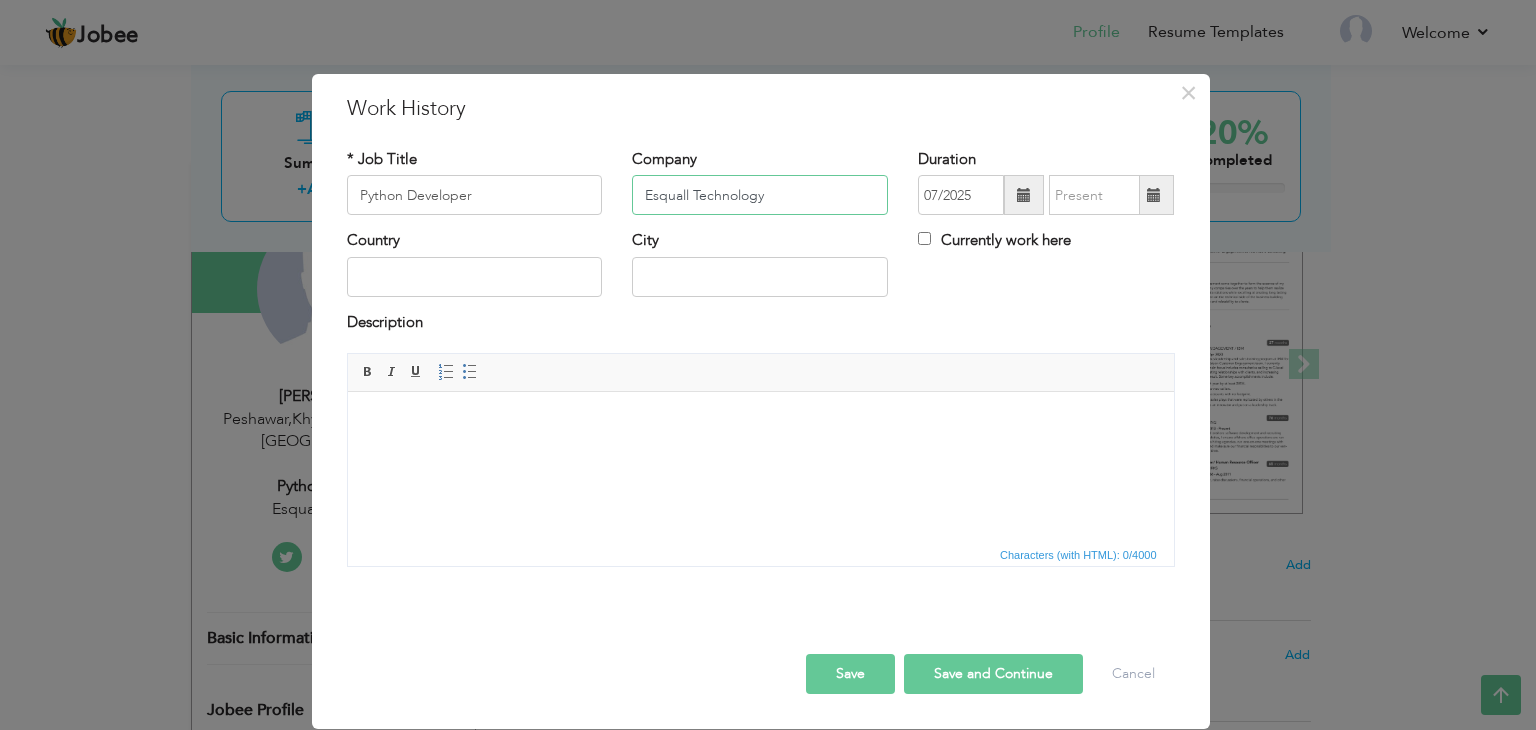 click on "Esquall Technology" at bounding box center (760, 195) 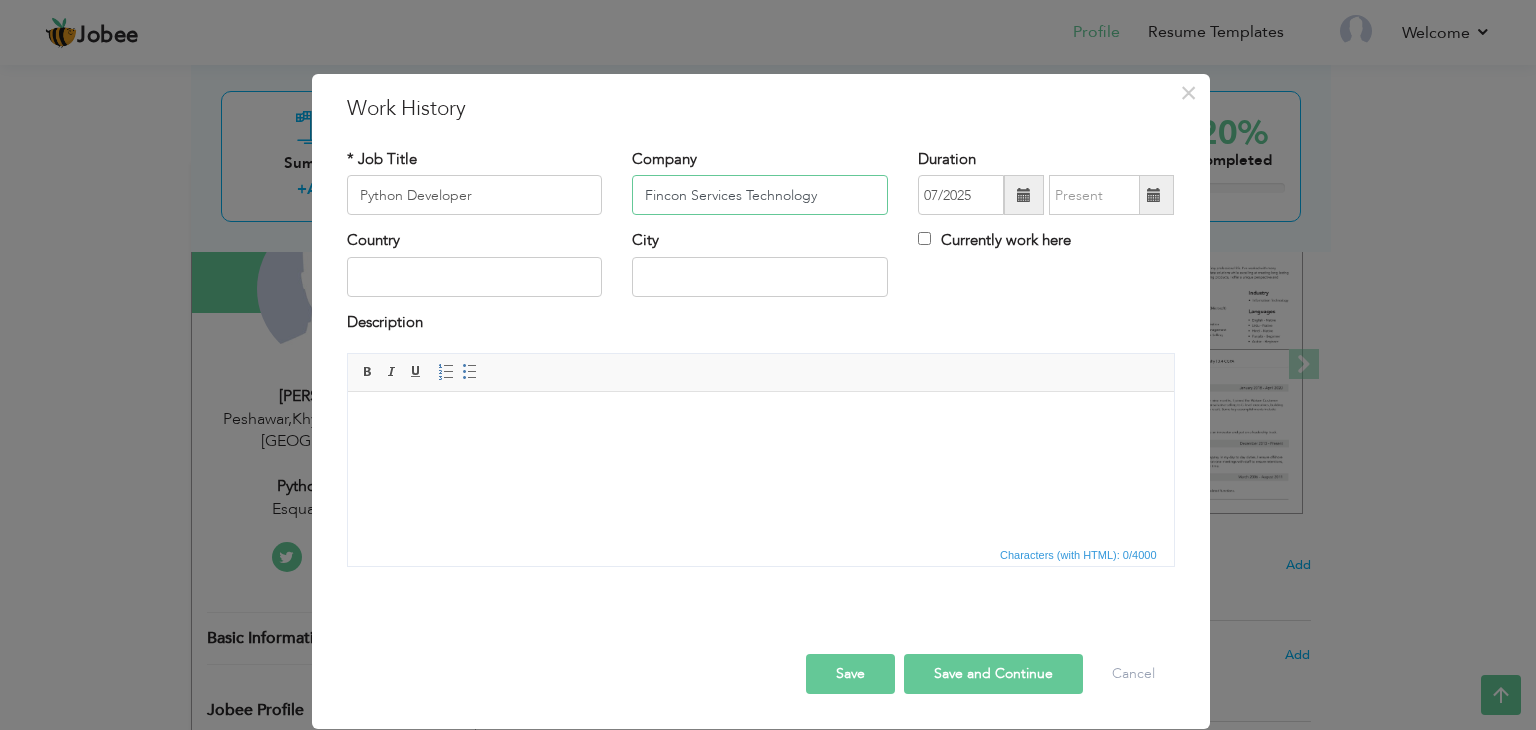 click on "Fincon Services Technology" at bounding box center (760, 195) 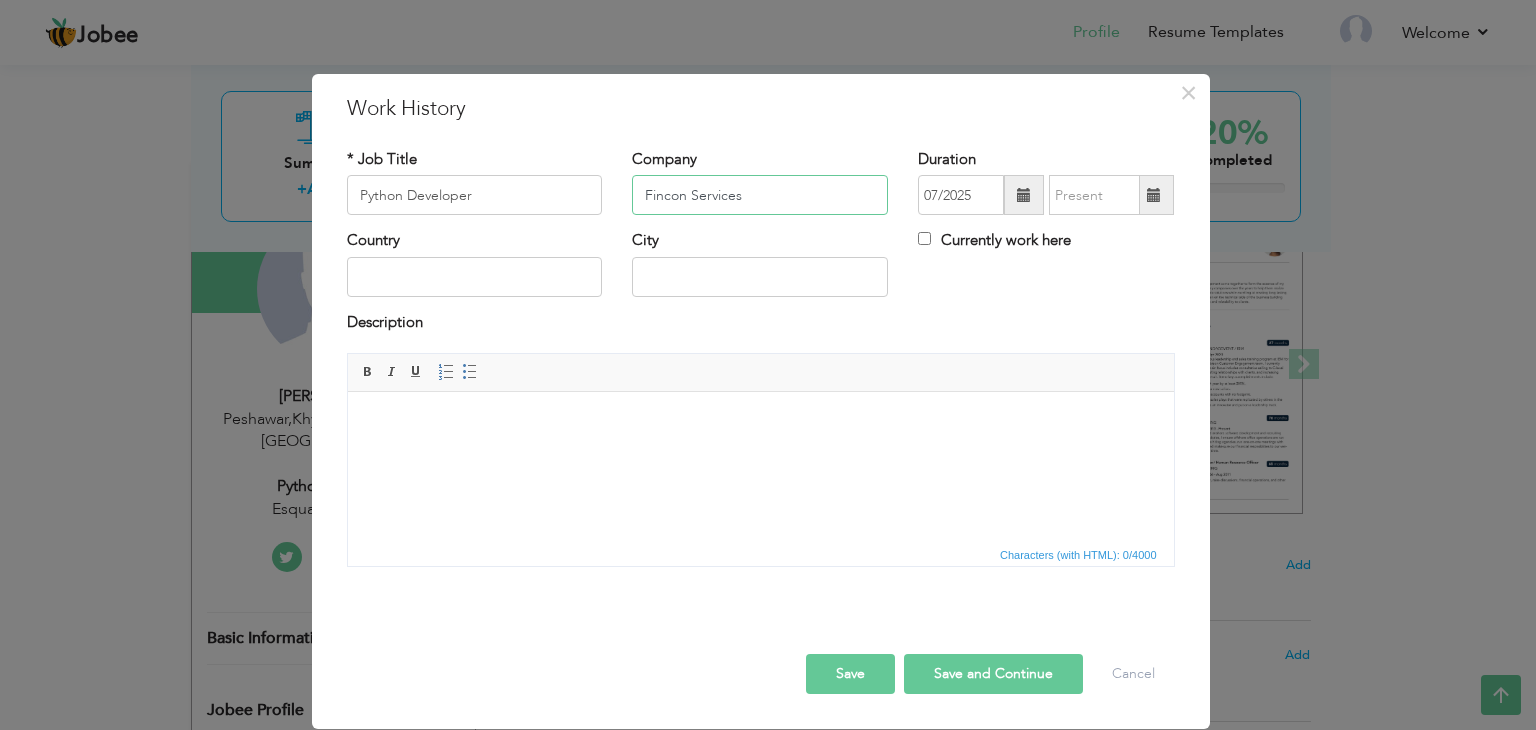 type on "Fincon Services" 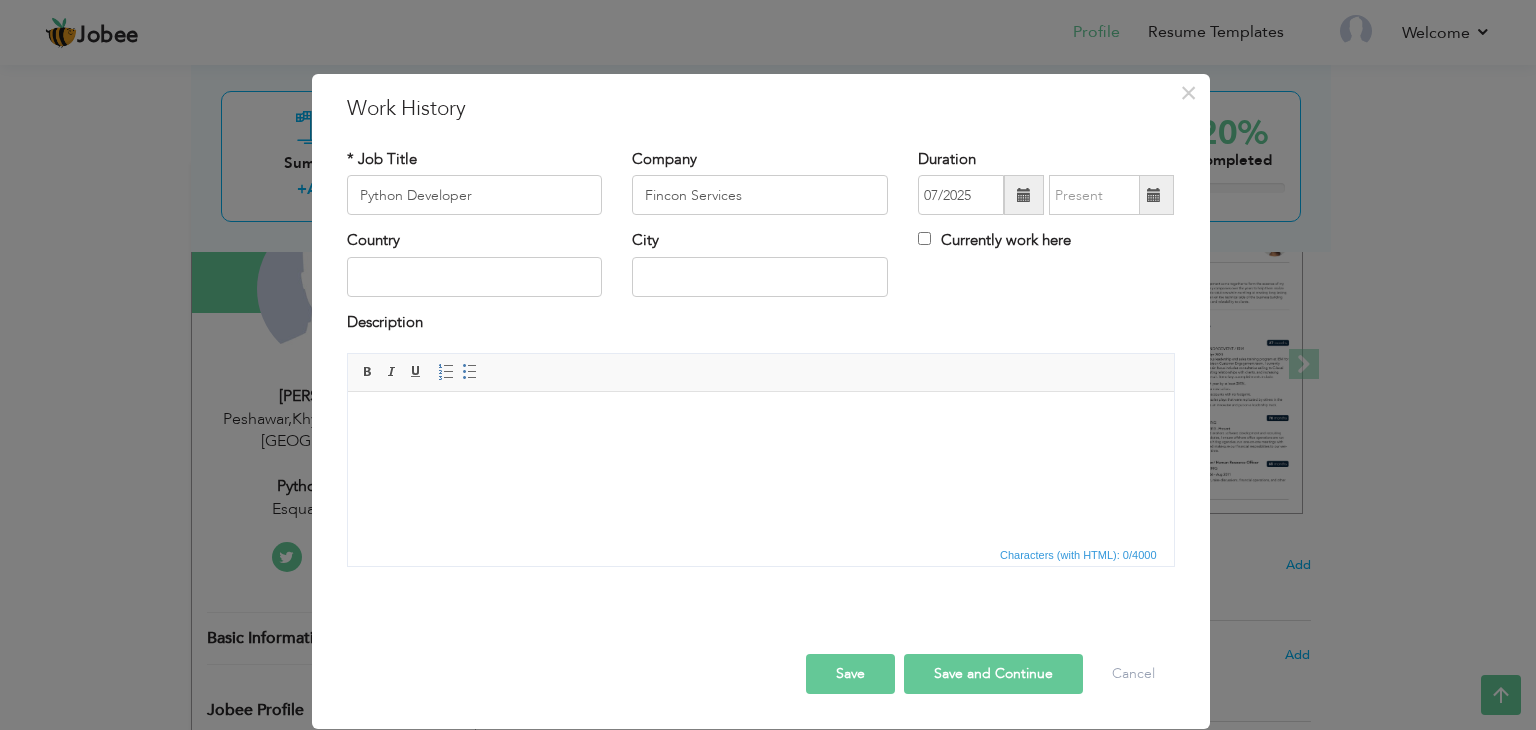 click at bounding box center [1024, 195] 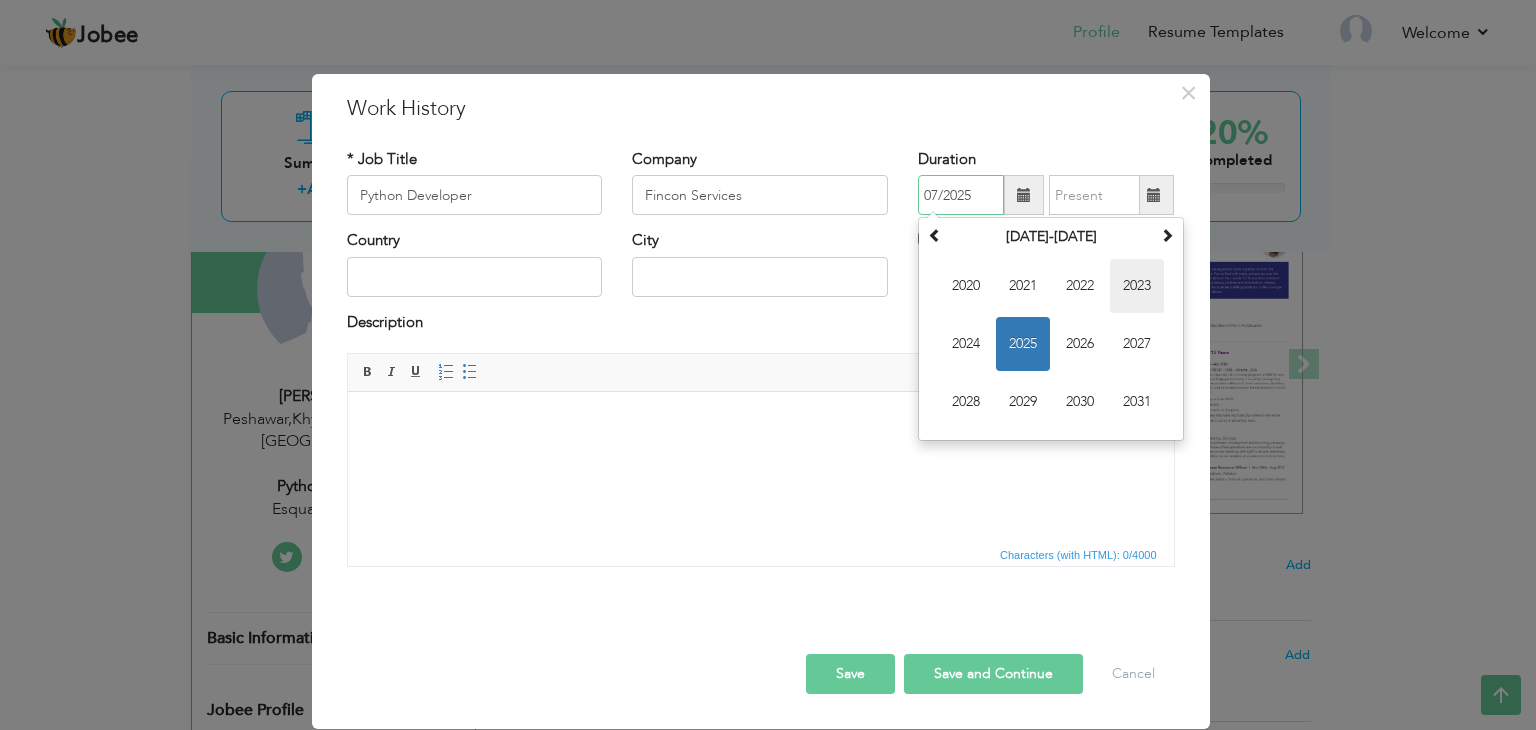 click on "2023" at bounding box center (1137, 286) 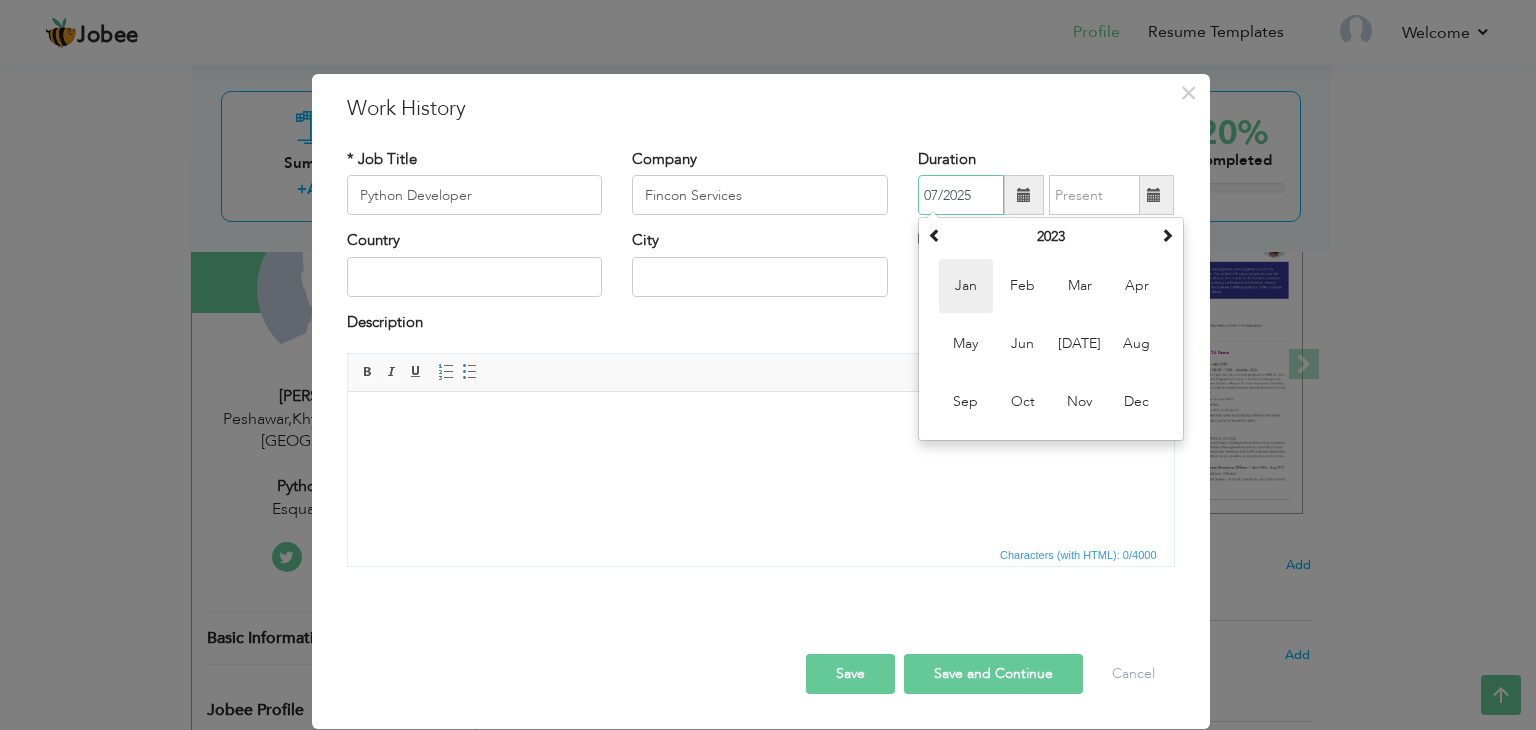 click on "Jan" at bounding box center (966, 286) 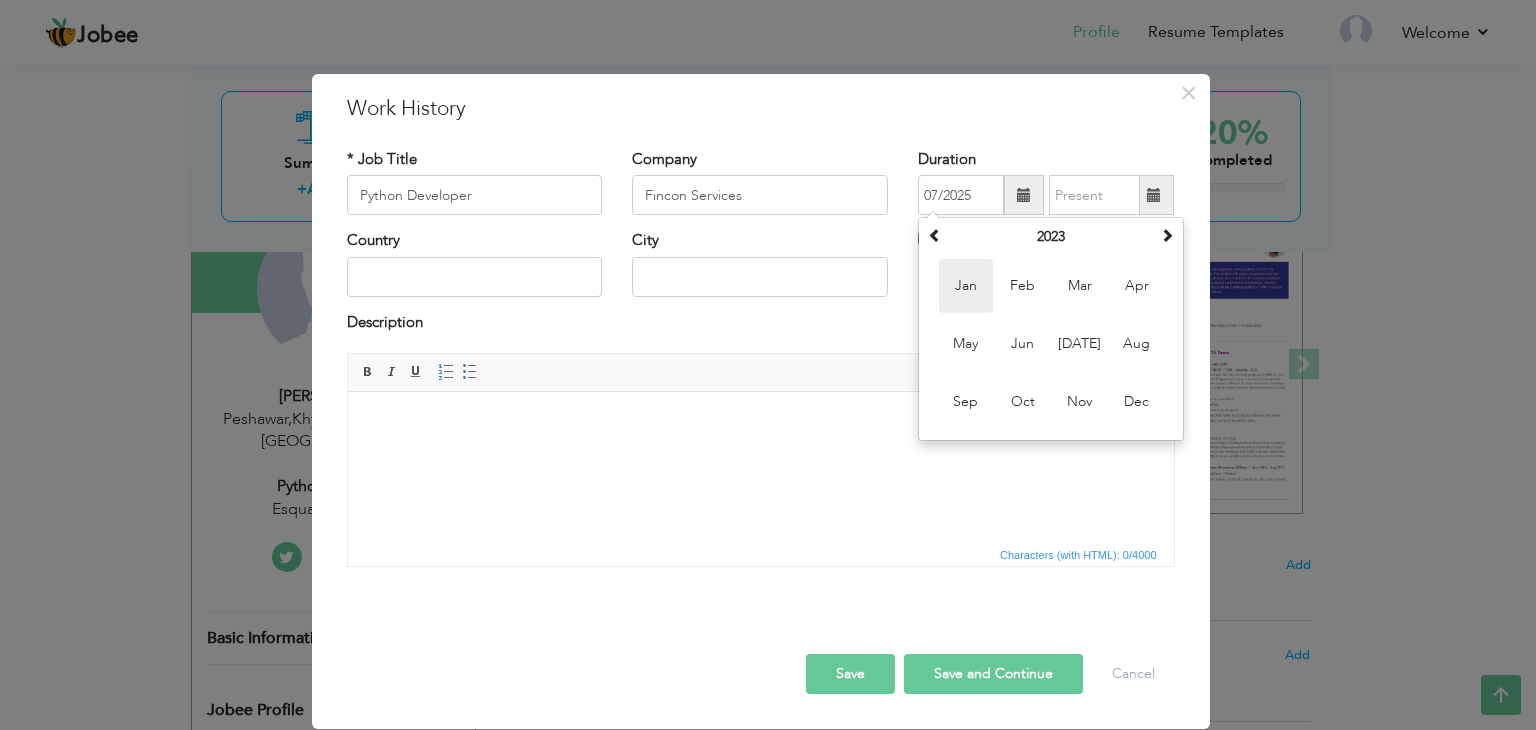 type on "01/2023" 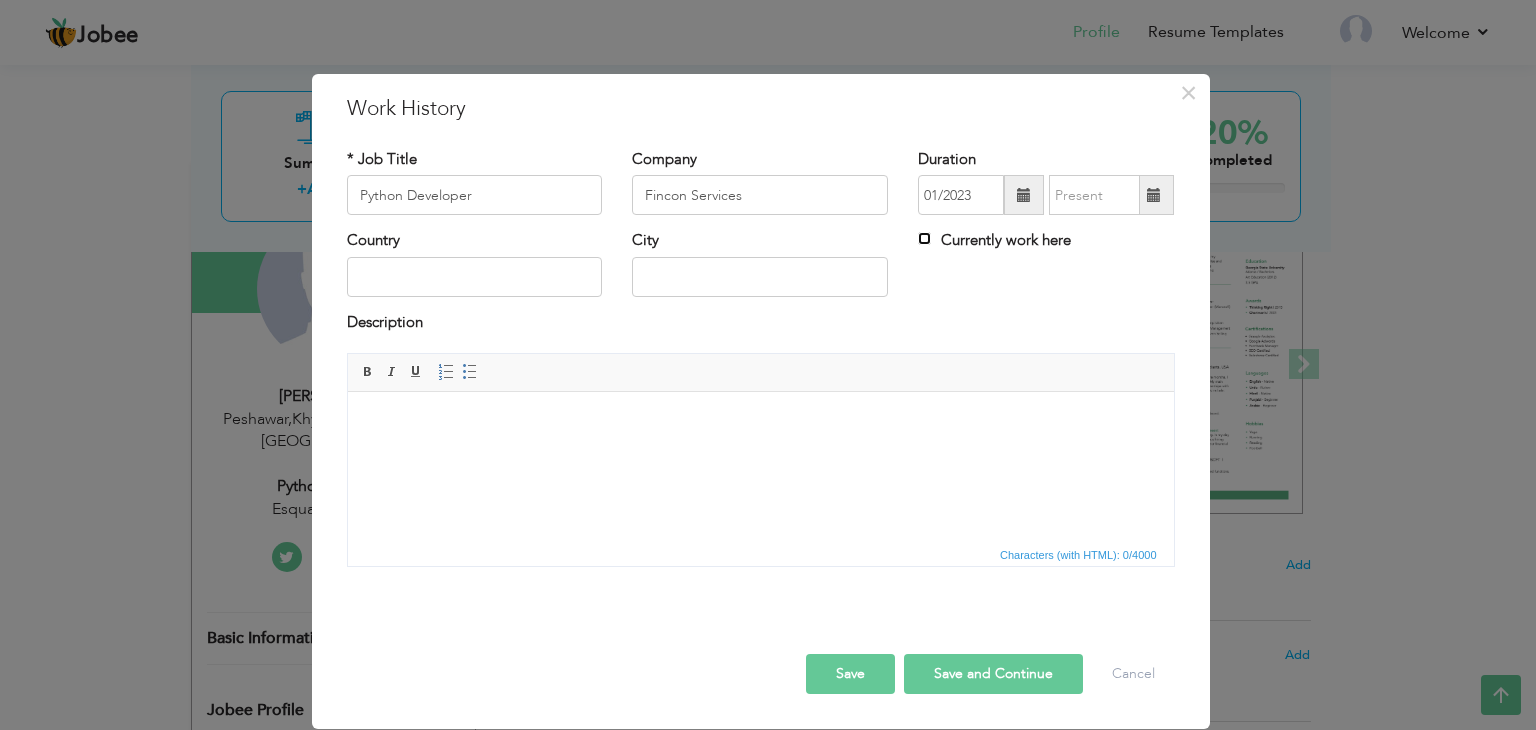click on "Currently work here" at bounding box center [924, 238] 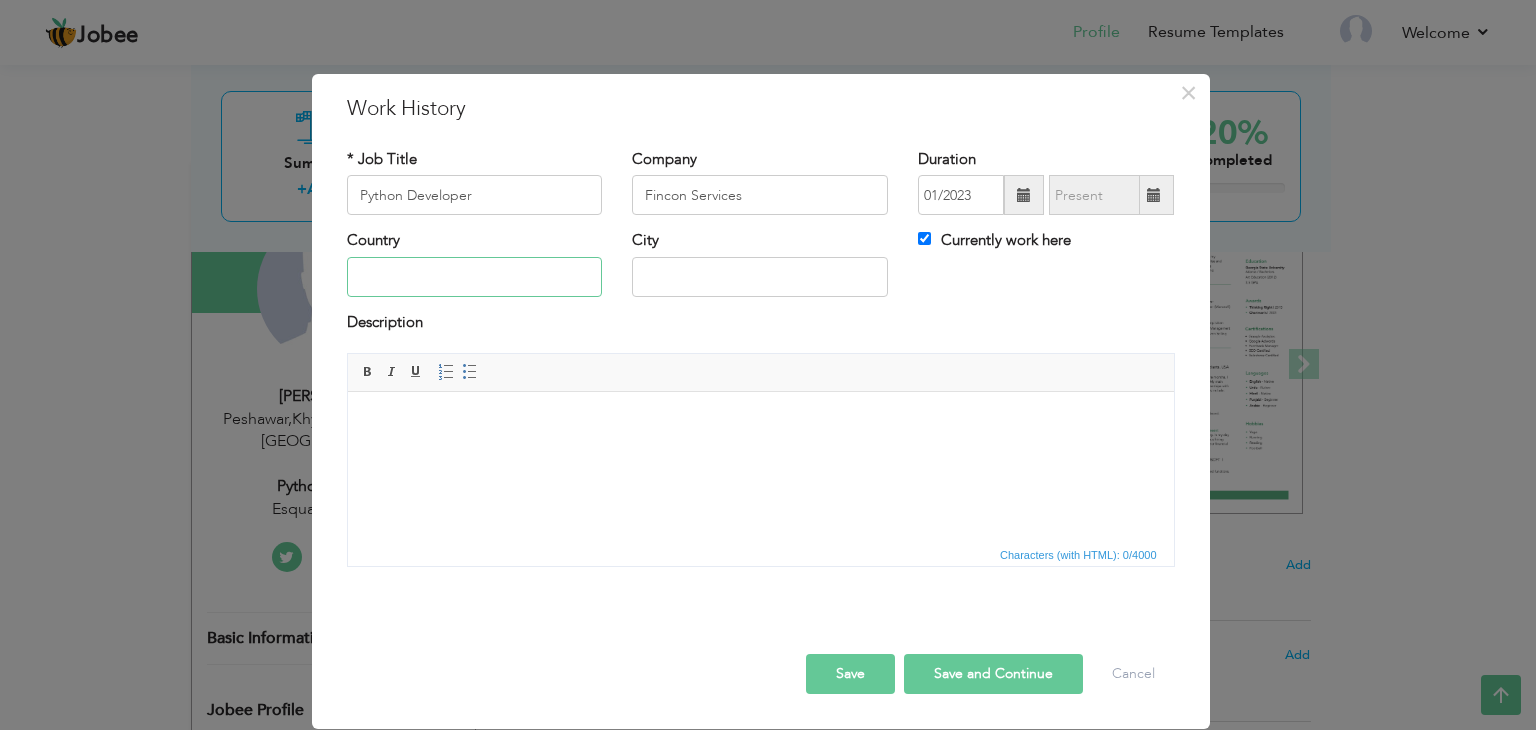 click at bounding box center [475, 277] 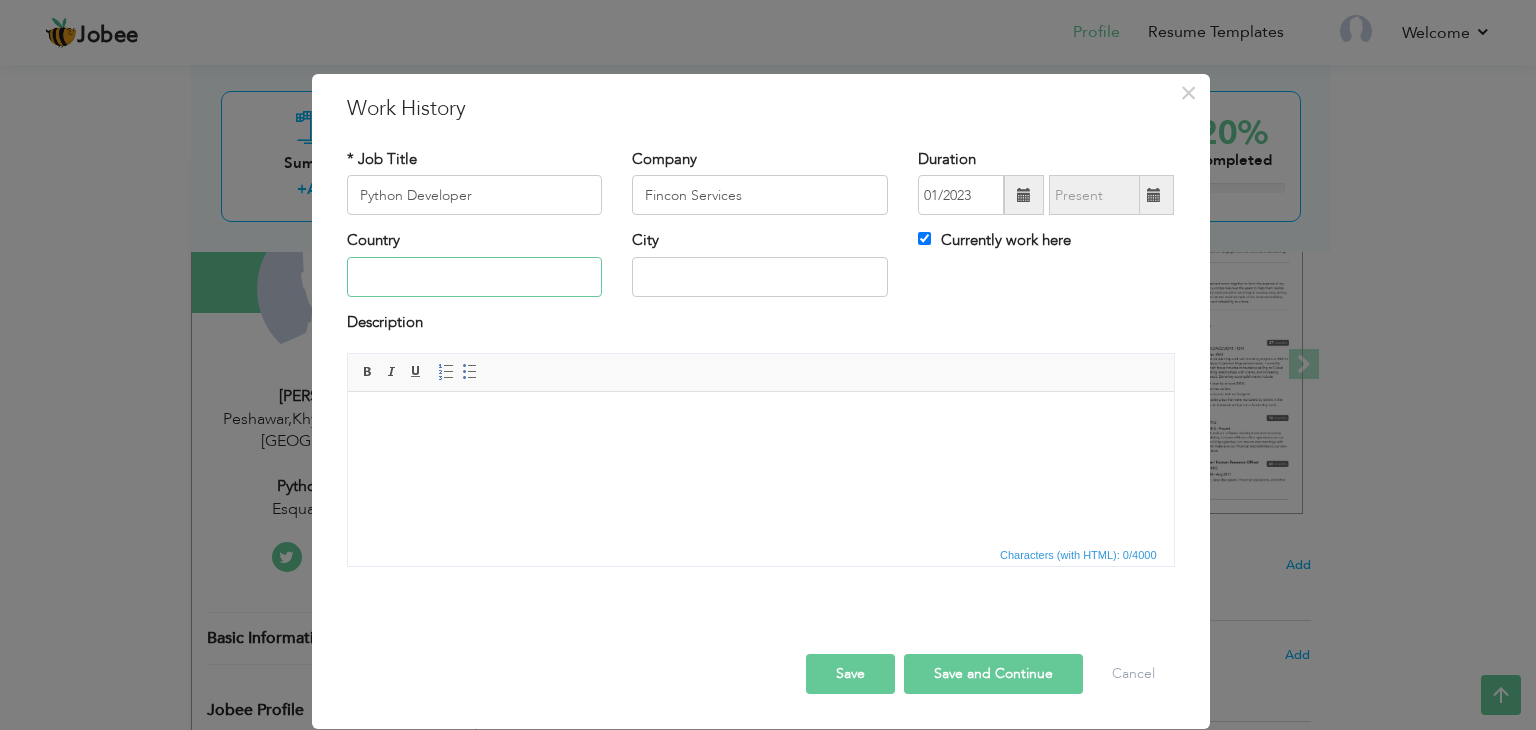 type on "[GEOGRAPHIC_DATA]" 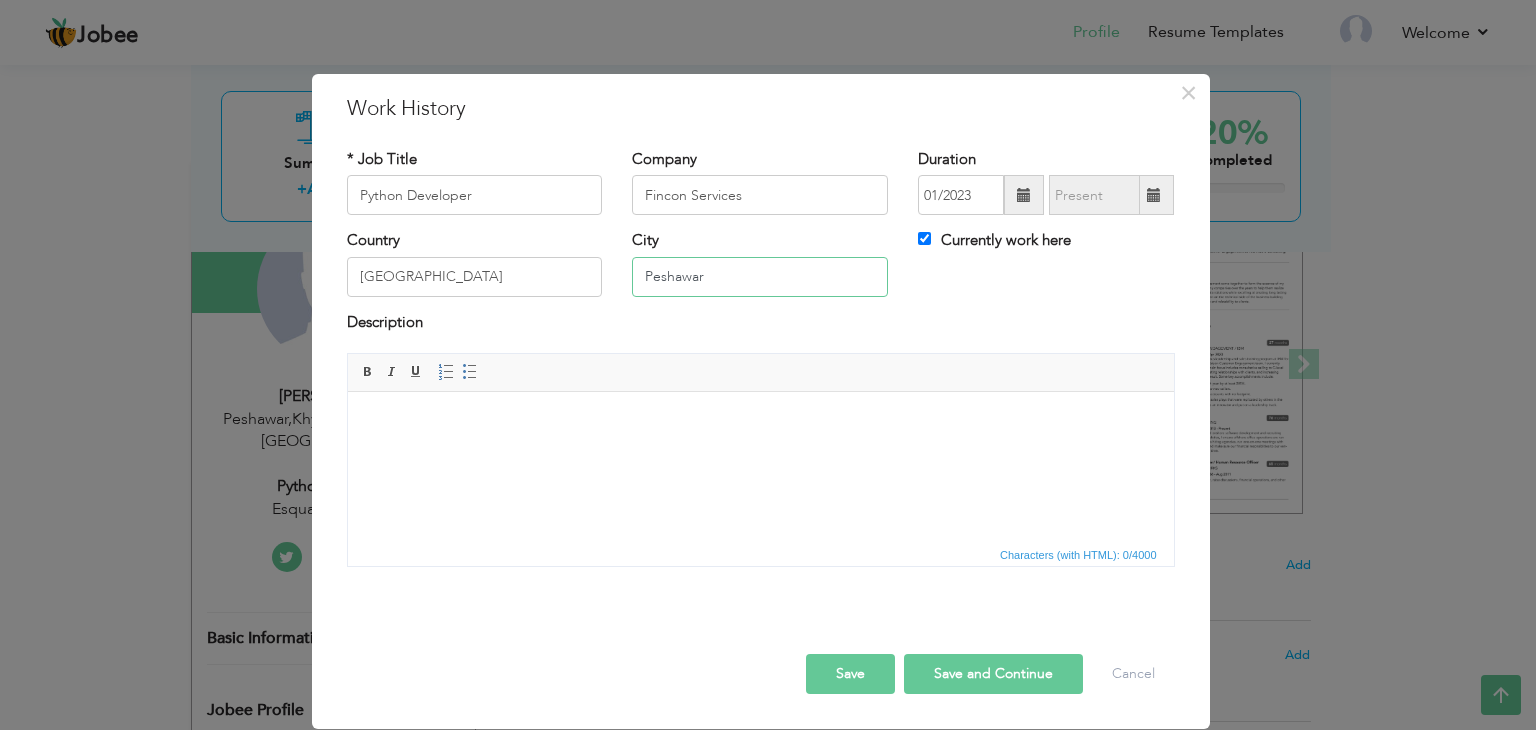 click on "Peshawar" at bounding box center (760, 277) 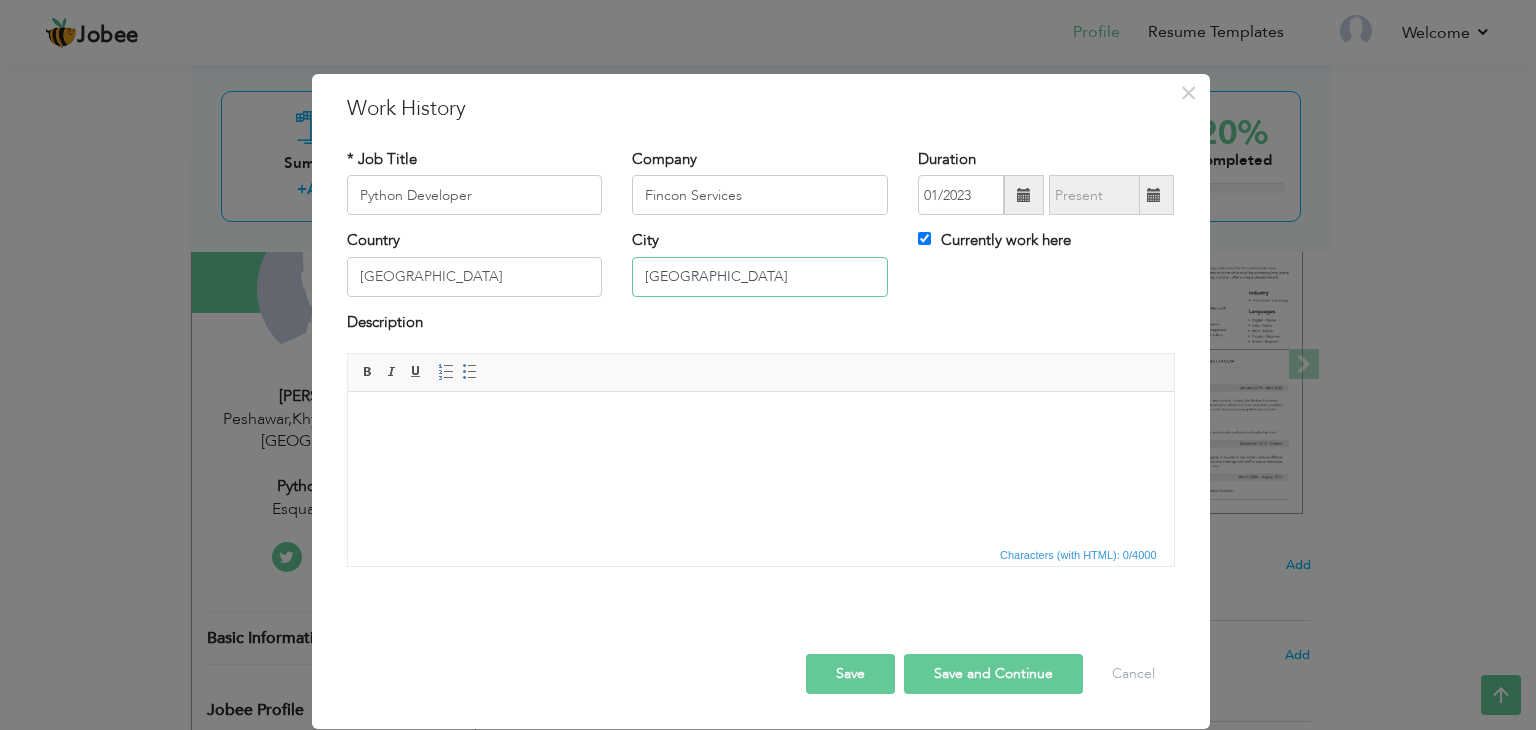 type on "[GEOGRAPHIC_DATA]" 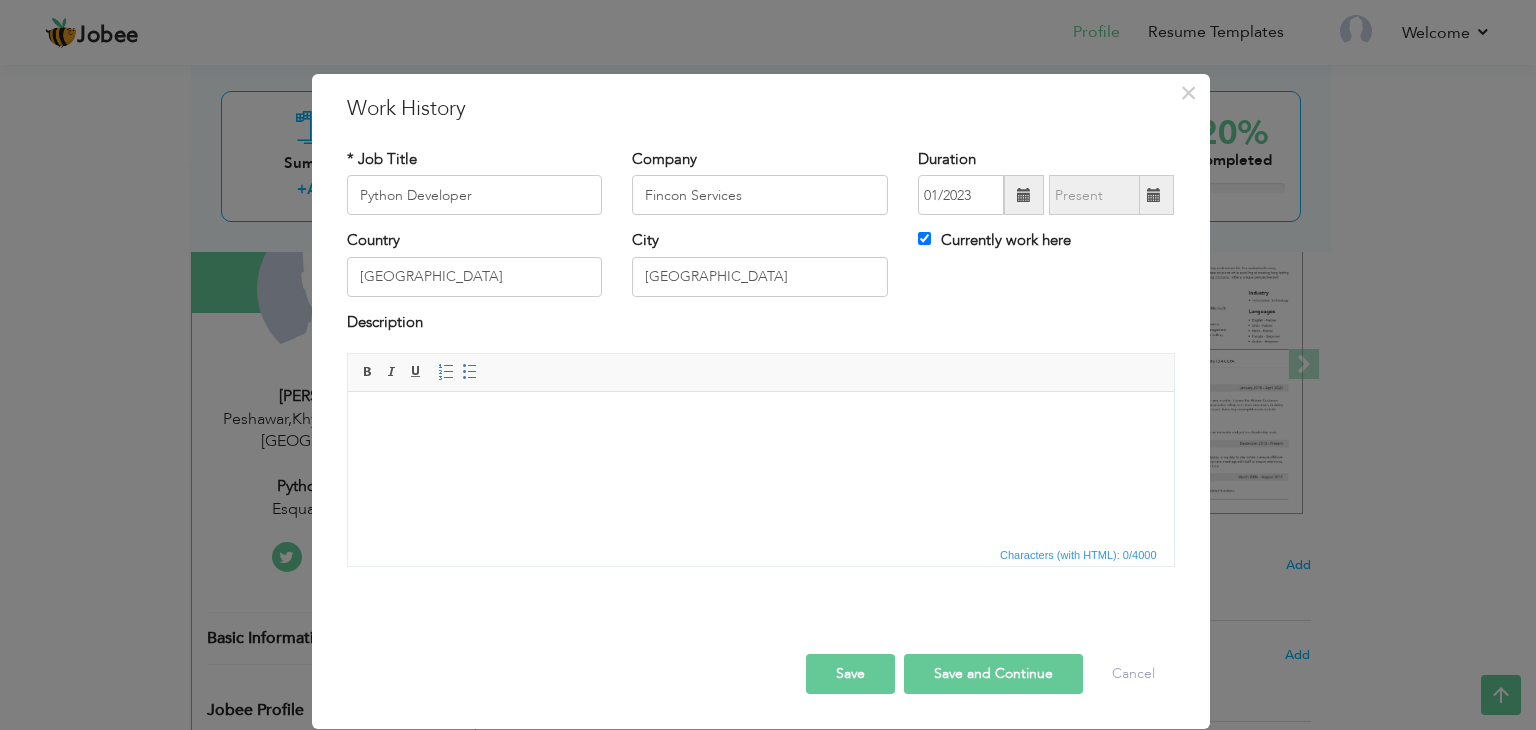 click at bounding box center [760, 422] 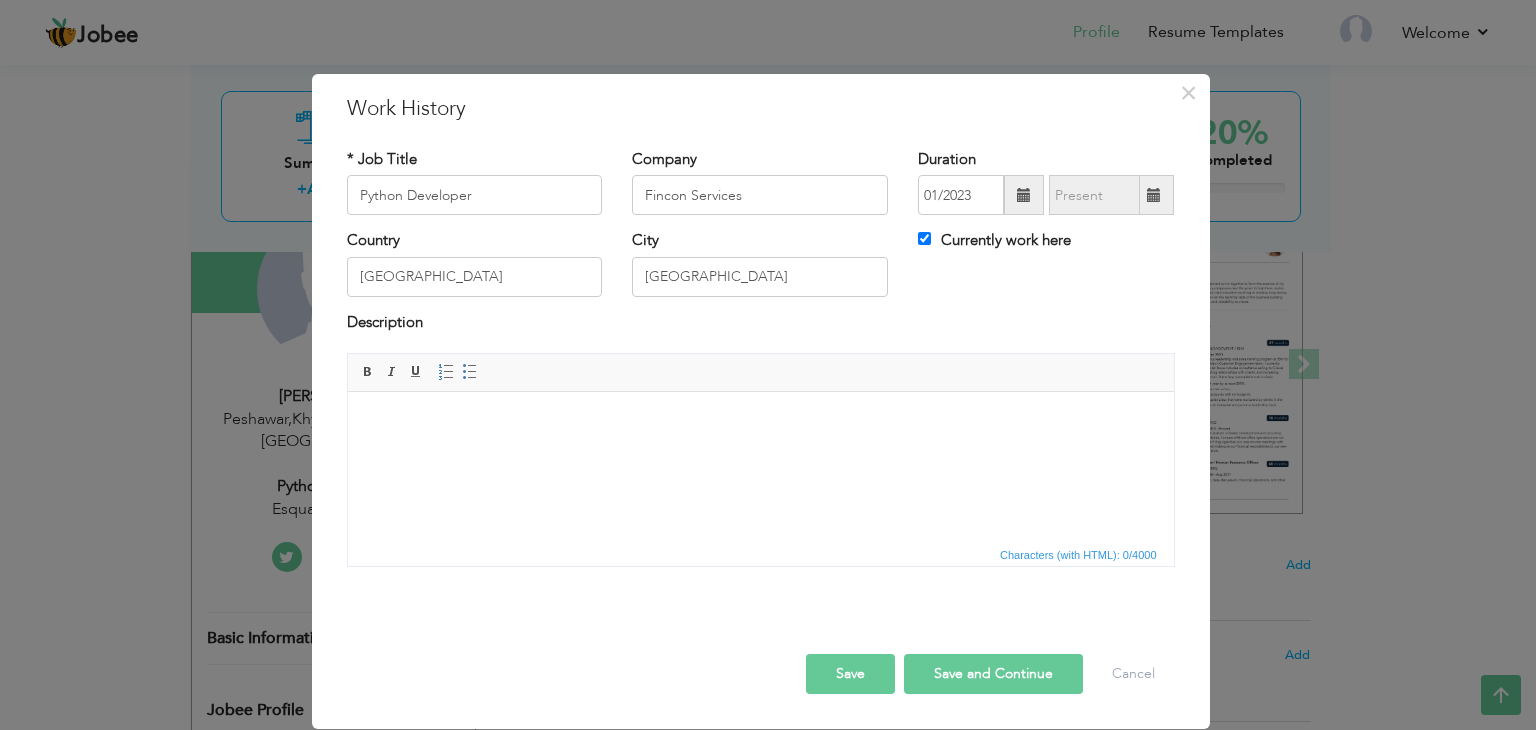 click on "Save" at bounding box center (850, 674) 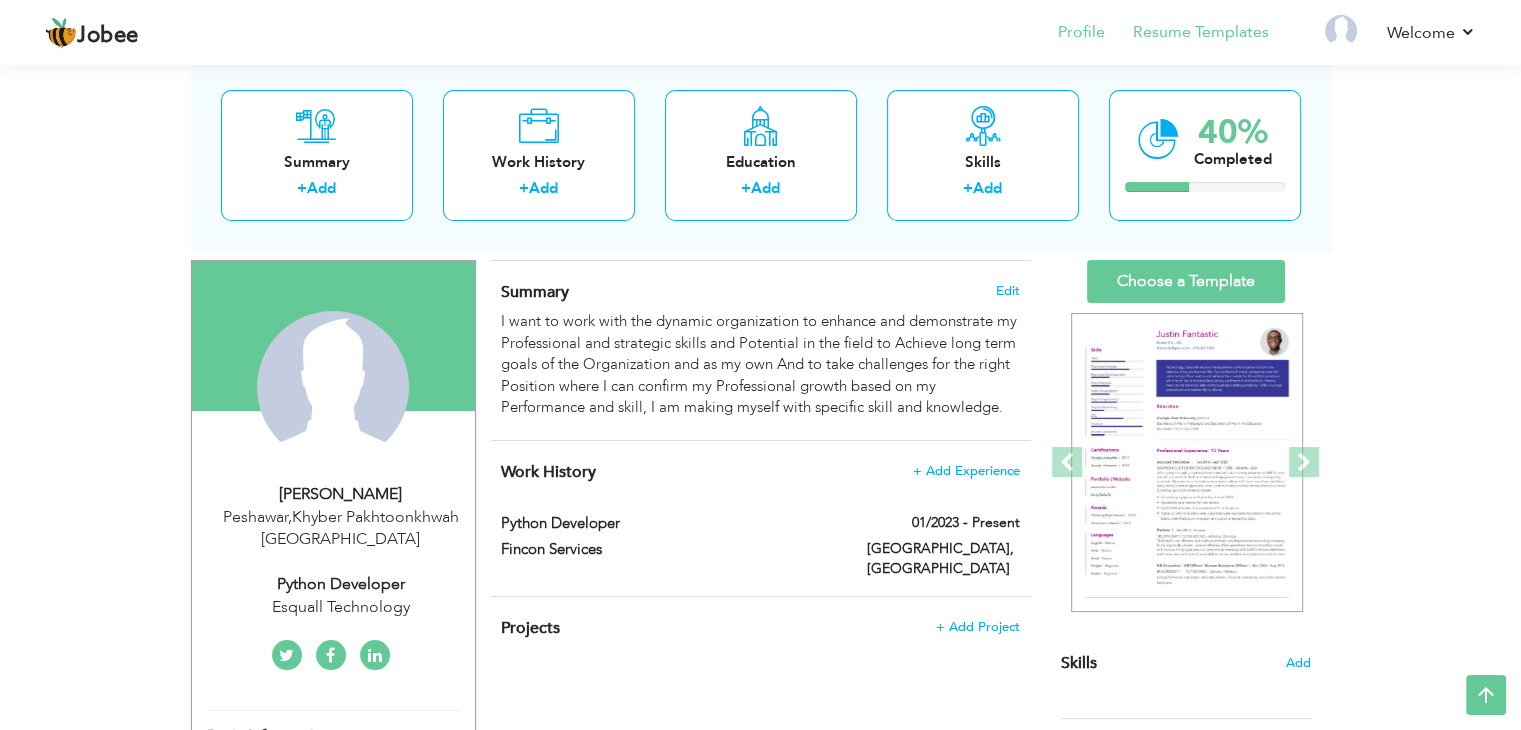 scroll, scrollTop: 0, scrollLeft: 0, axis: both 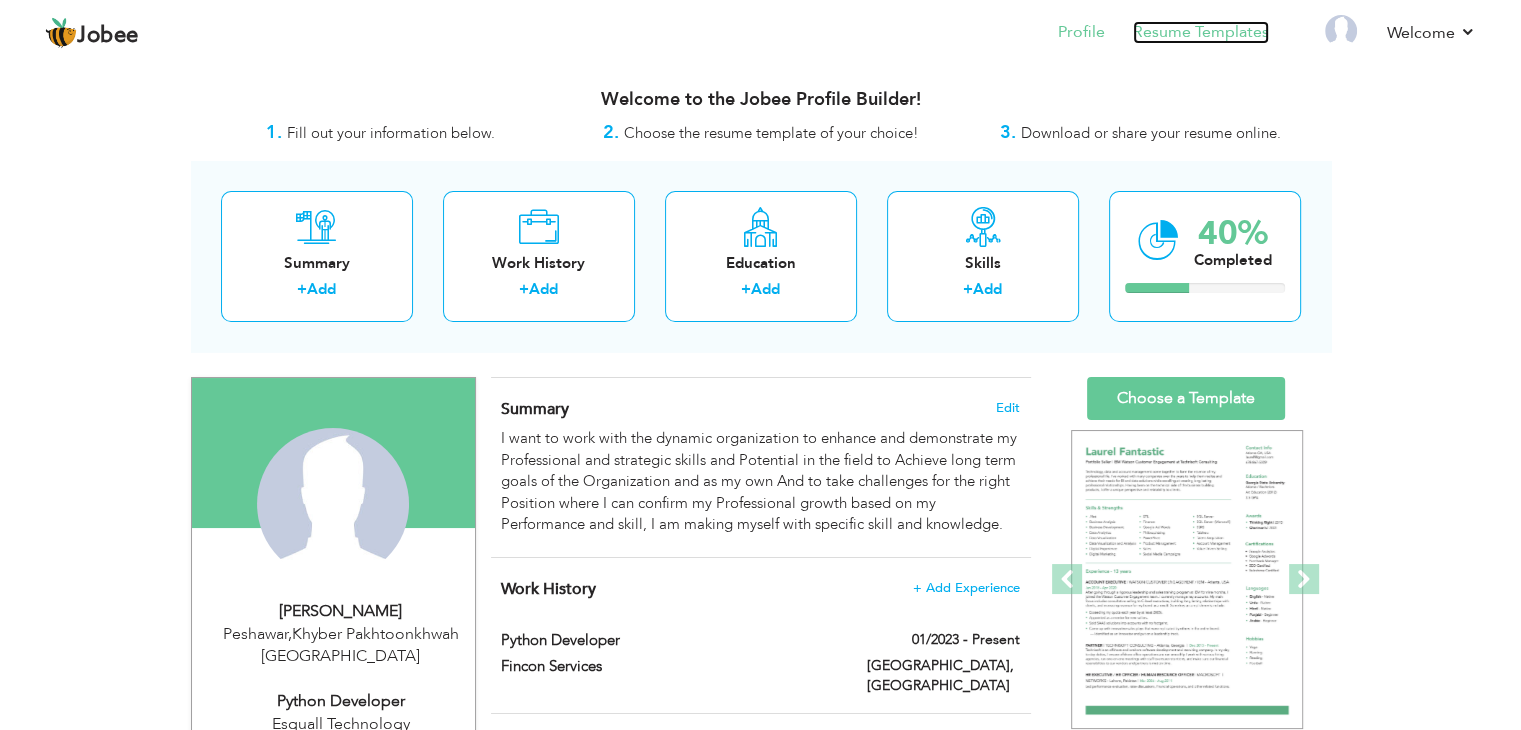 click on "Resume Templates" at bounding box center [1201, 32] 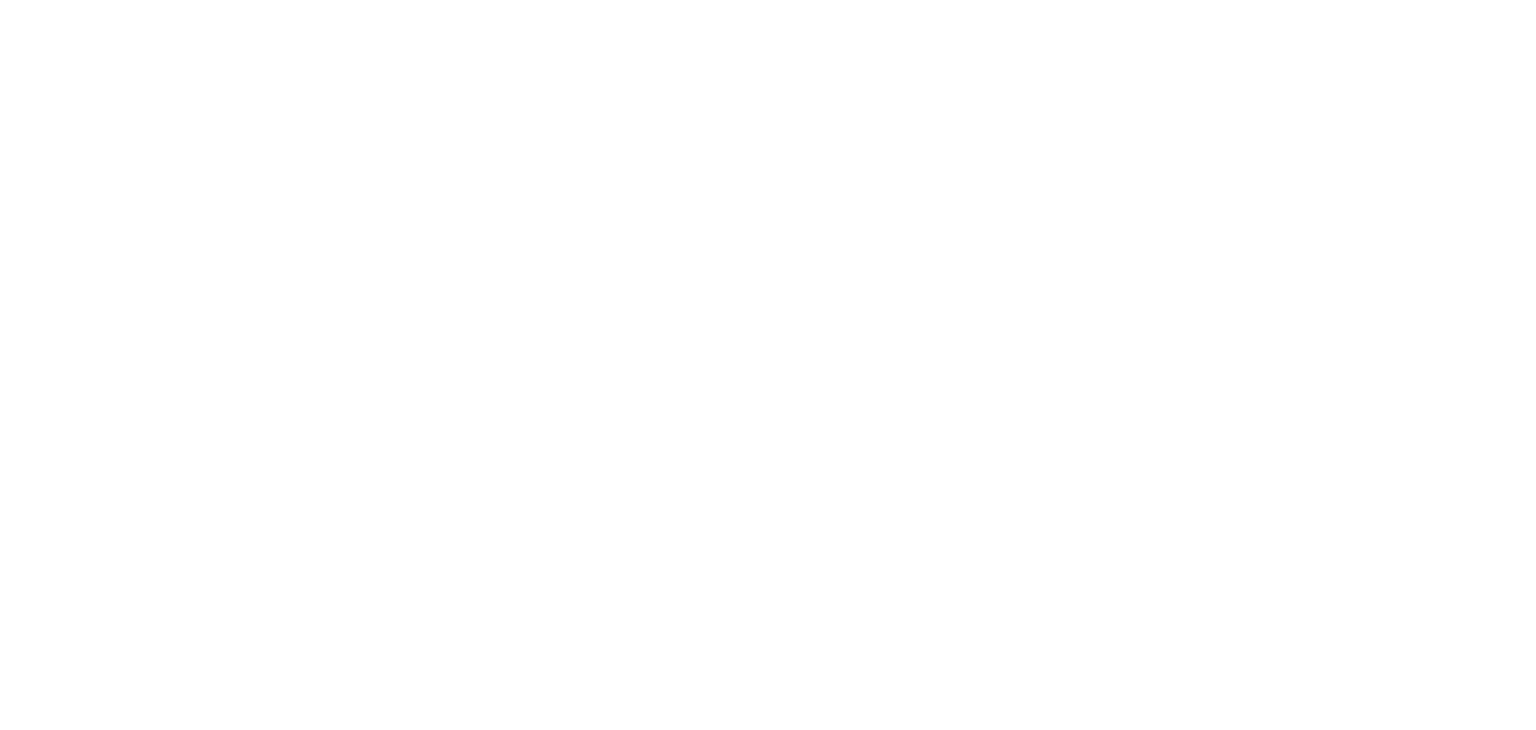 scroll, scrollTop: 0, scrollLeft: 0, axis: both 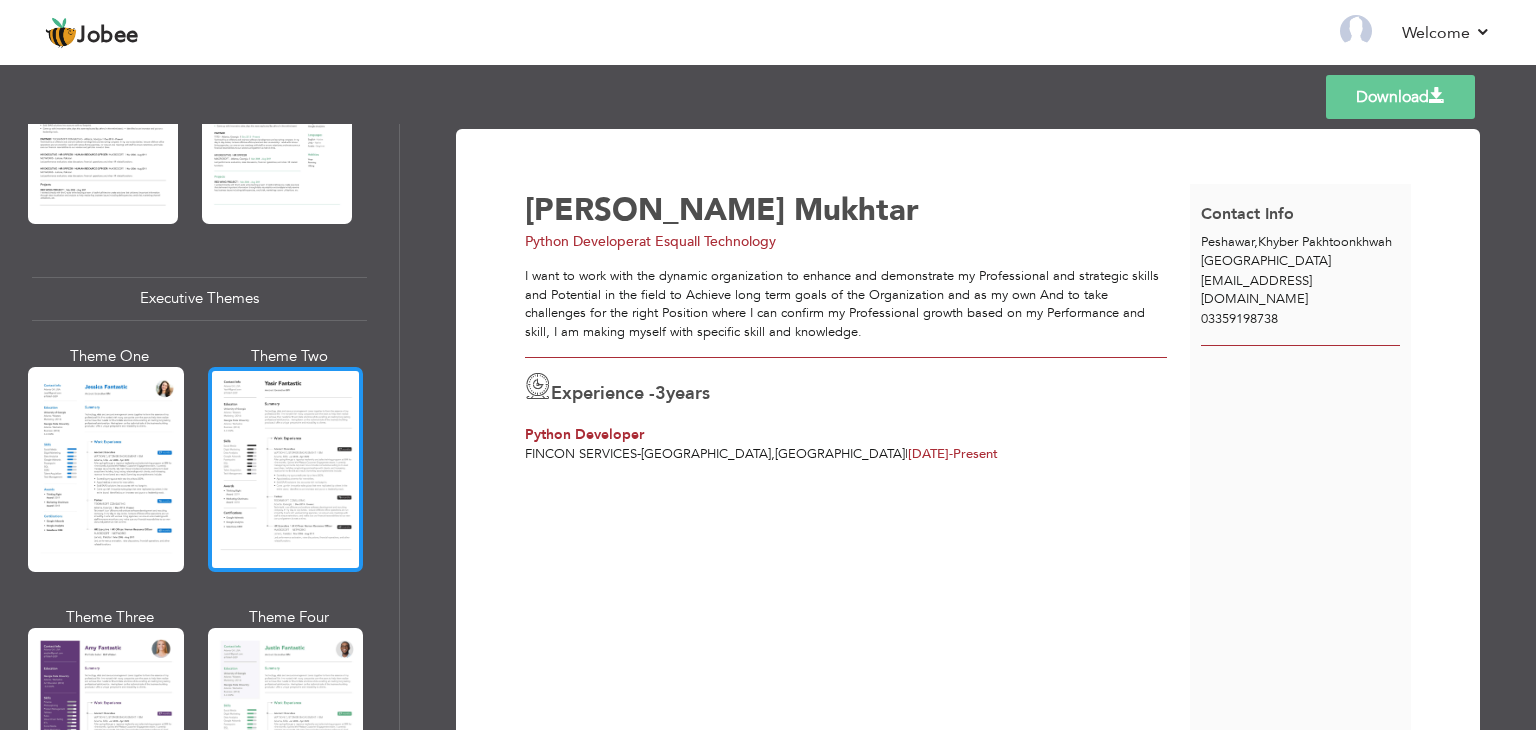 click at bounding box center [286, 469] 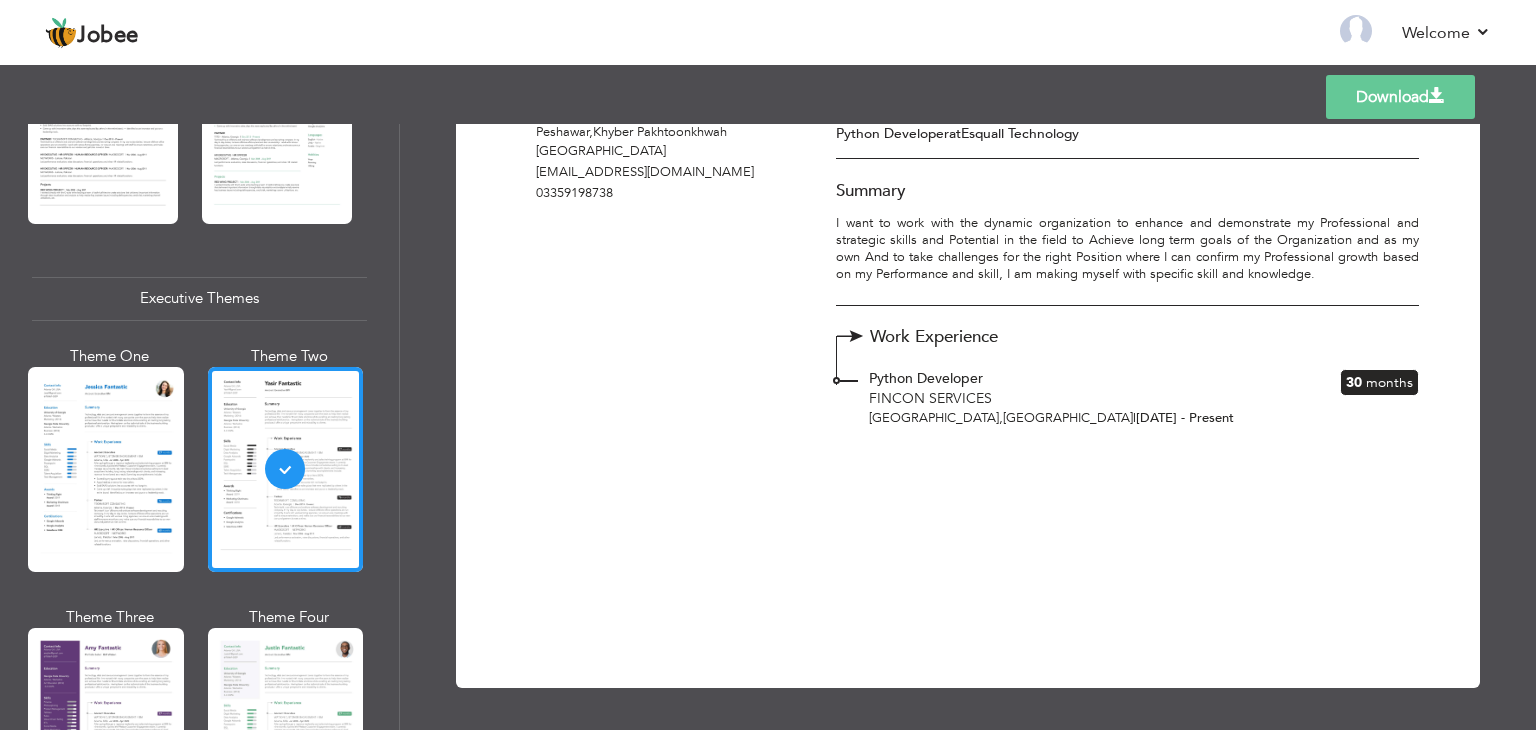 scroll, scrollTop: 0, scrollLeft: 0, axis: both 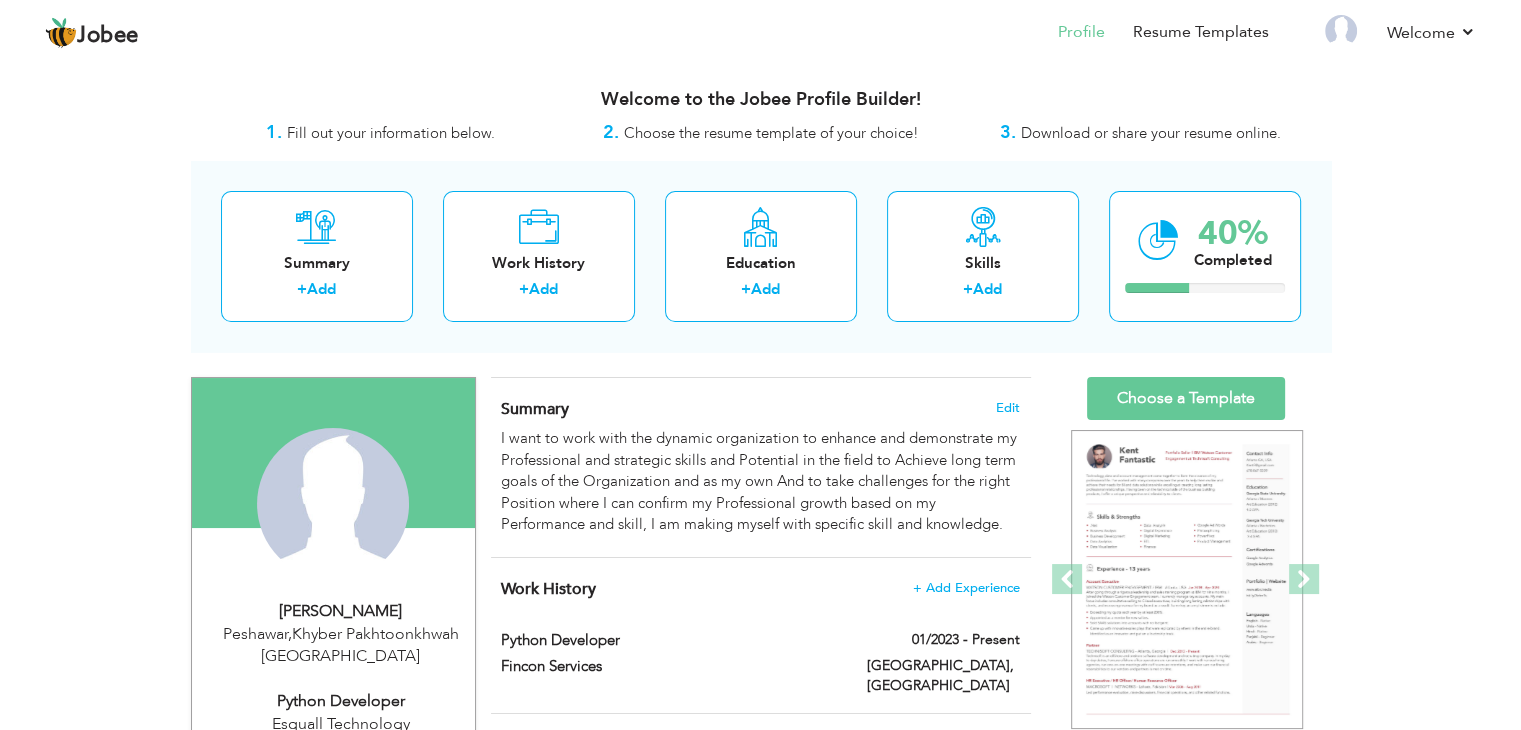 click on "View Resume
Export PDF
Profile
Summary
Public Link
Experience
Education
Awards
Work Histroy
Projects
Certifications
Skills
Preferred Job City" at bounding box center [760, 747] 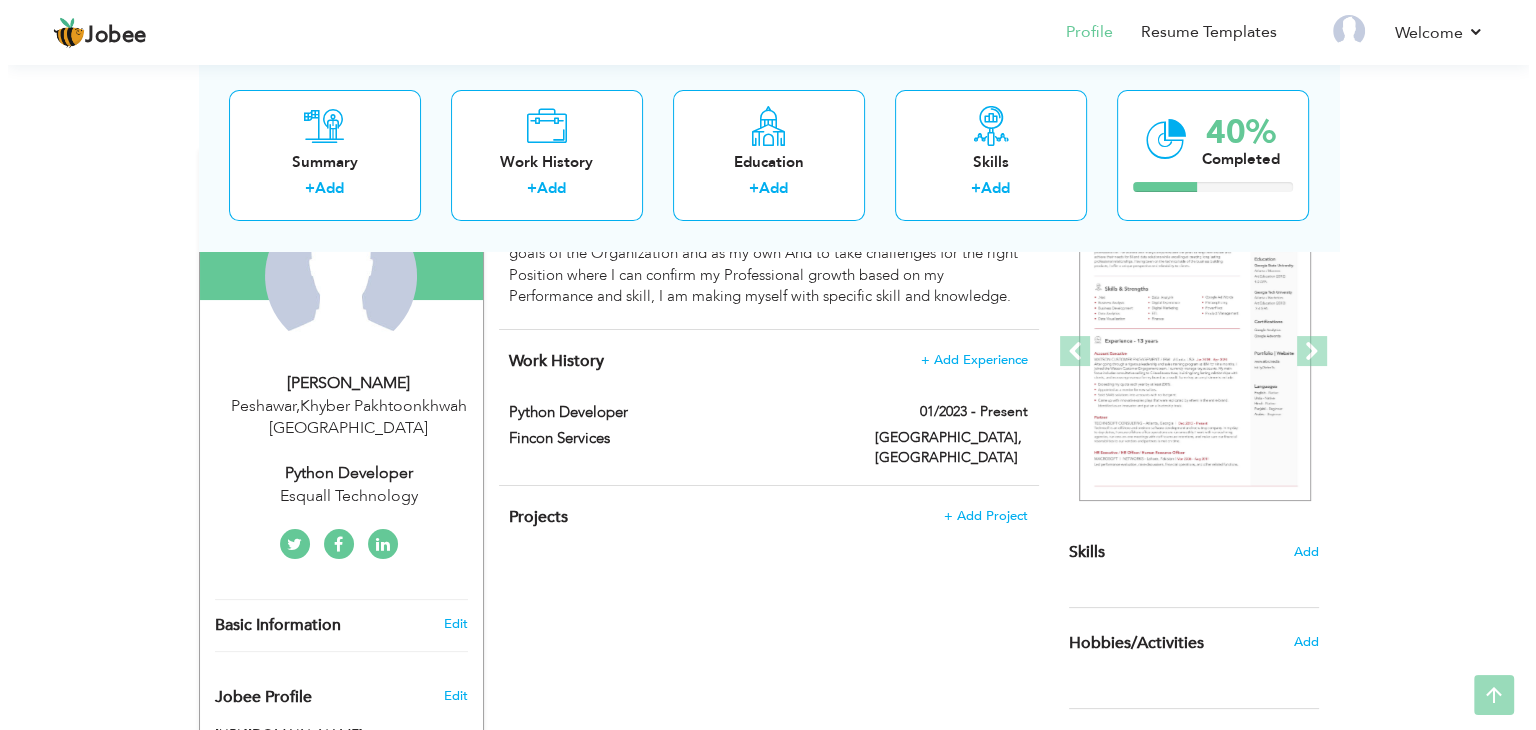 scroll, scrollTop: 230, scrollLeft: 0, axis: vertical 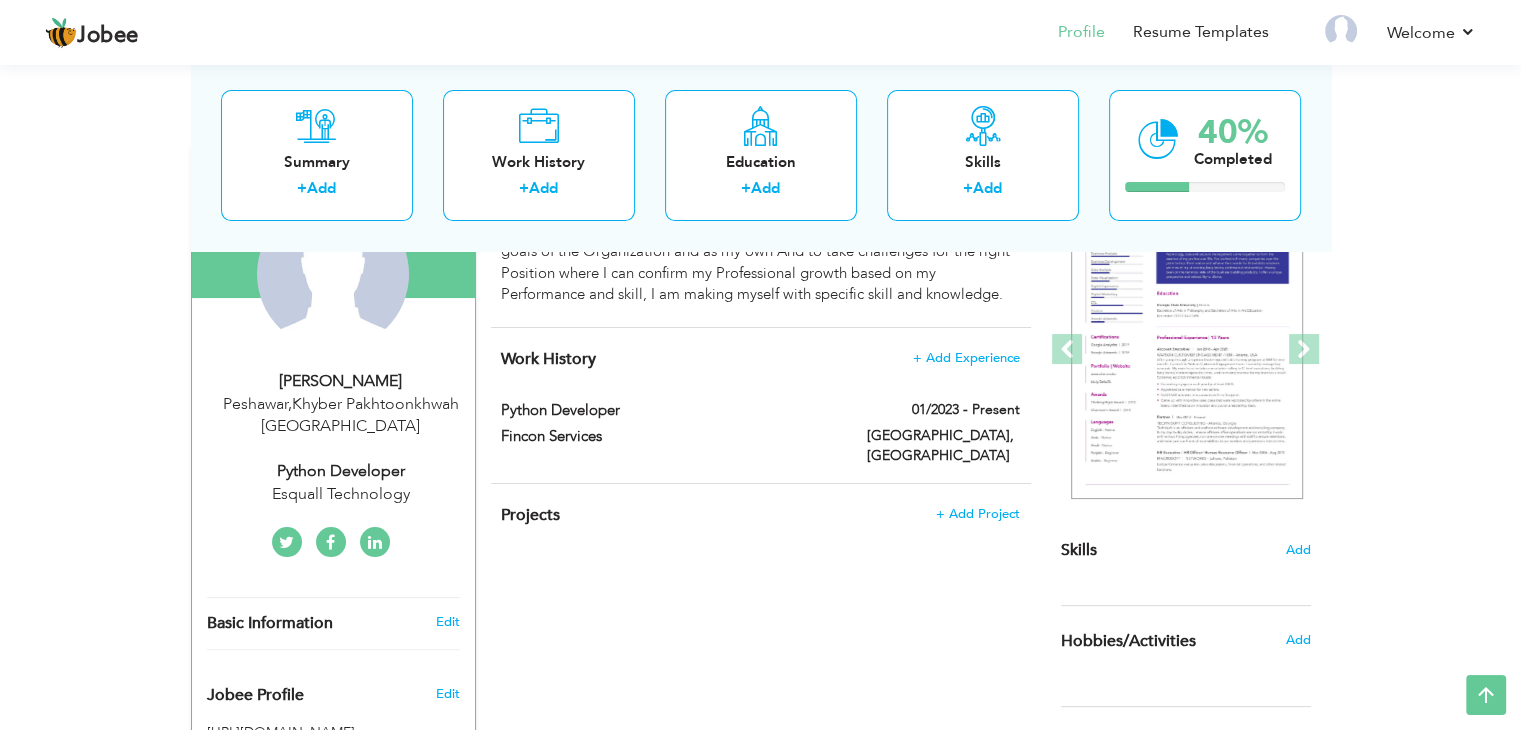 click on "Python Developer" at bounding box center [341, 471] 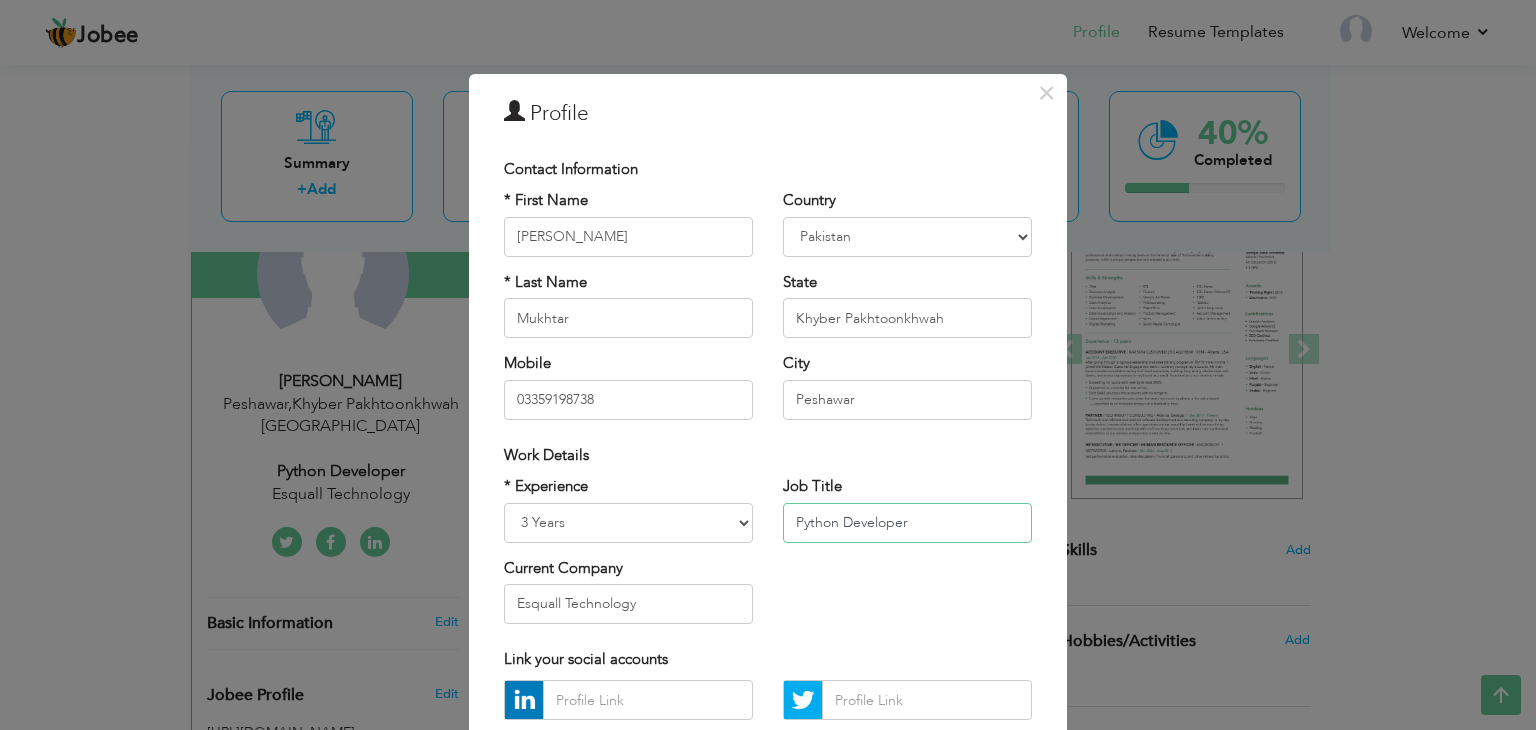 drag, startPoint x: 903, startPoint y: 524, endPoint x: 778, endPoint y: 523, distance: 125.004 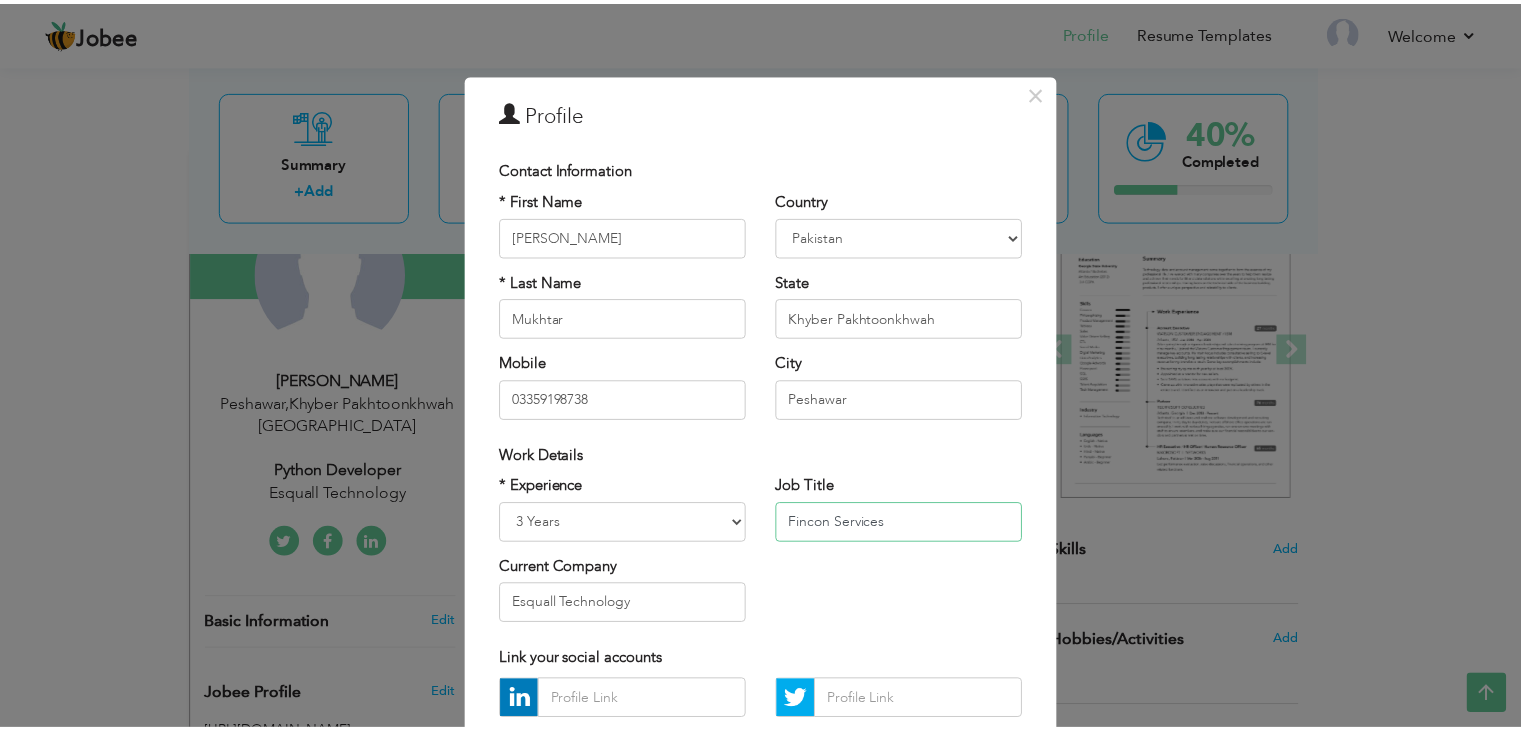 scroll, scrollTop: 181, scrollLeft: 0, axis: vertical 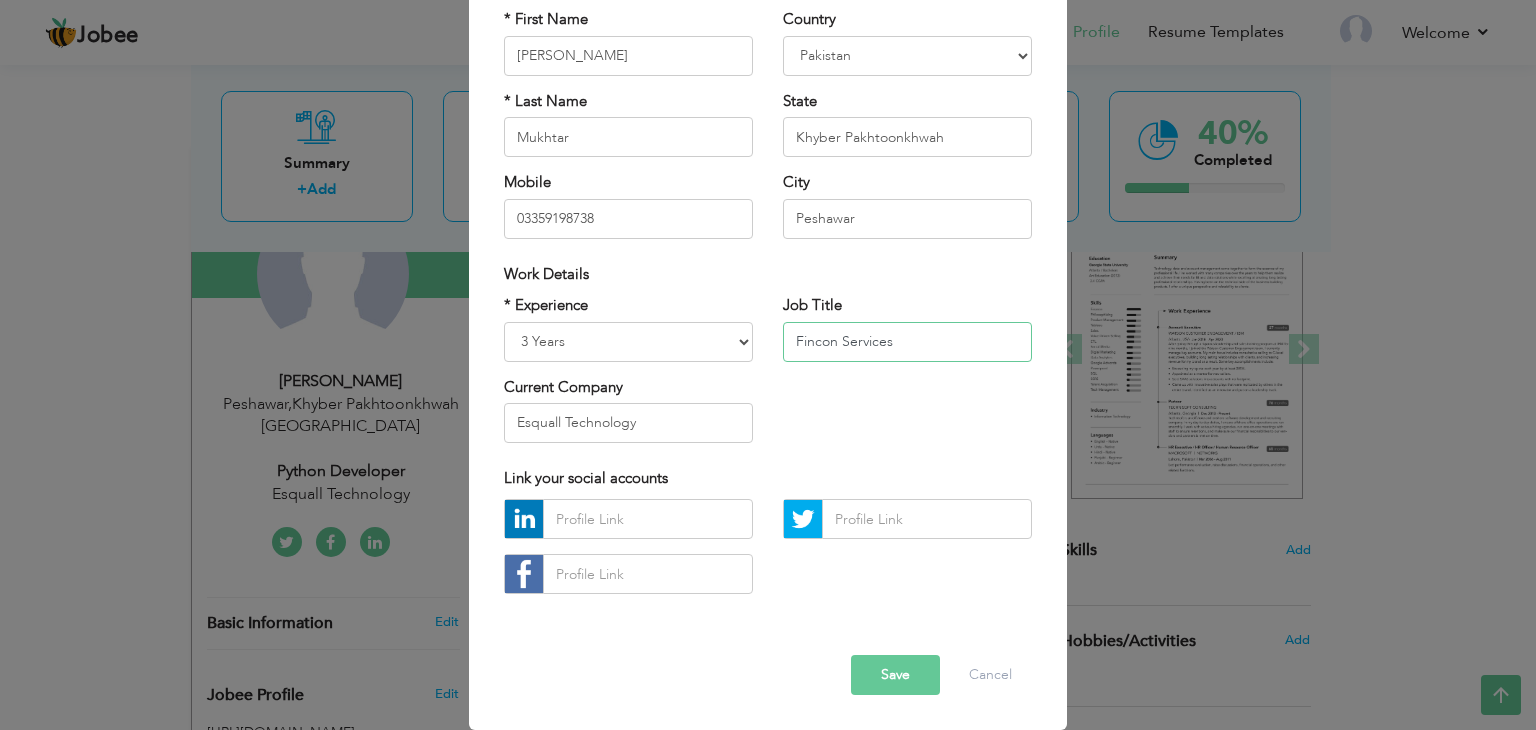 type on "Fincon Services" 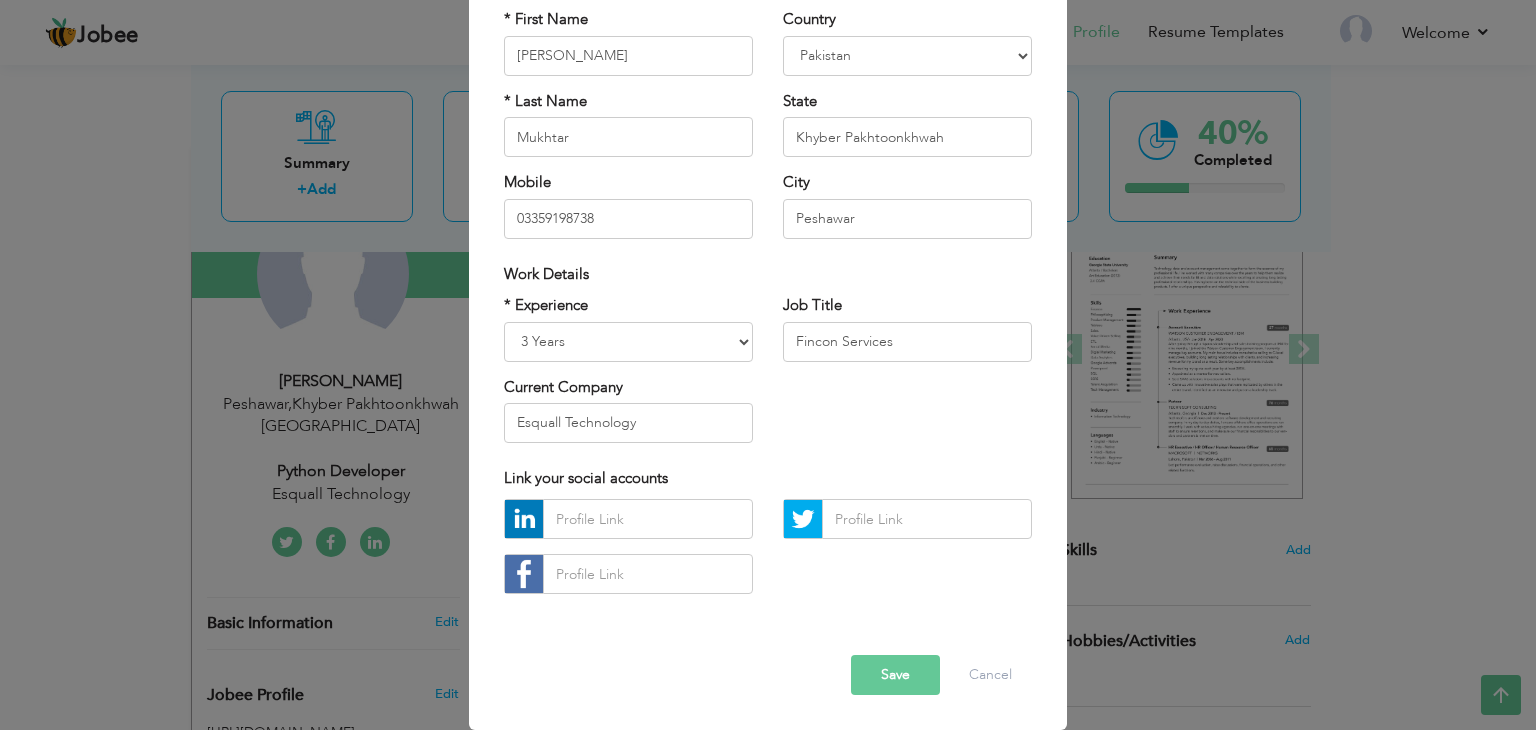 click on "Error
Save
Cancel" at bounding box center (768, 659) 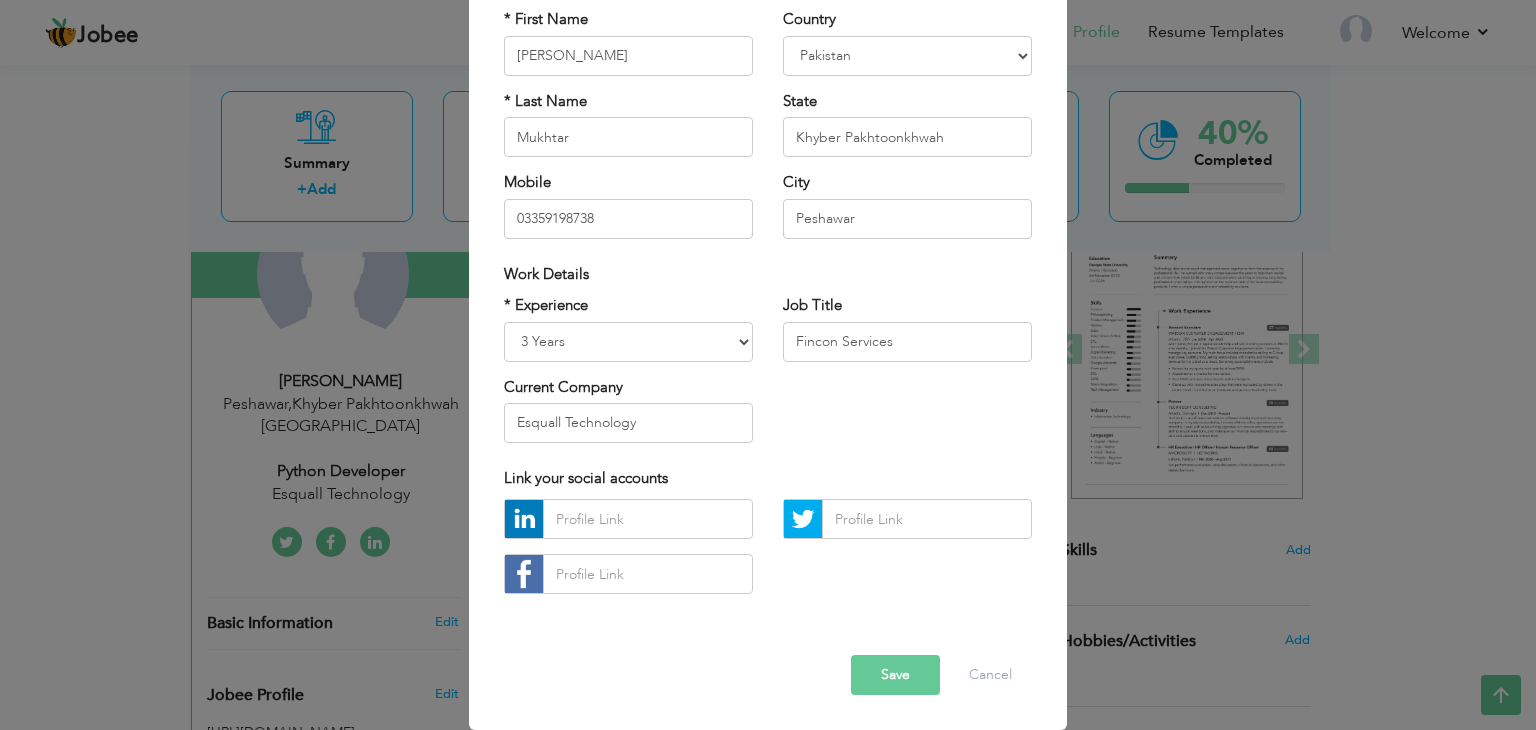 click on "Save" at bounding box center [895, 675] 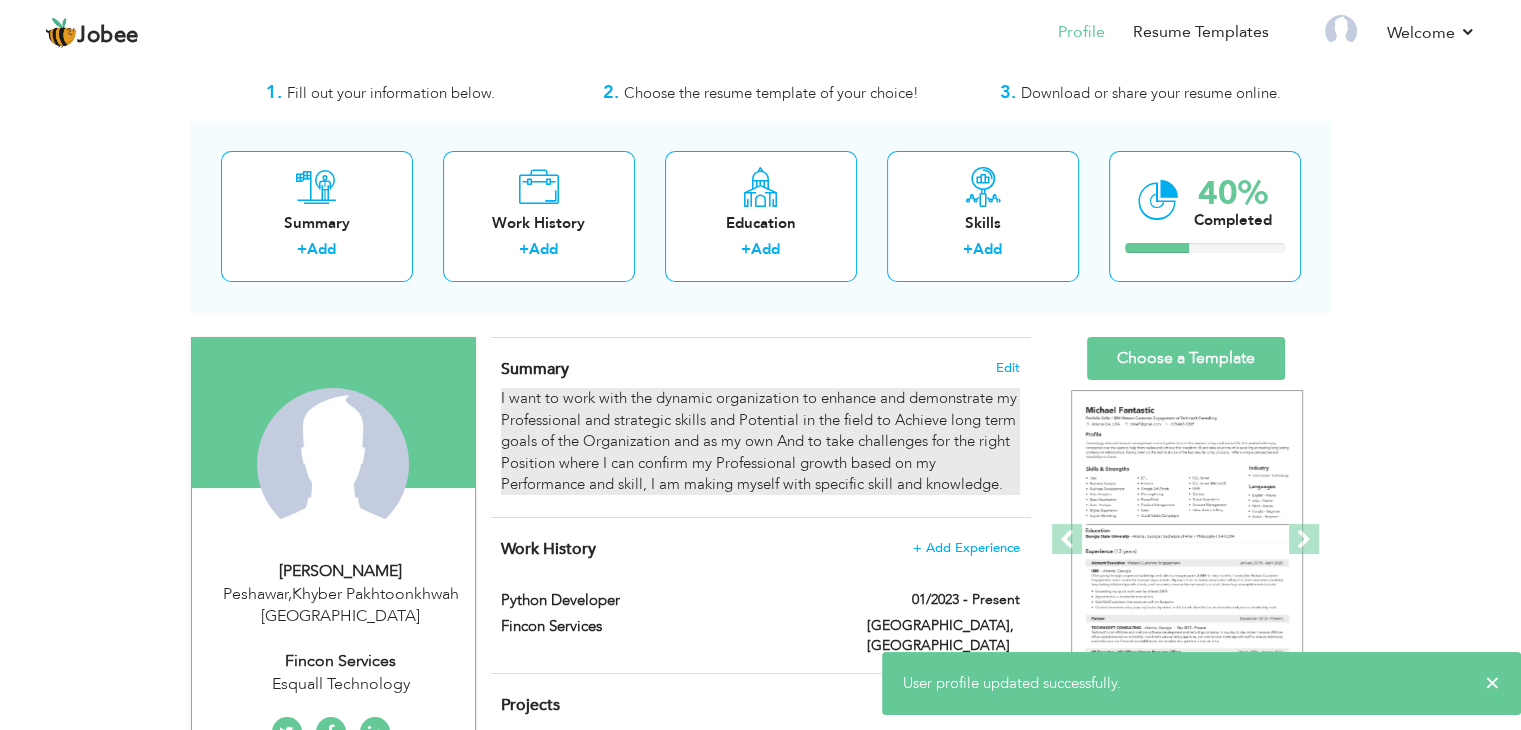 scroll, scrollTop: 0, scrollLeft: 0, axis: both 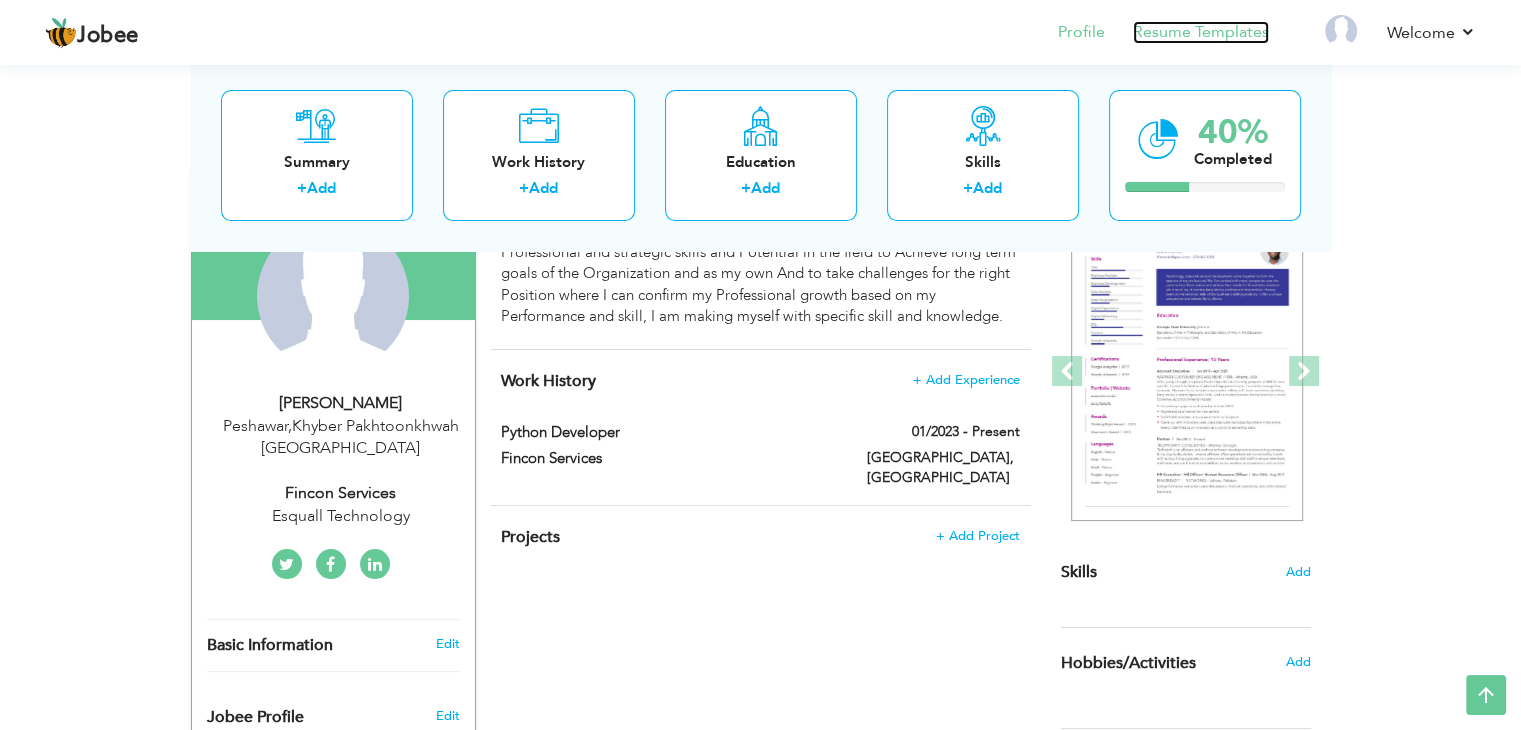 click on "Resume Templates" at bounding box center [1201, 32] 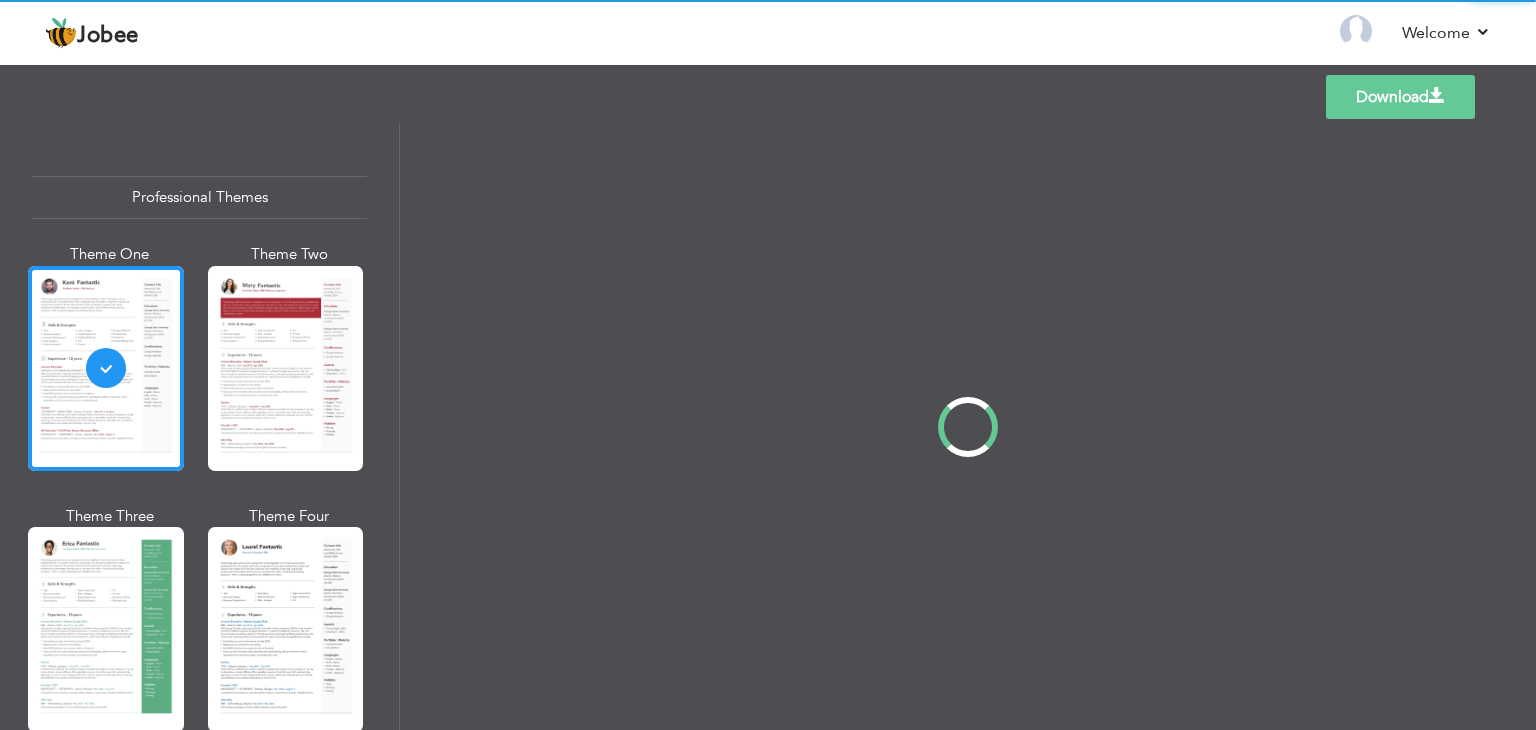 scroll, scrollTop: 0, scrollLeft: 0, axis: both 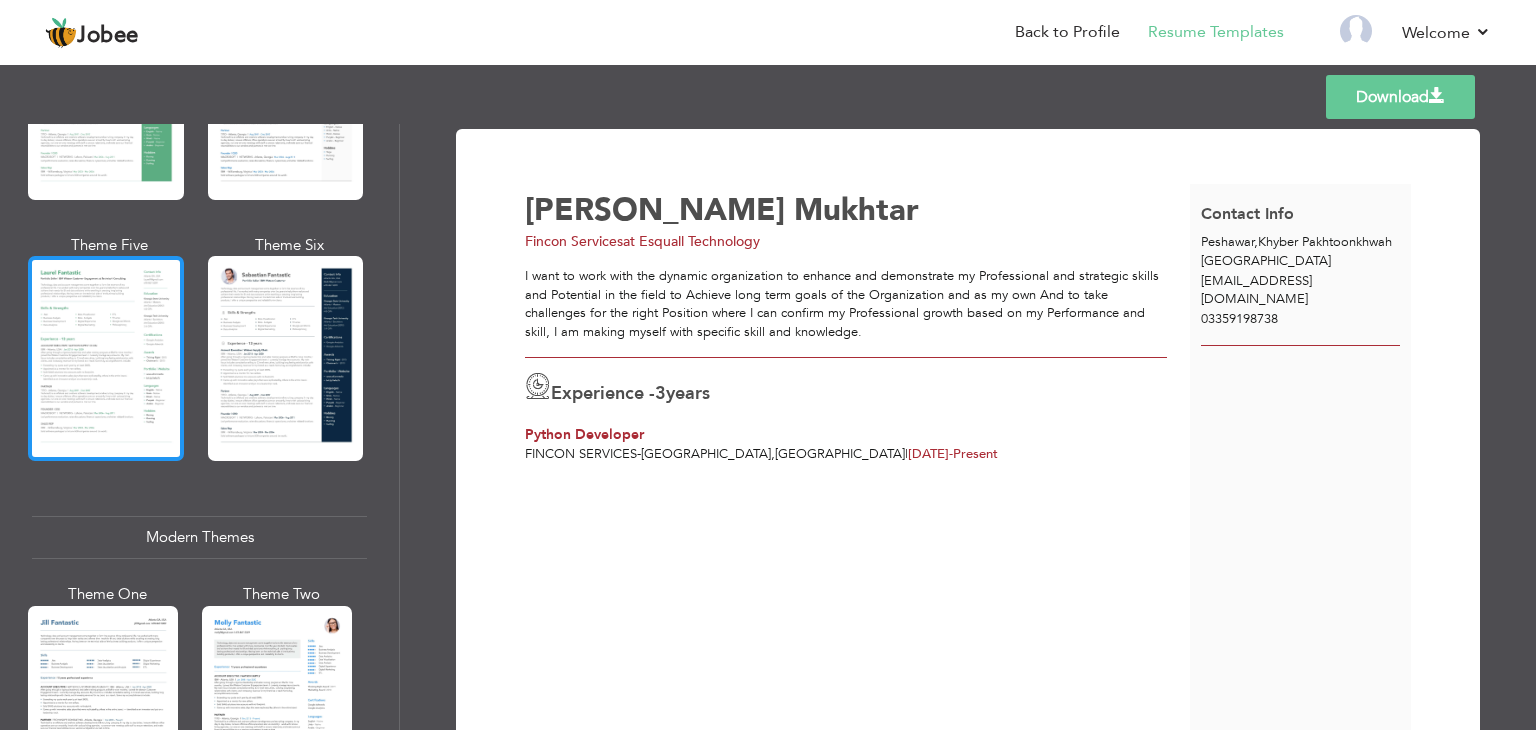 click at bounding box center (106, 358) 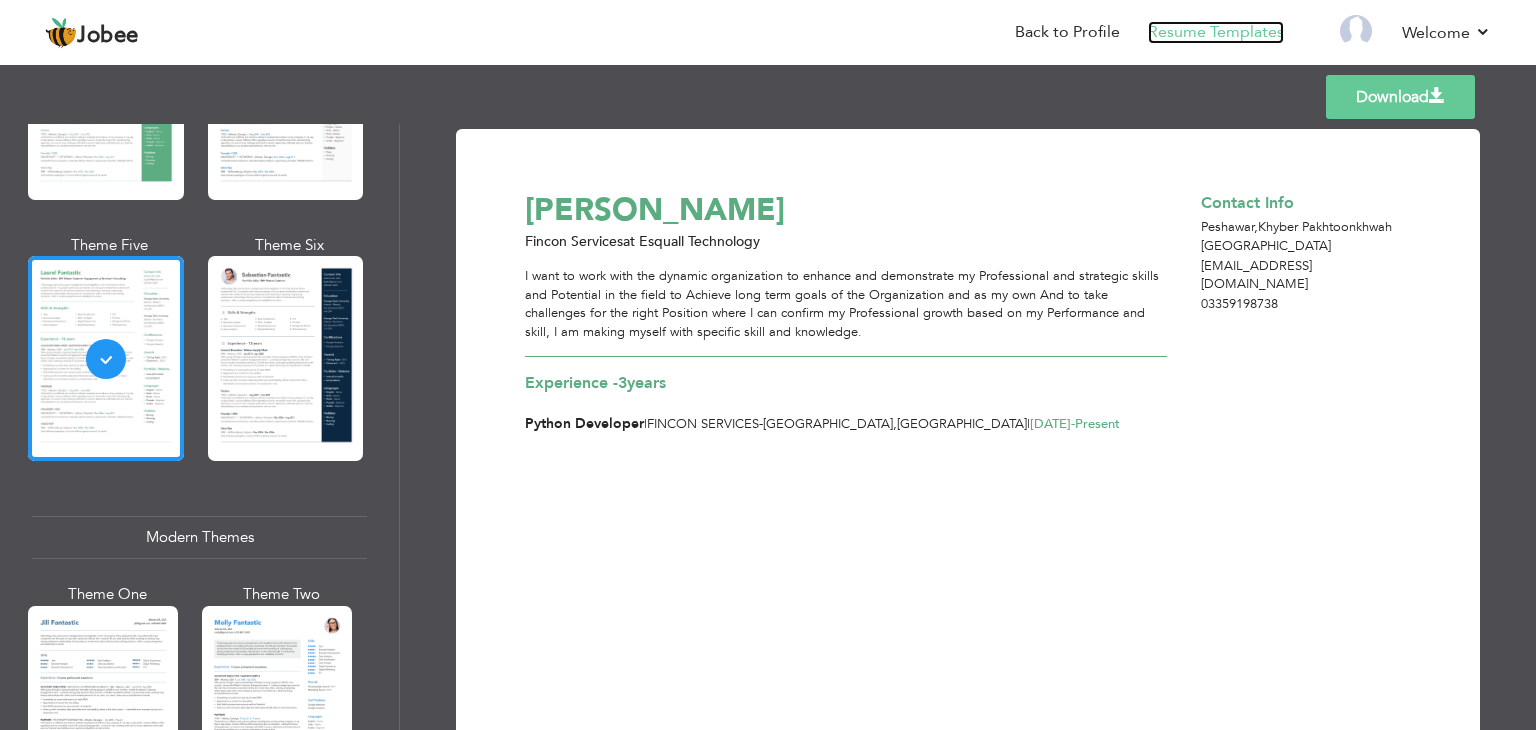 click on "Resume Templates" at bounding box center (1216, 32) 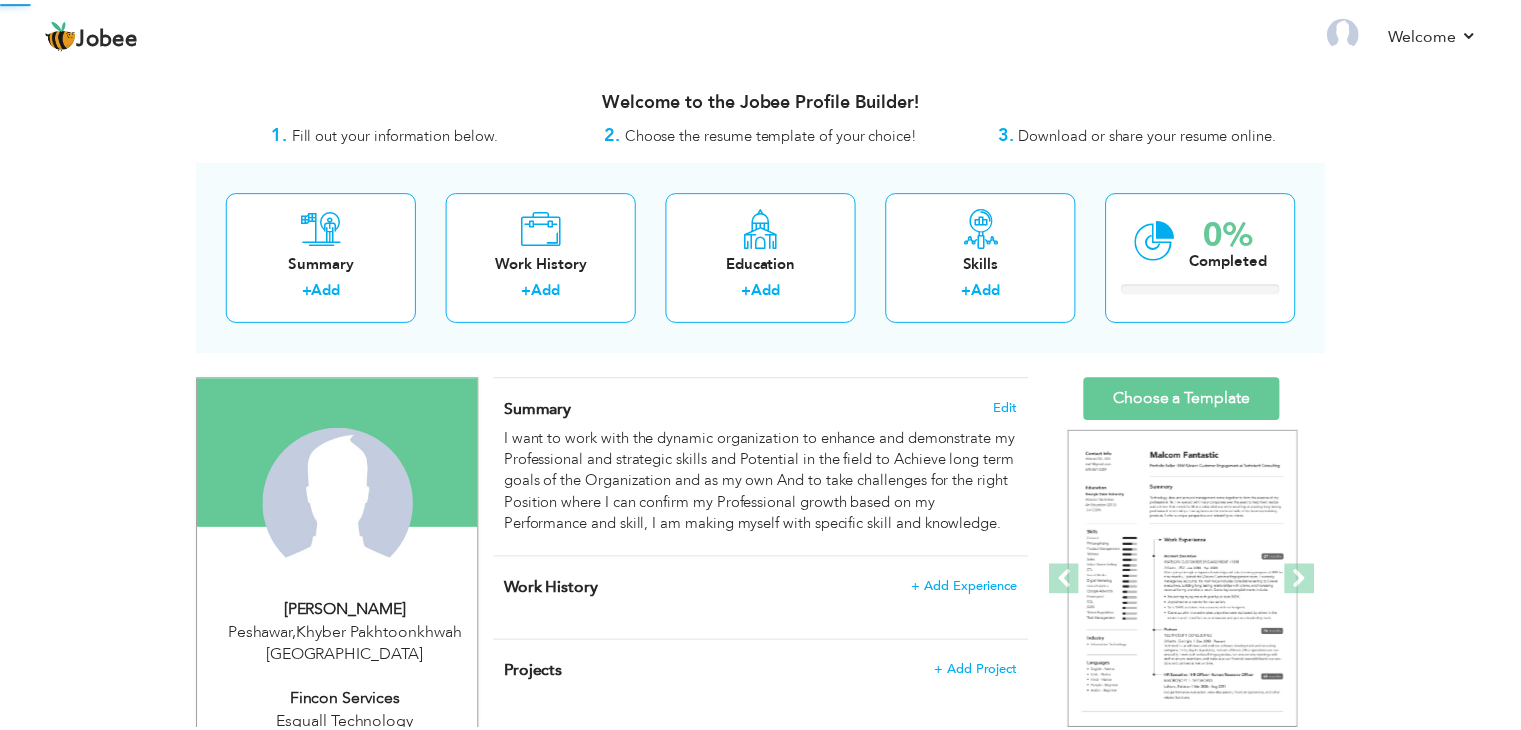 scroll, scrollTop: 0, scrollLeft: 0, axis: both 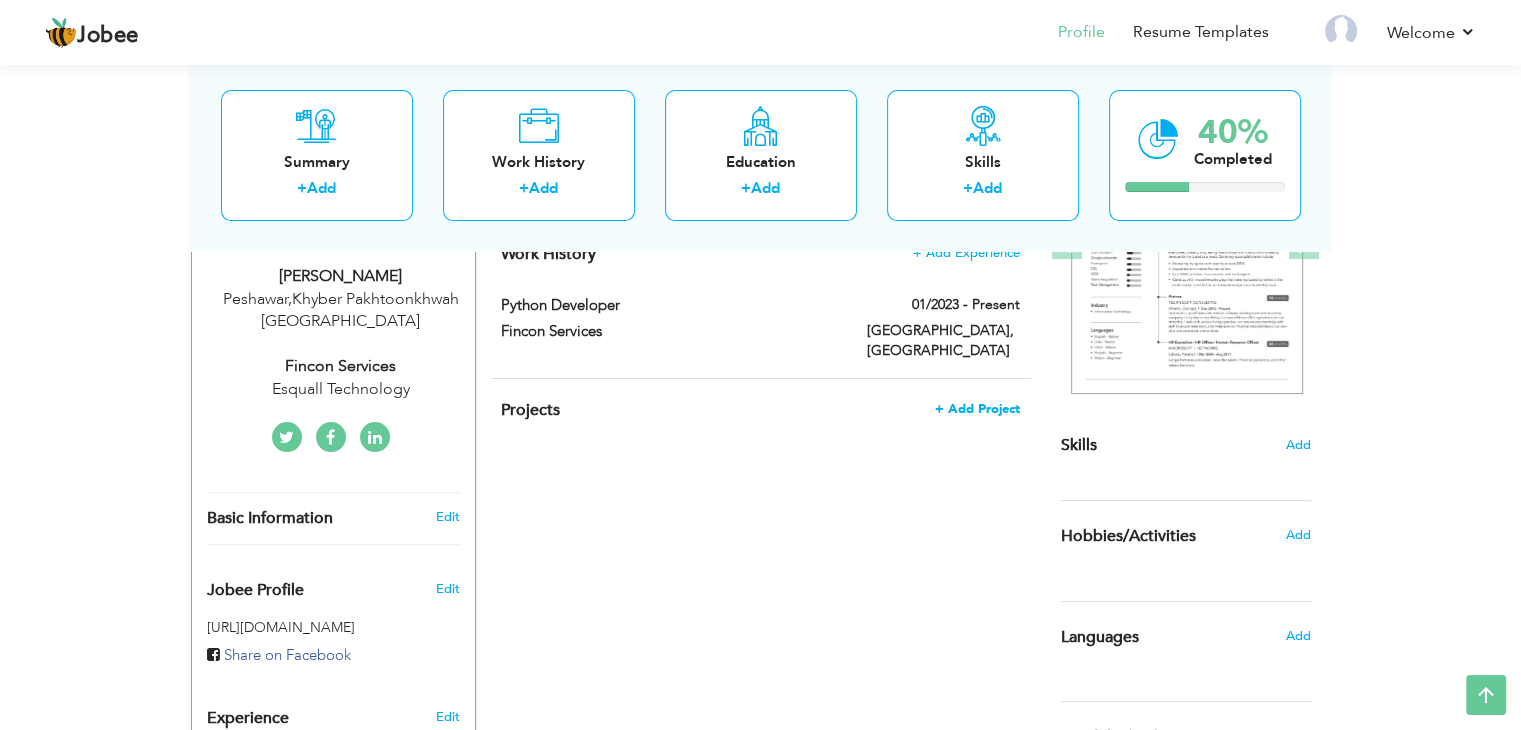 click on "+ Add Project" at bounding box center [977, 409] 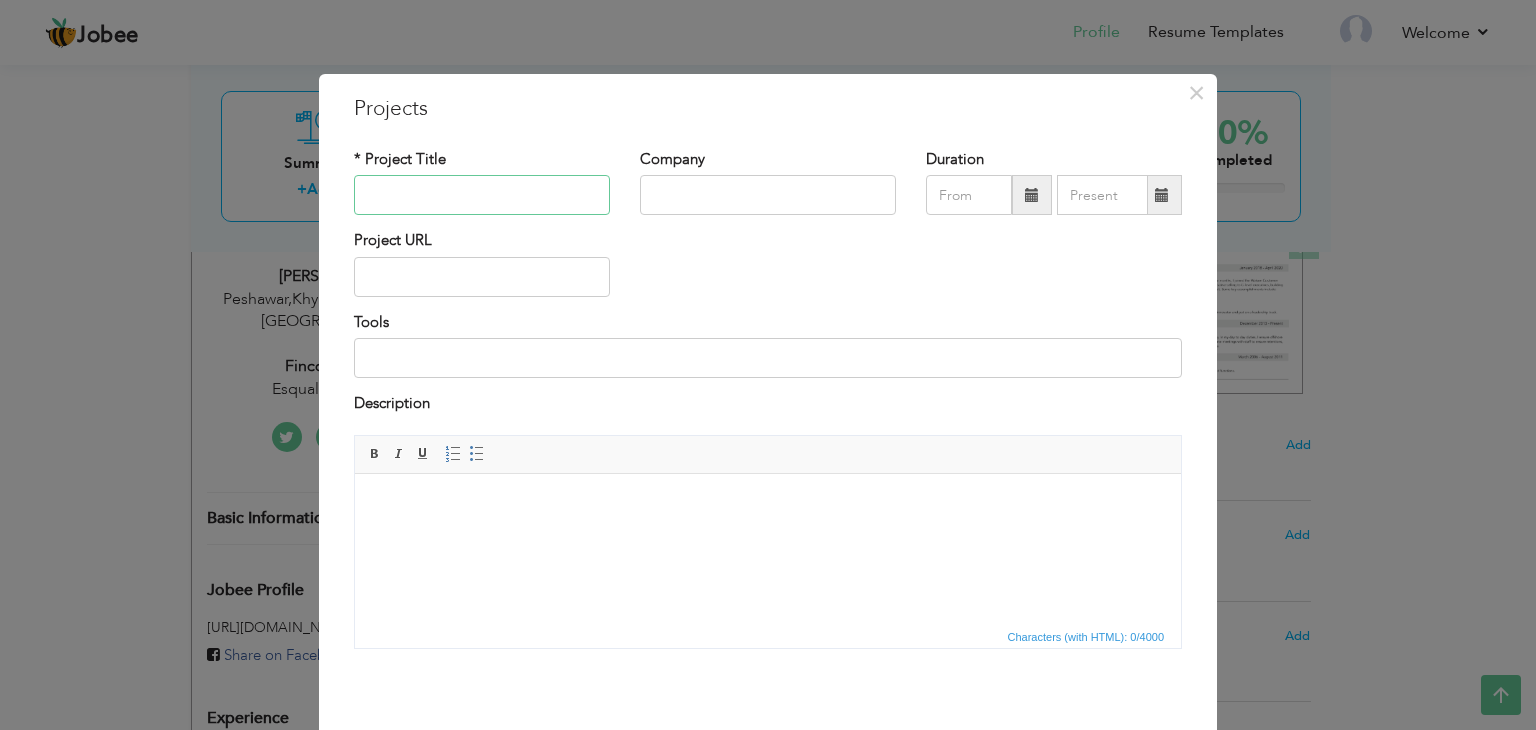 click at bounding box center (482, 195) 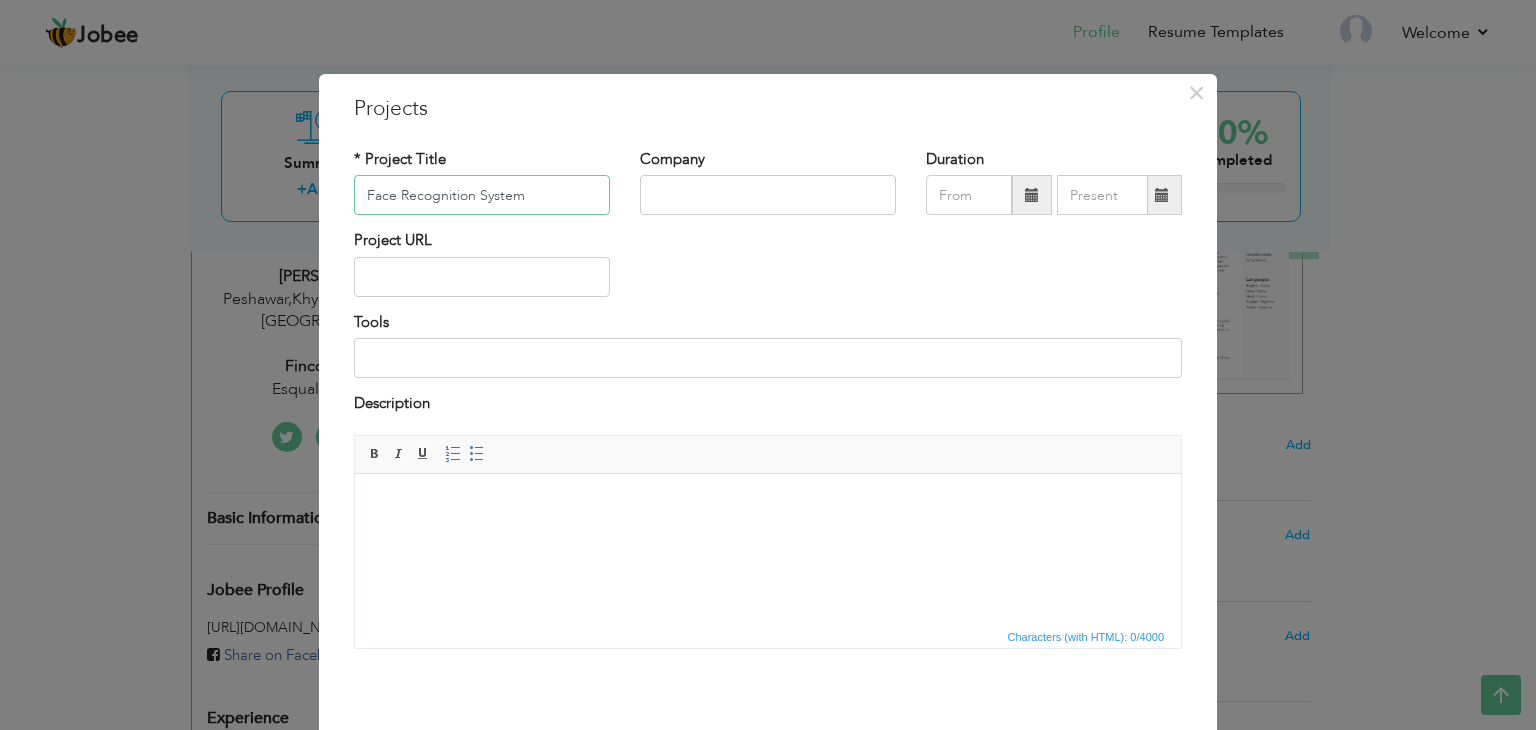 type on "Face Recognition System" 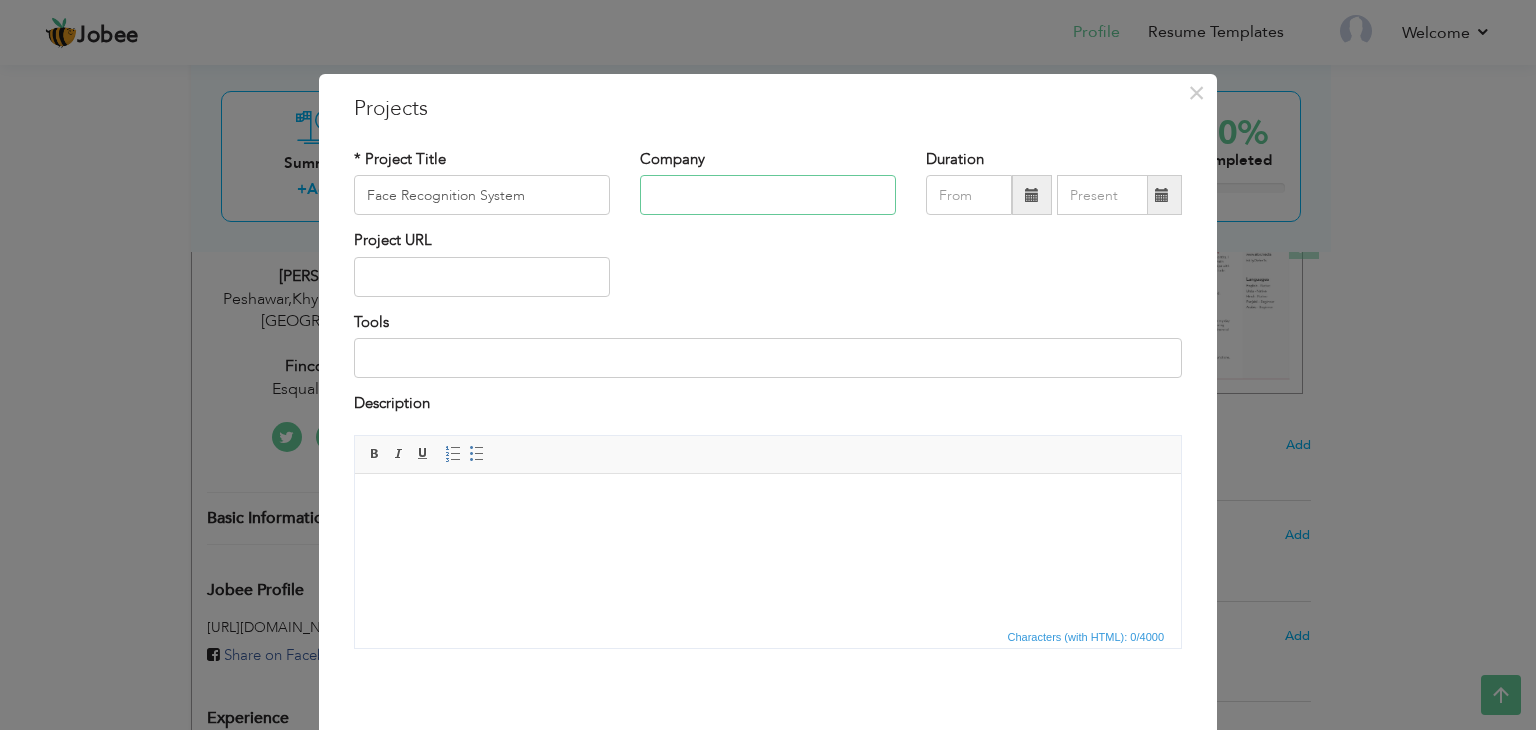 click at bounding box center [768, 195] 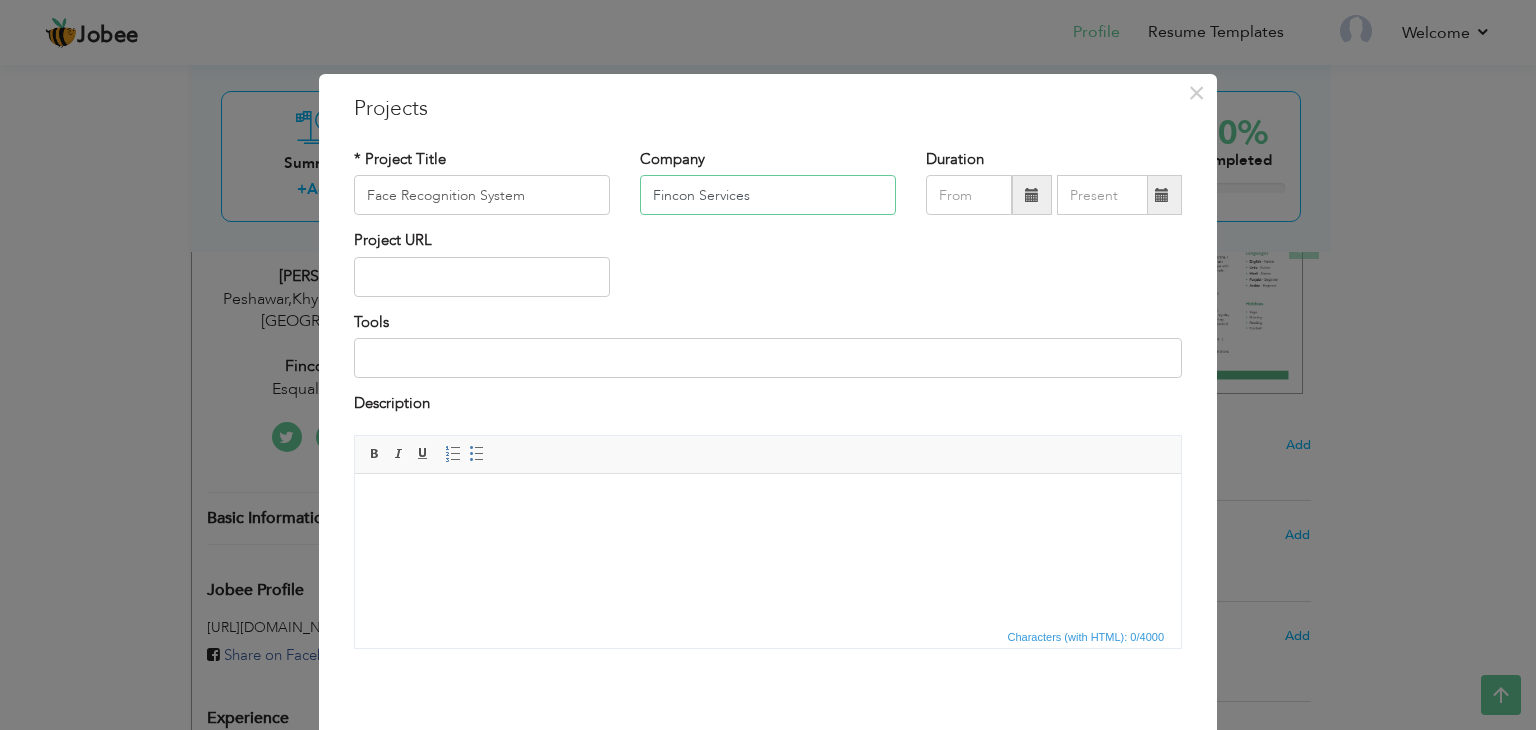 type on "Fincon Services" 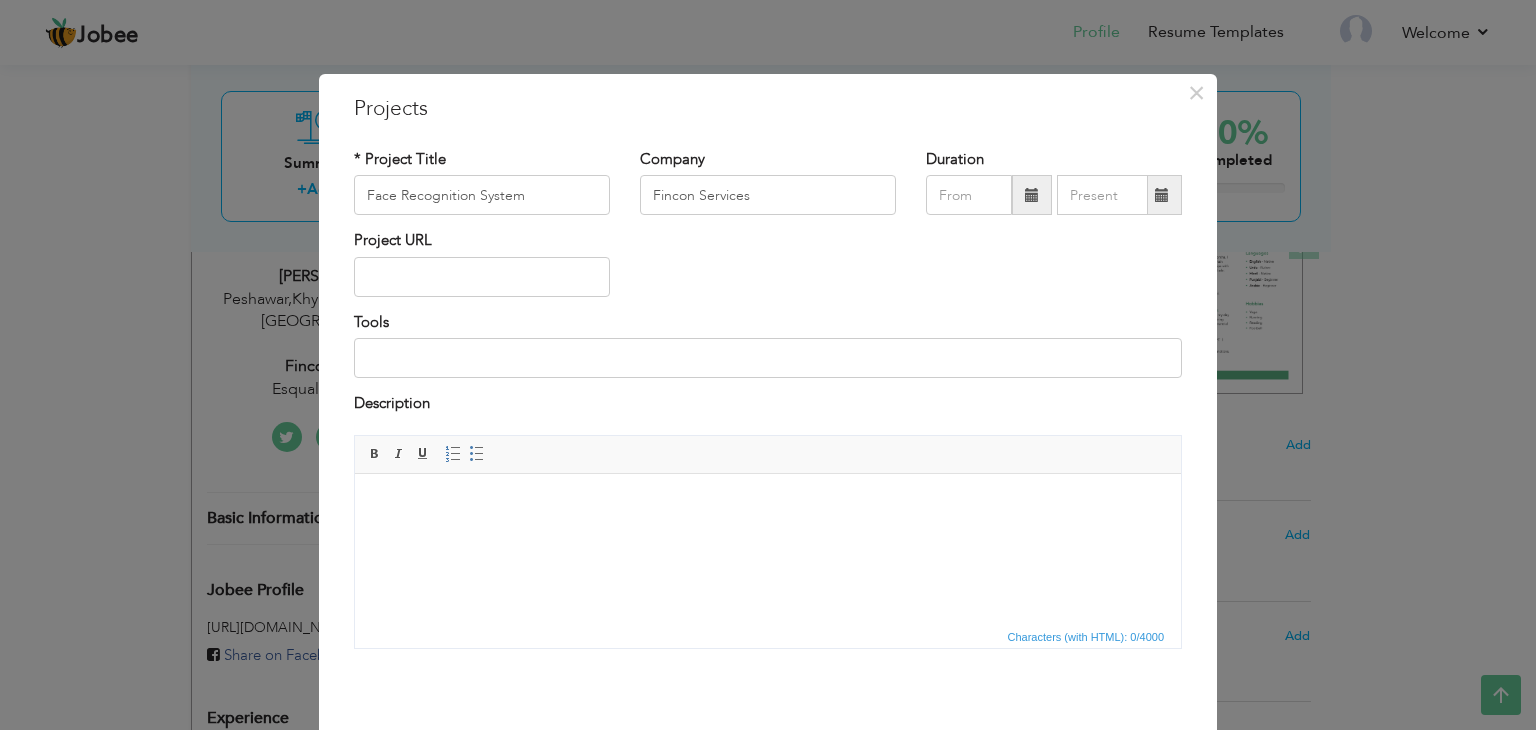 click at bounding box center [1032, 195] 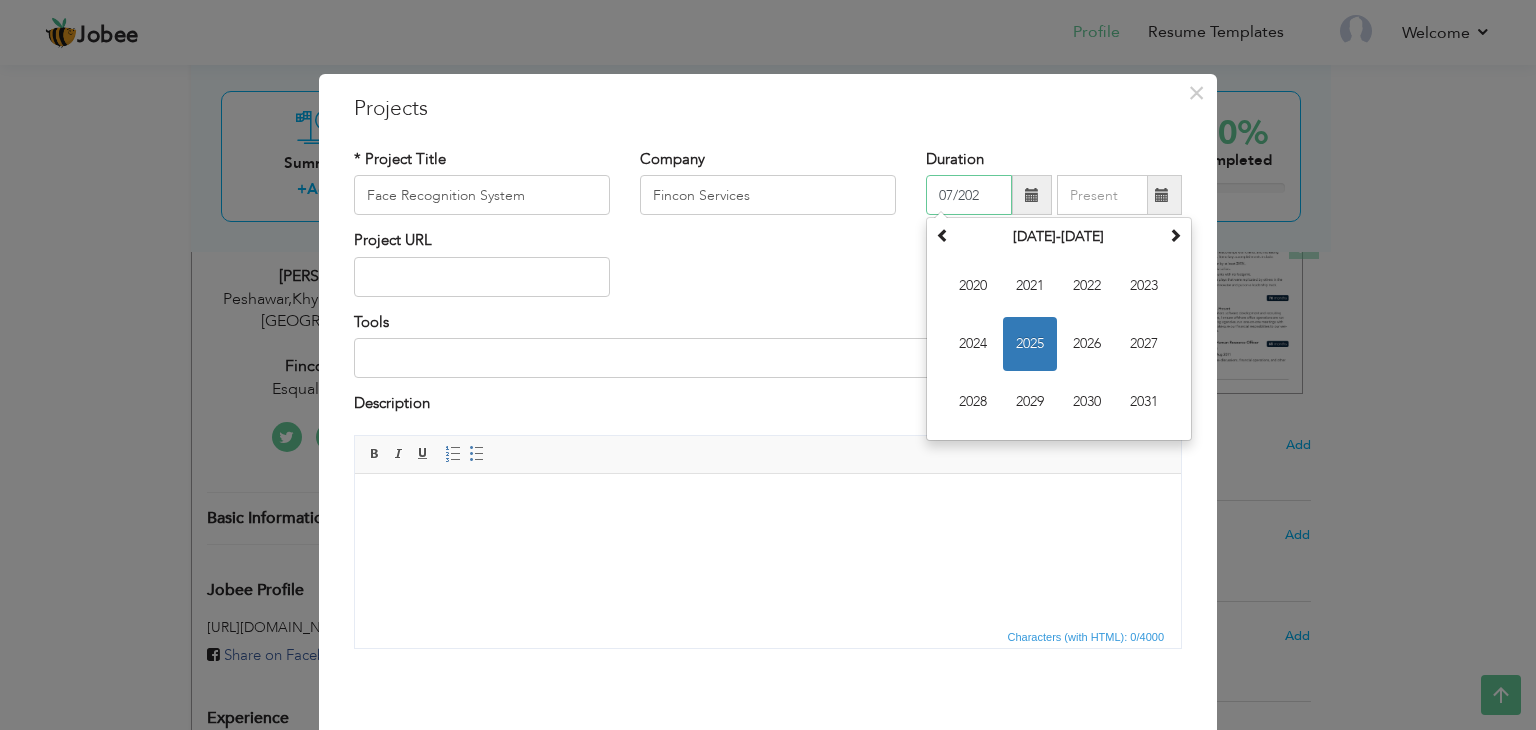 type on "07/2023" 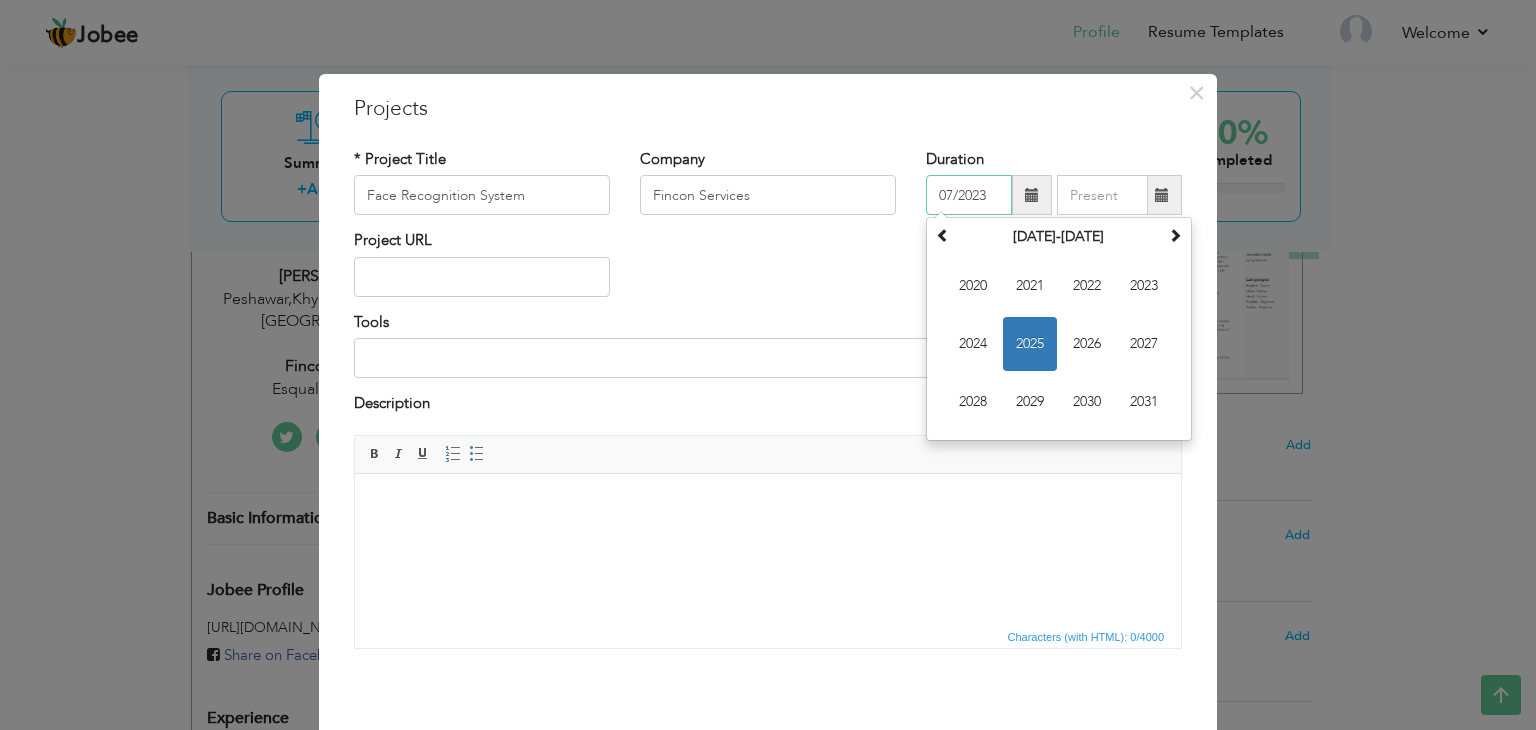click on "07/2023" at bounding box center (969, 195) 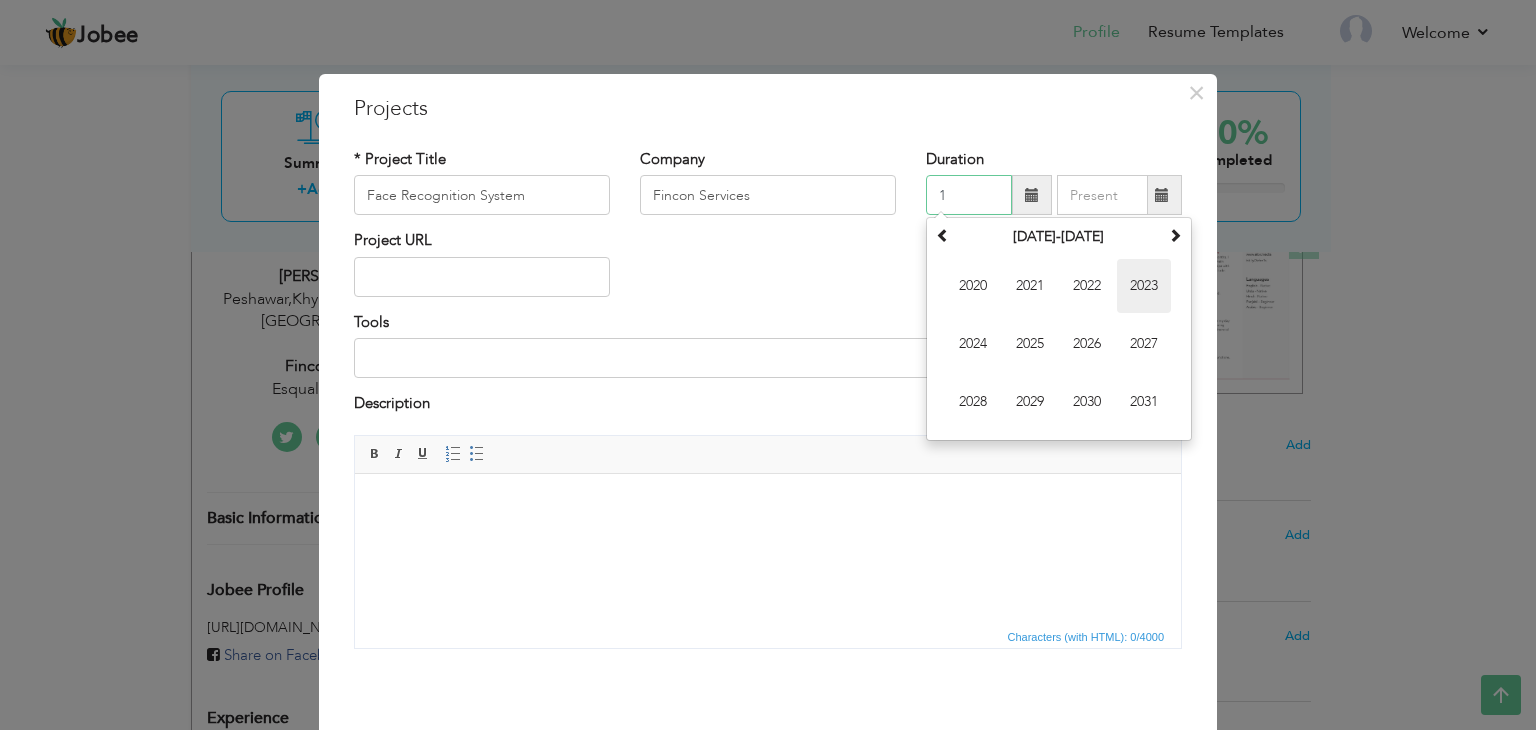 click on "2023" at bounding box center [1144, 286] 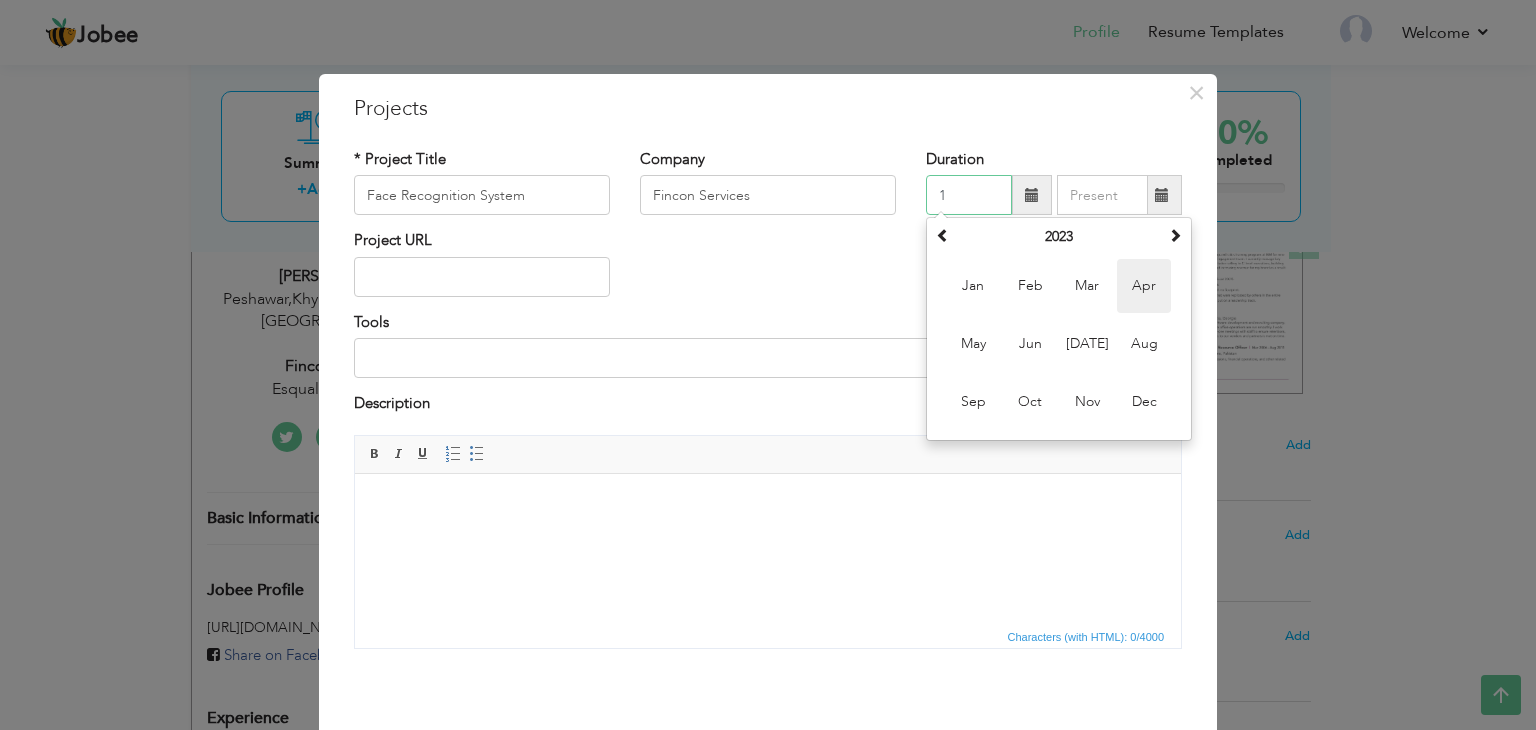 click on "Apr" at bounding box center (1144, 286) 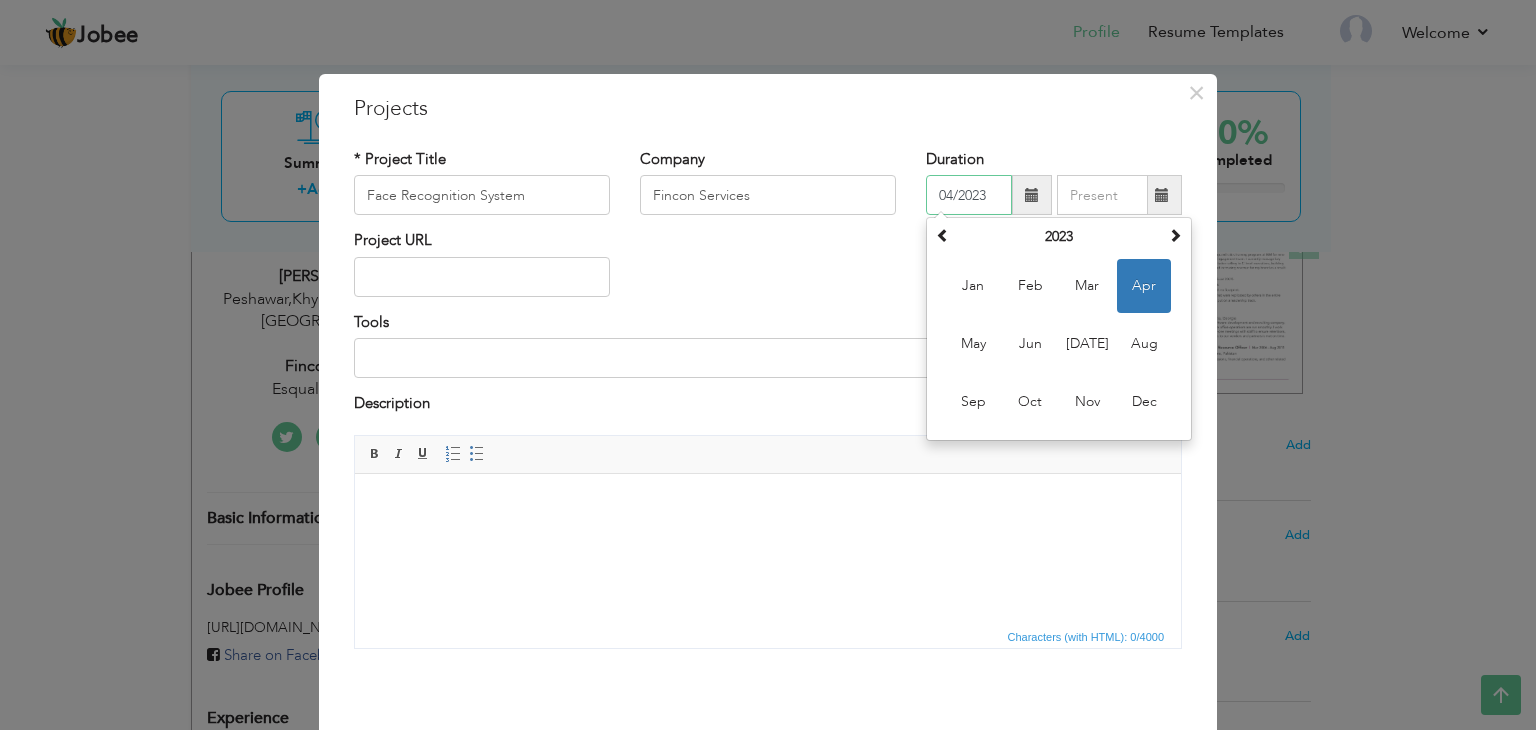 click on "04/2023" at bounding box center [969, 195] 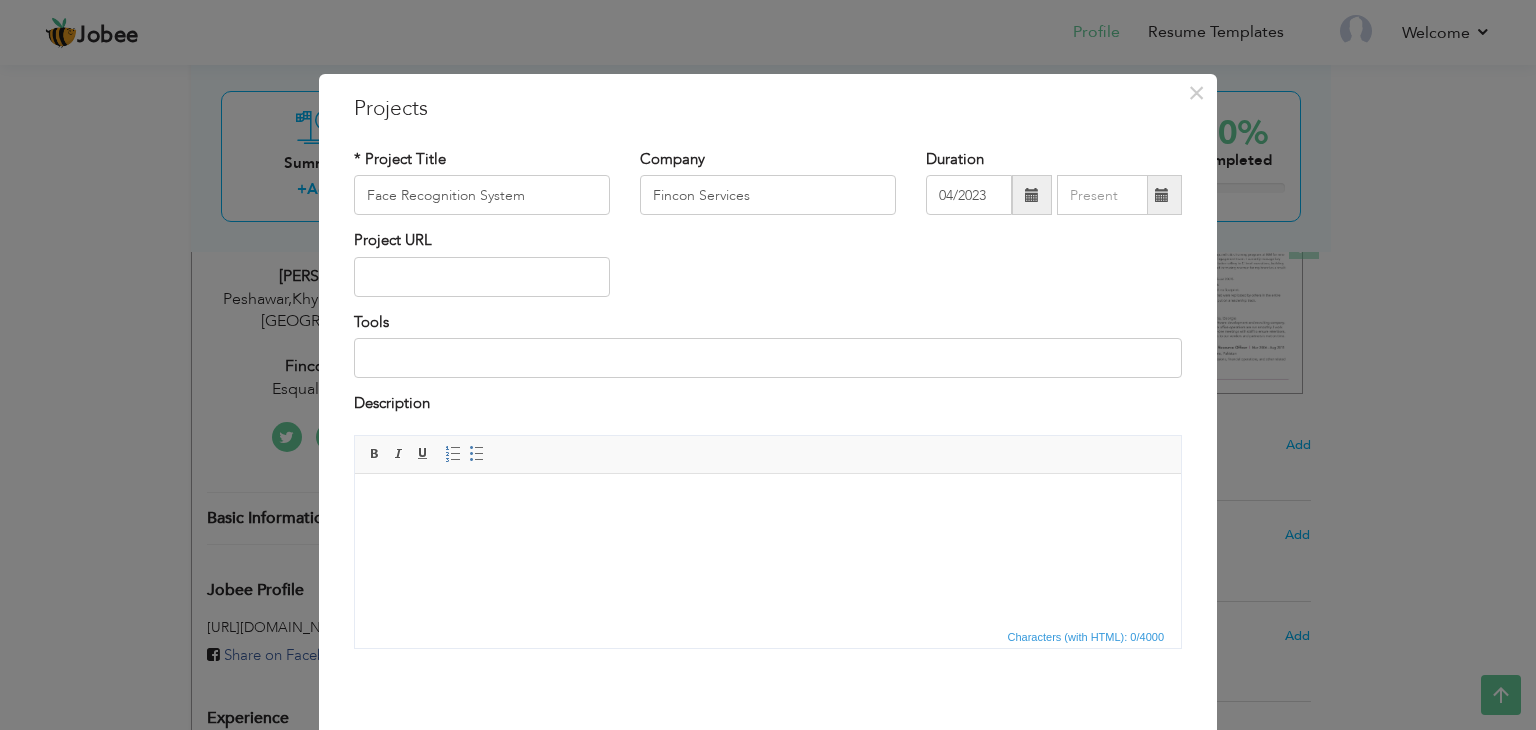 click at bounding box center (1032, 195) 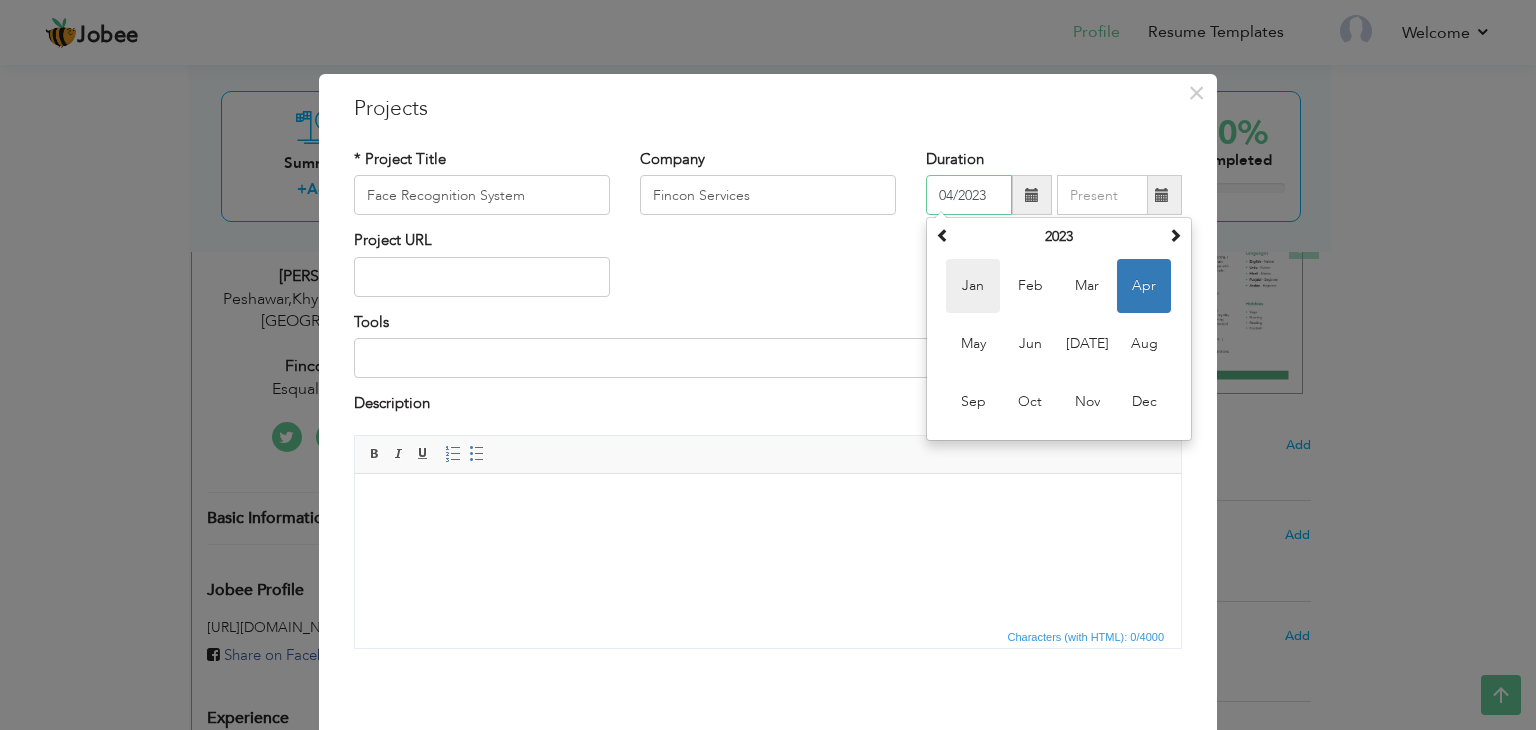 click on "Jan" at bounding box center [973, 286] 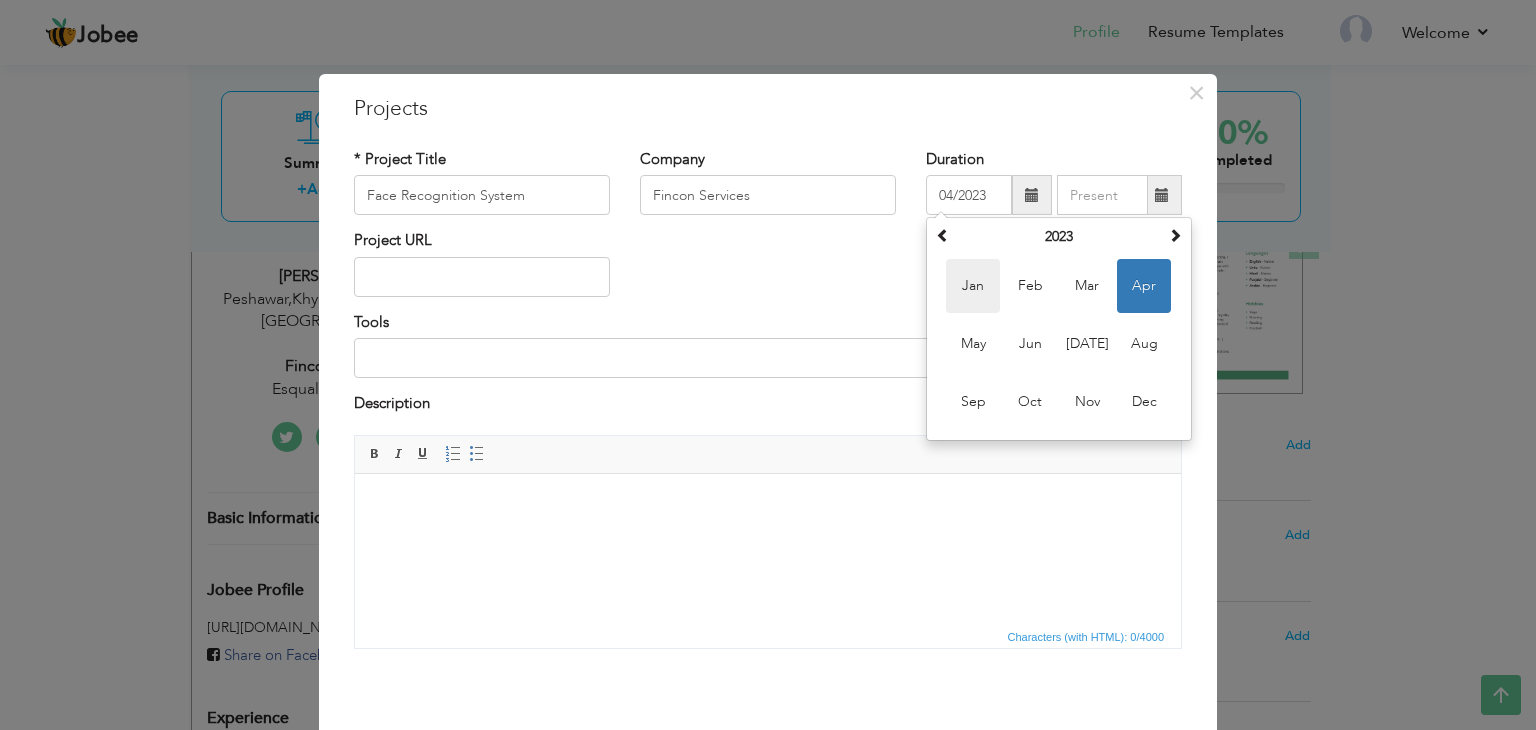 type on "01/2023" 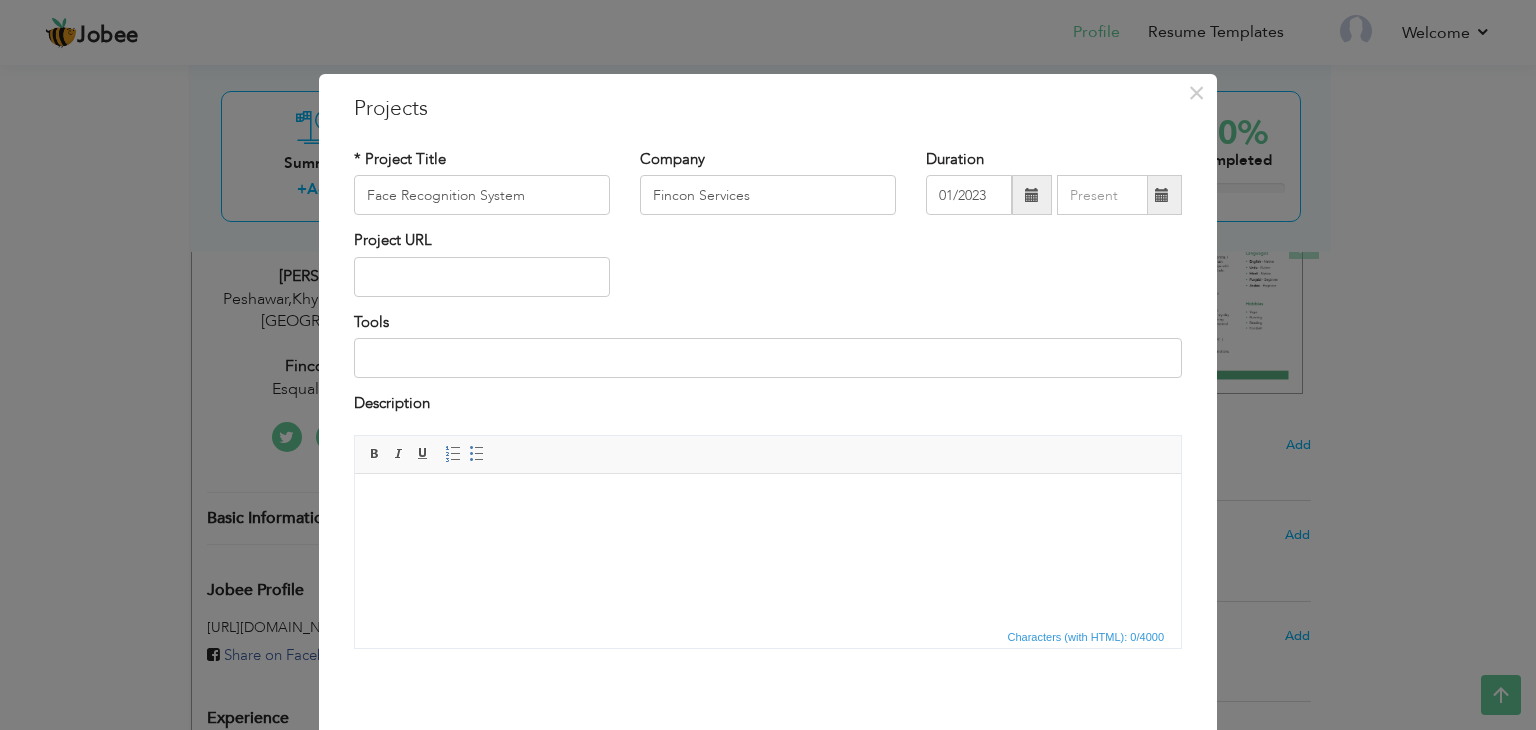 click on "Project URL" at bounding box center (768, 270) 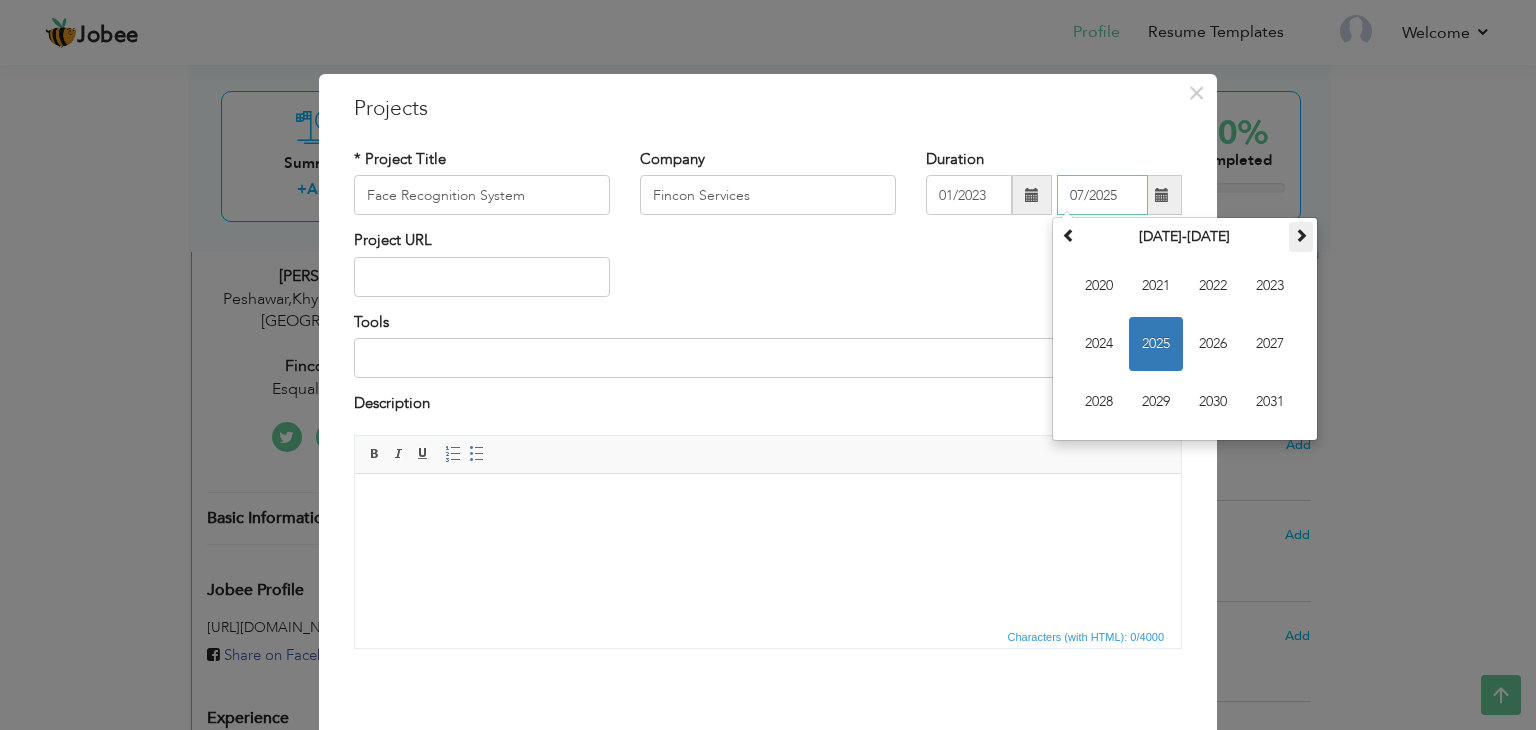 click at bounding box center (1301, 235) 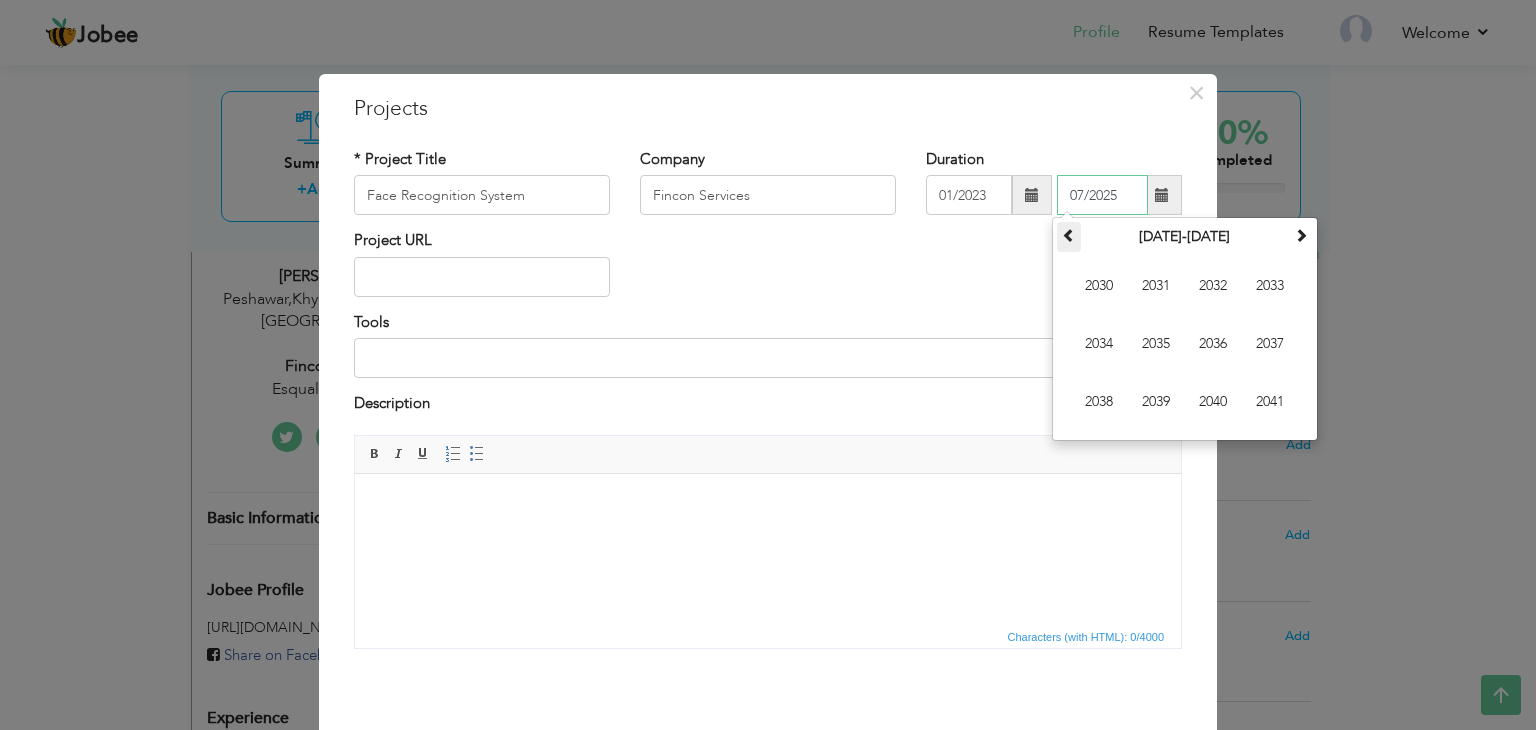 click at bounding box center (1069, 235) 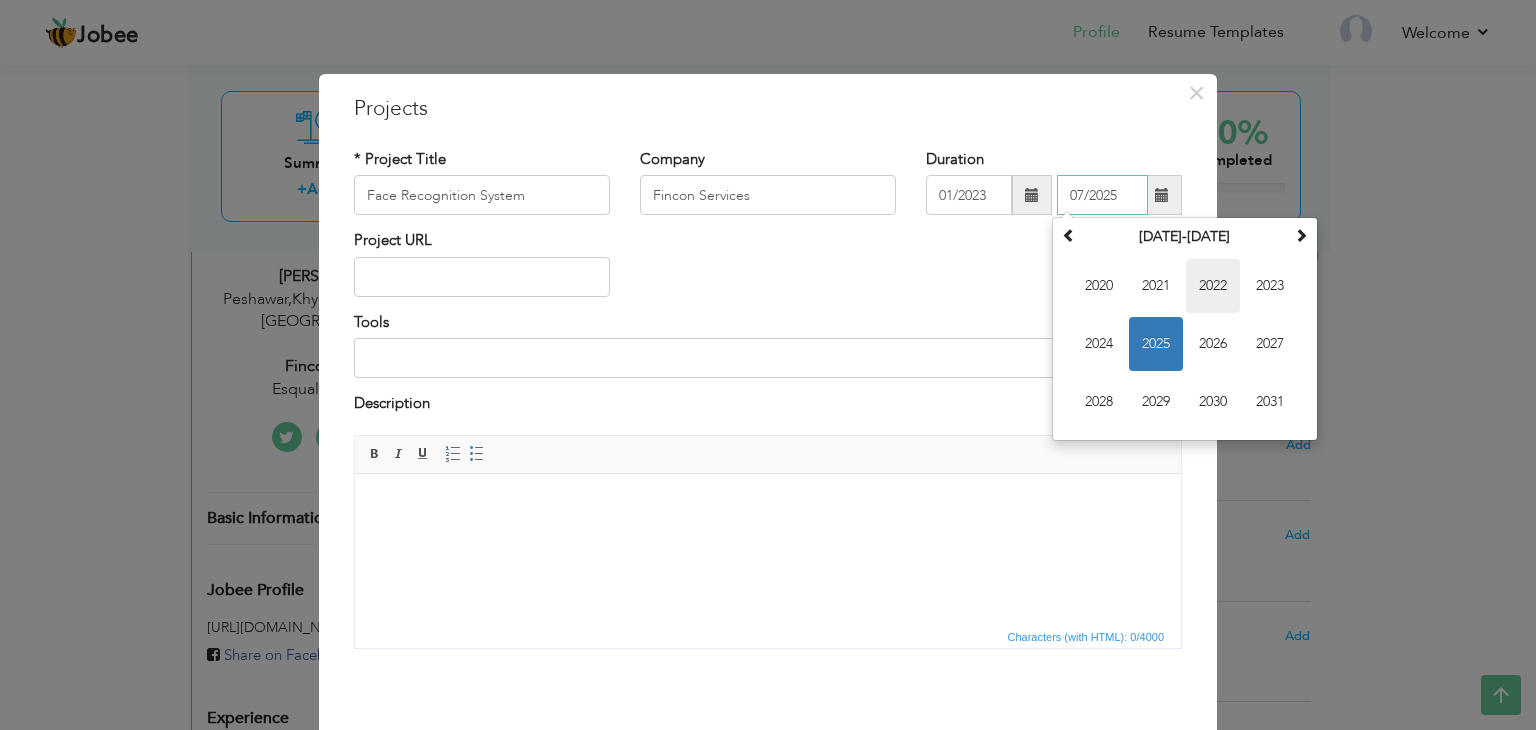 click on "2022" at bounding box center [1213, 286] 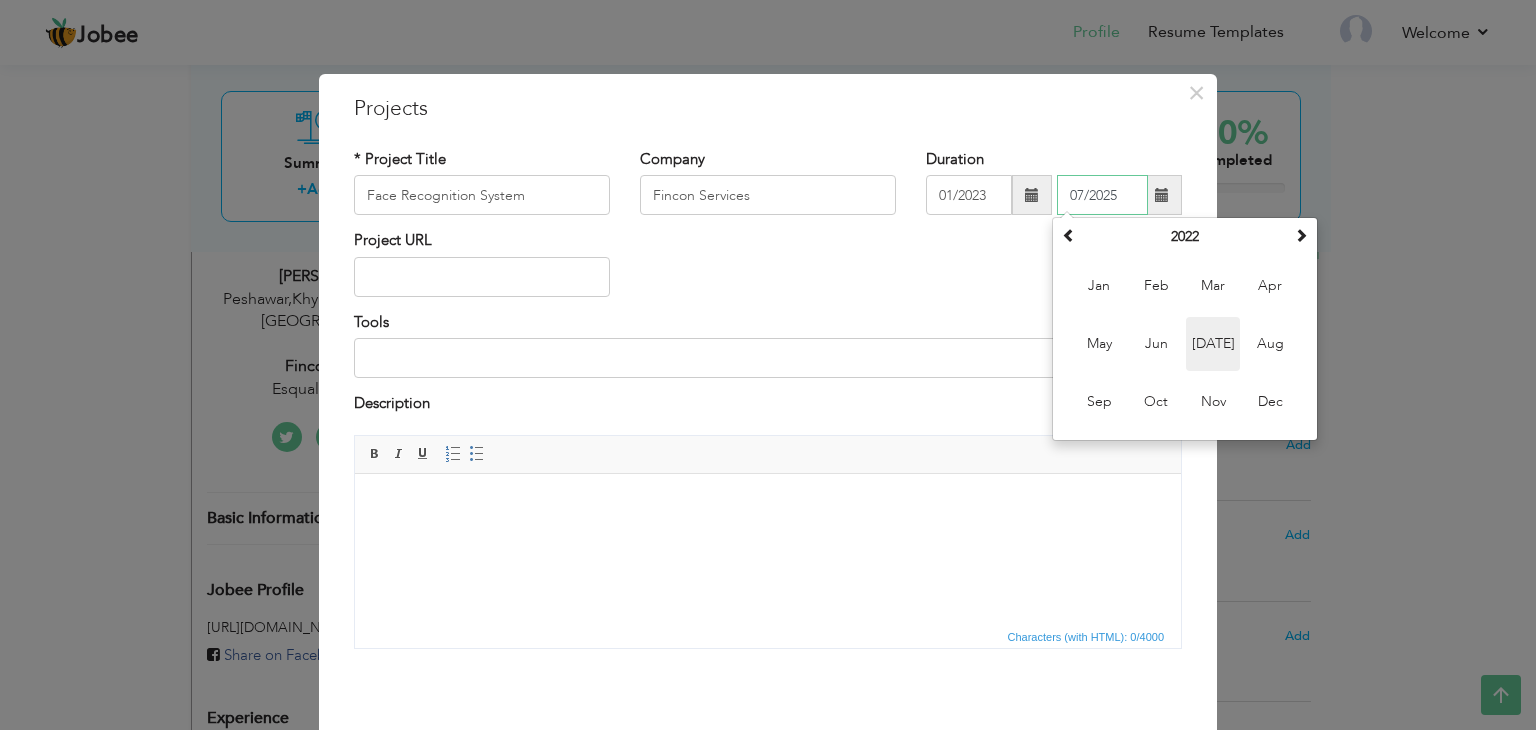 click on "Jul" at bounding box center (1213, 344) 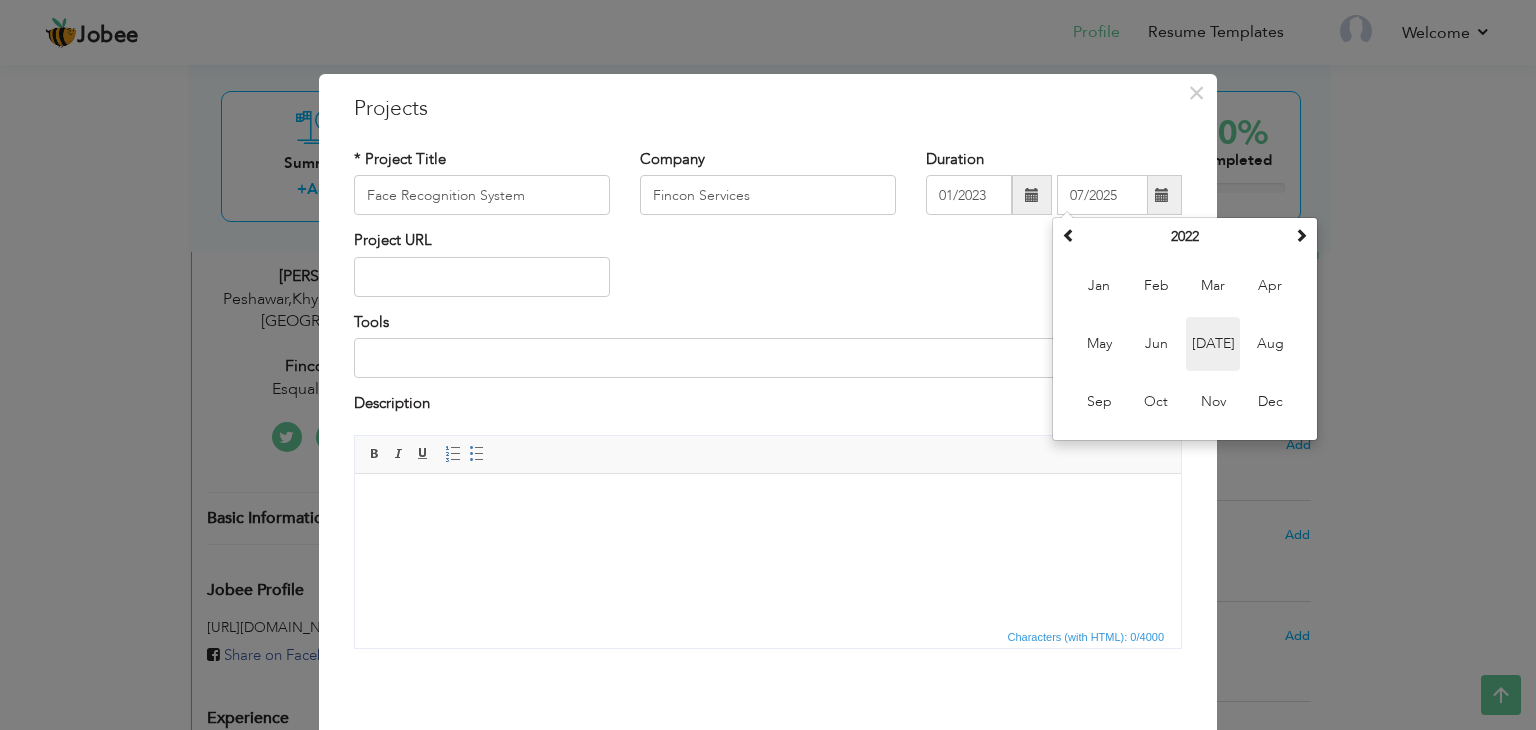 type on "07/2022" 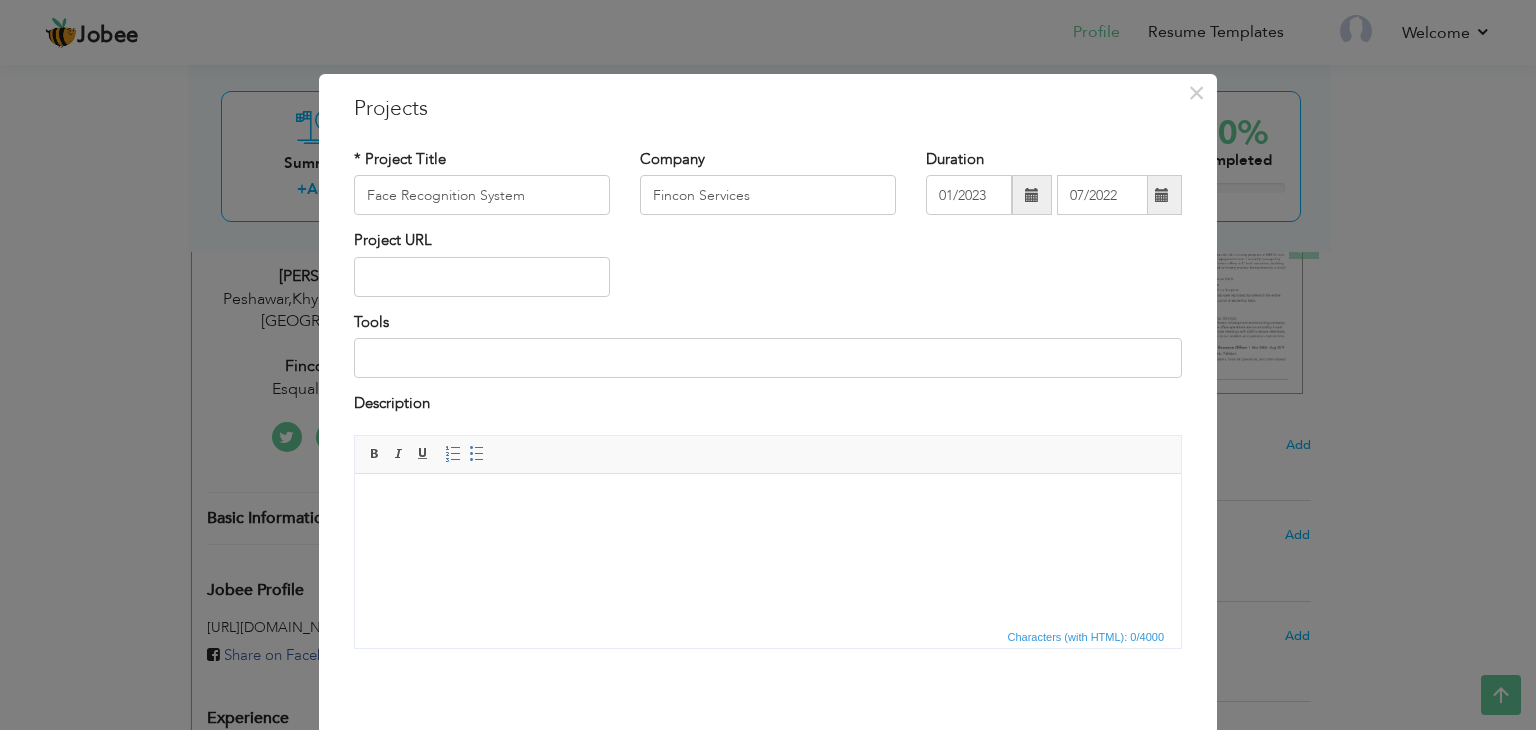 click at bounding box center [1162, 195] 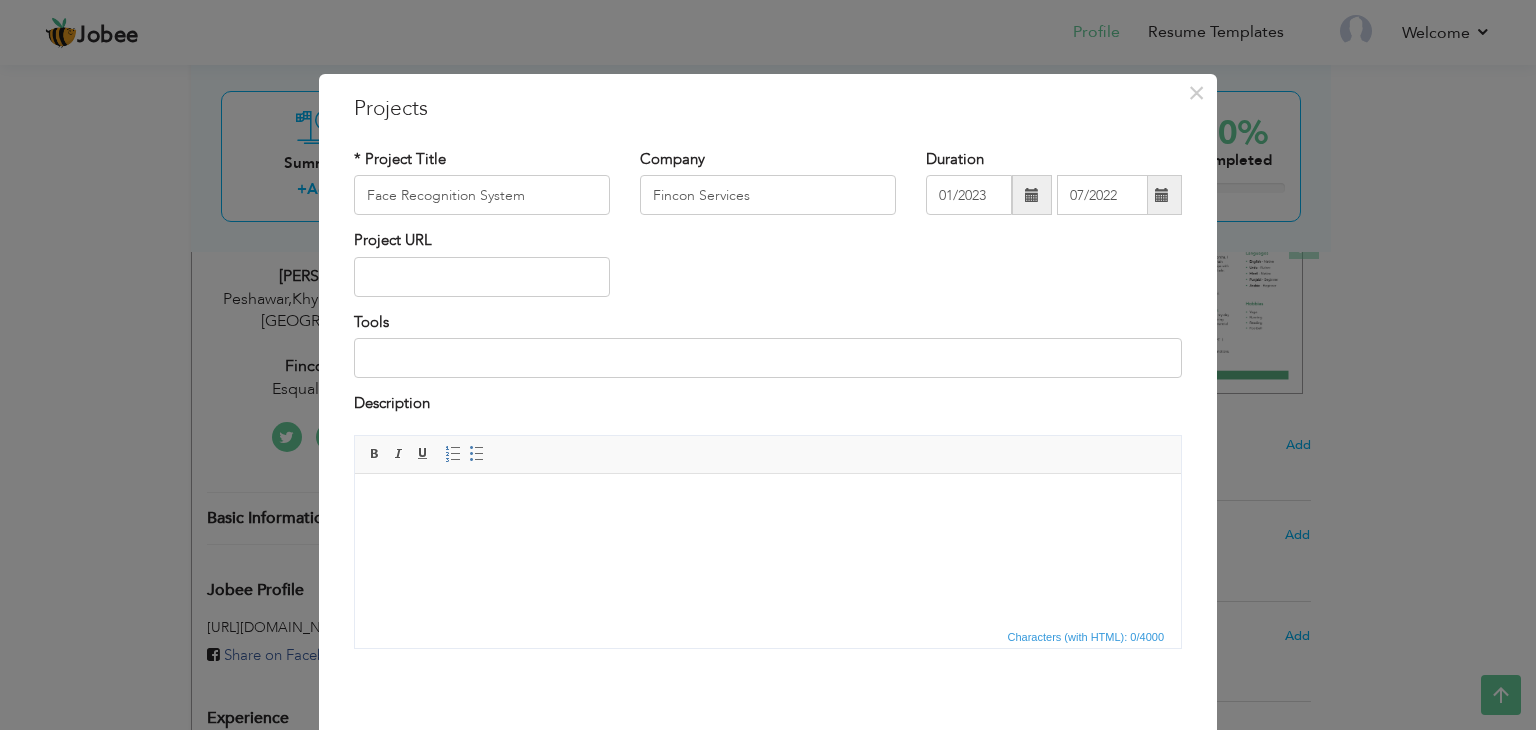click at bounding box center (1032, 195) 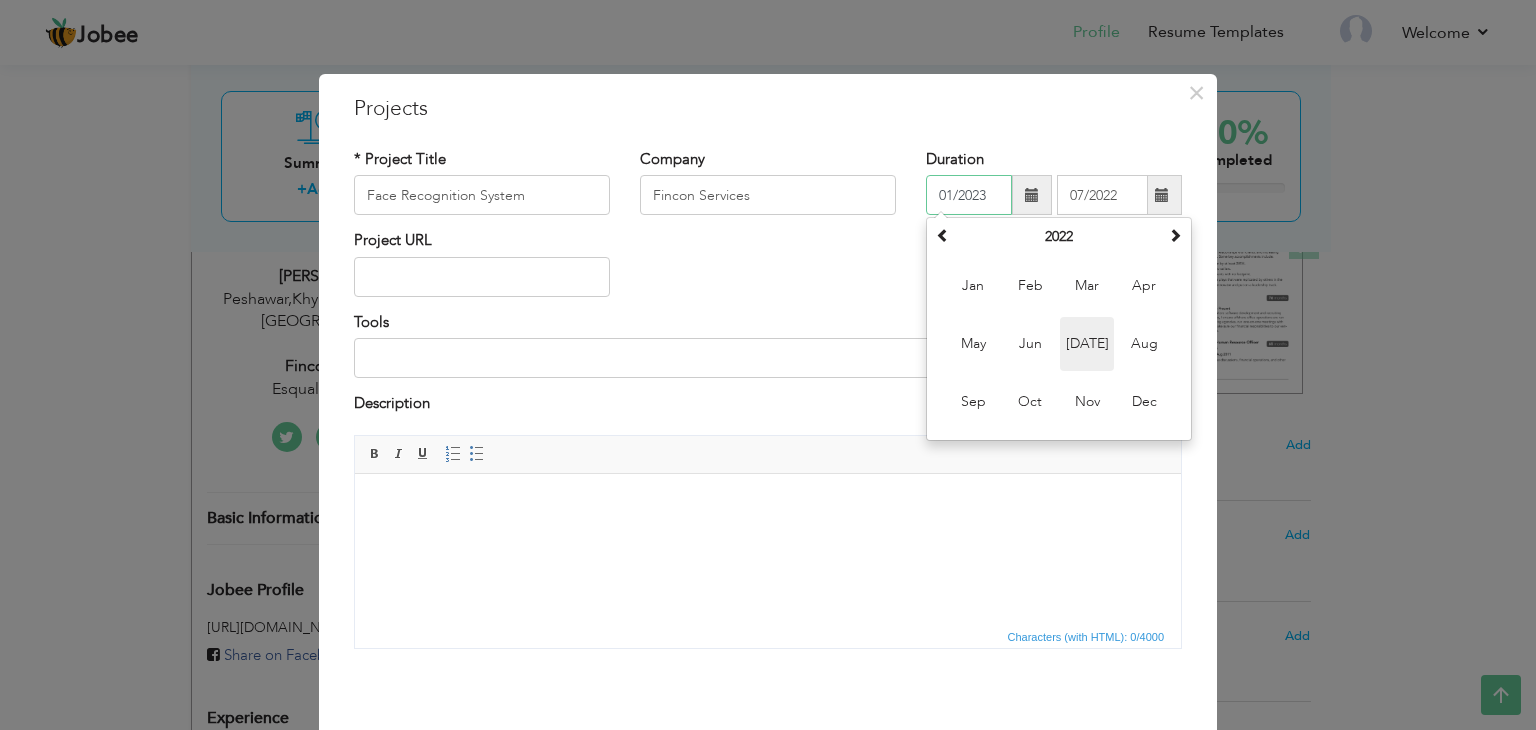 click on "Jul" at bounding box center (1087, 344) 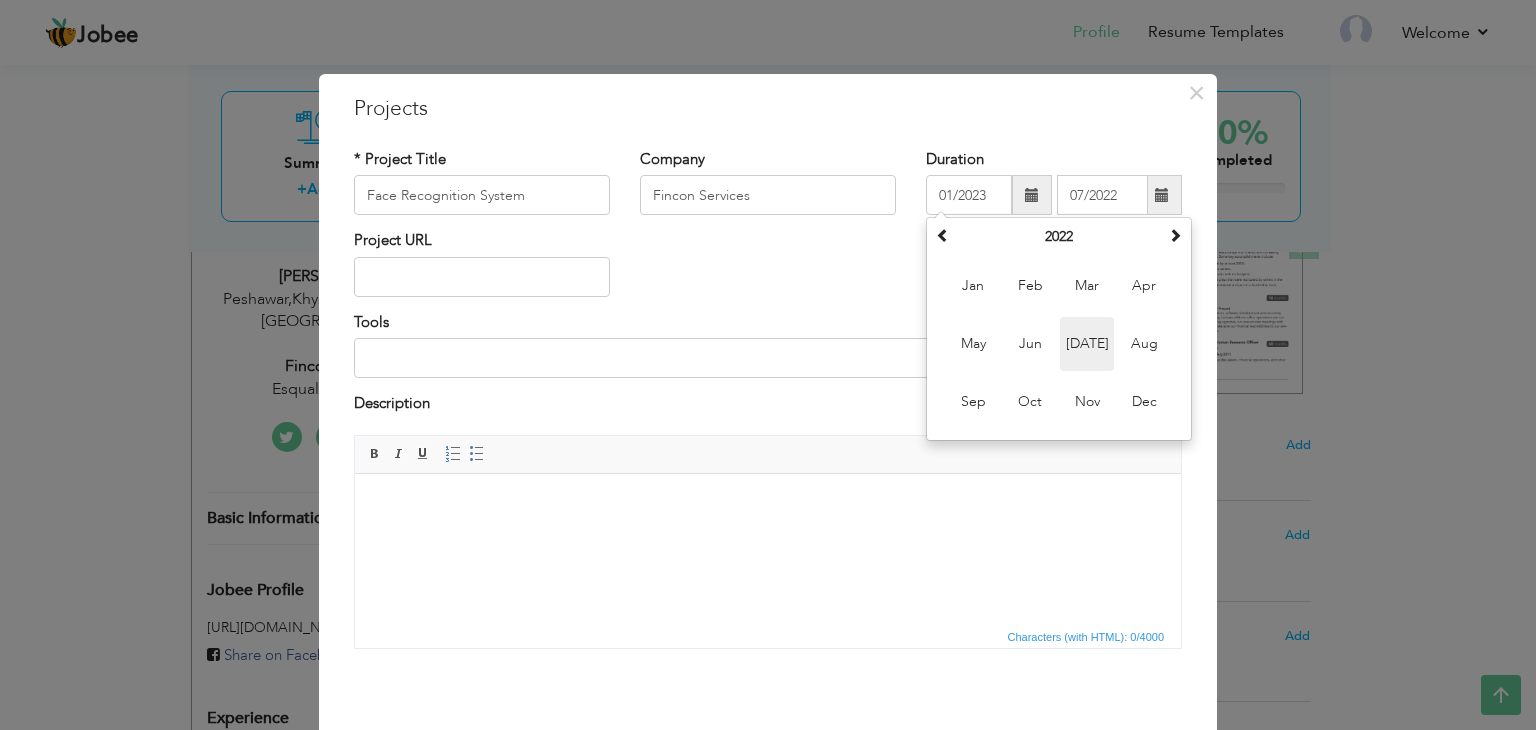 type on "07/2022" 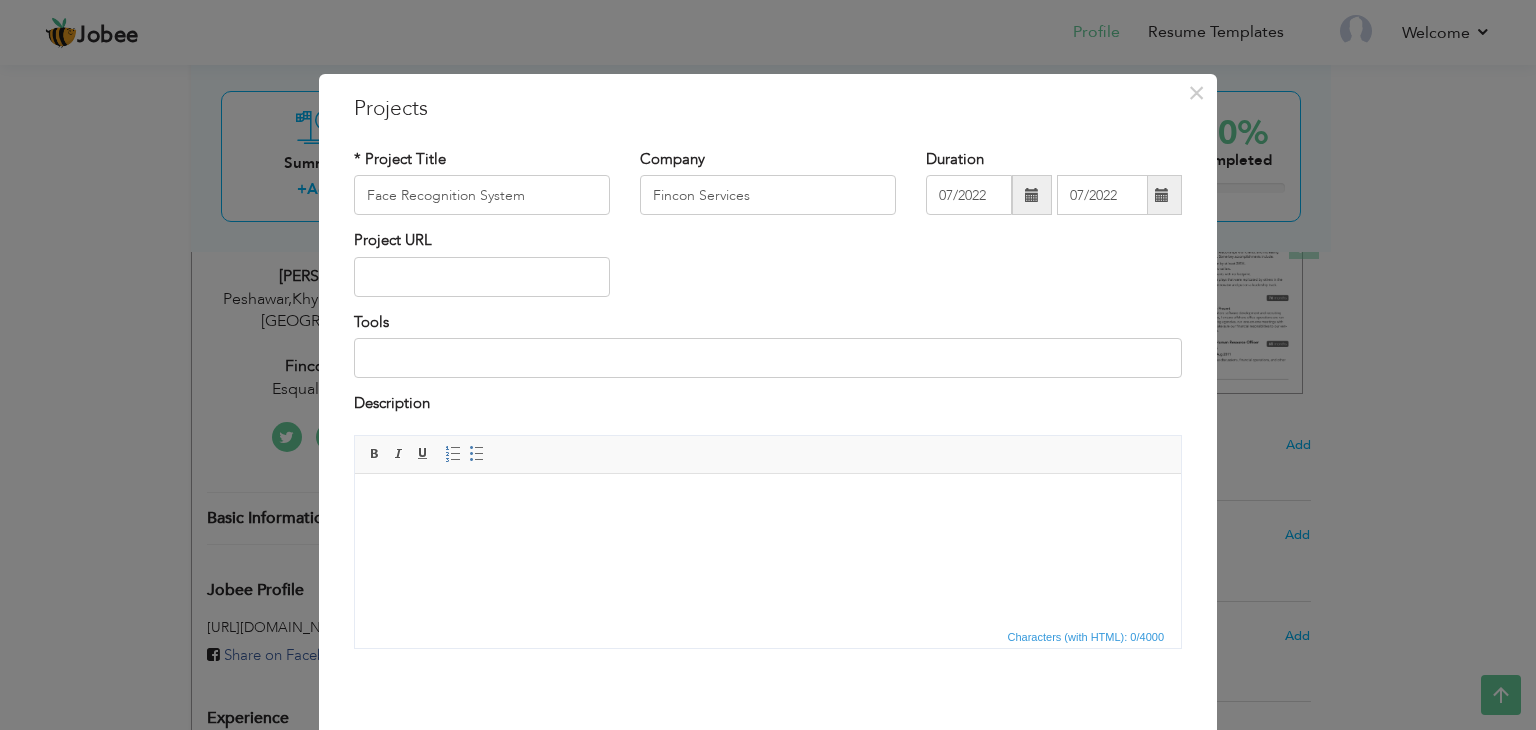 click at bounding box center [1162, 195] 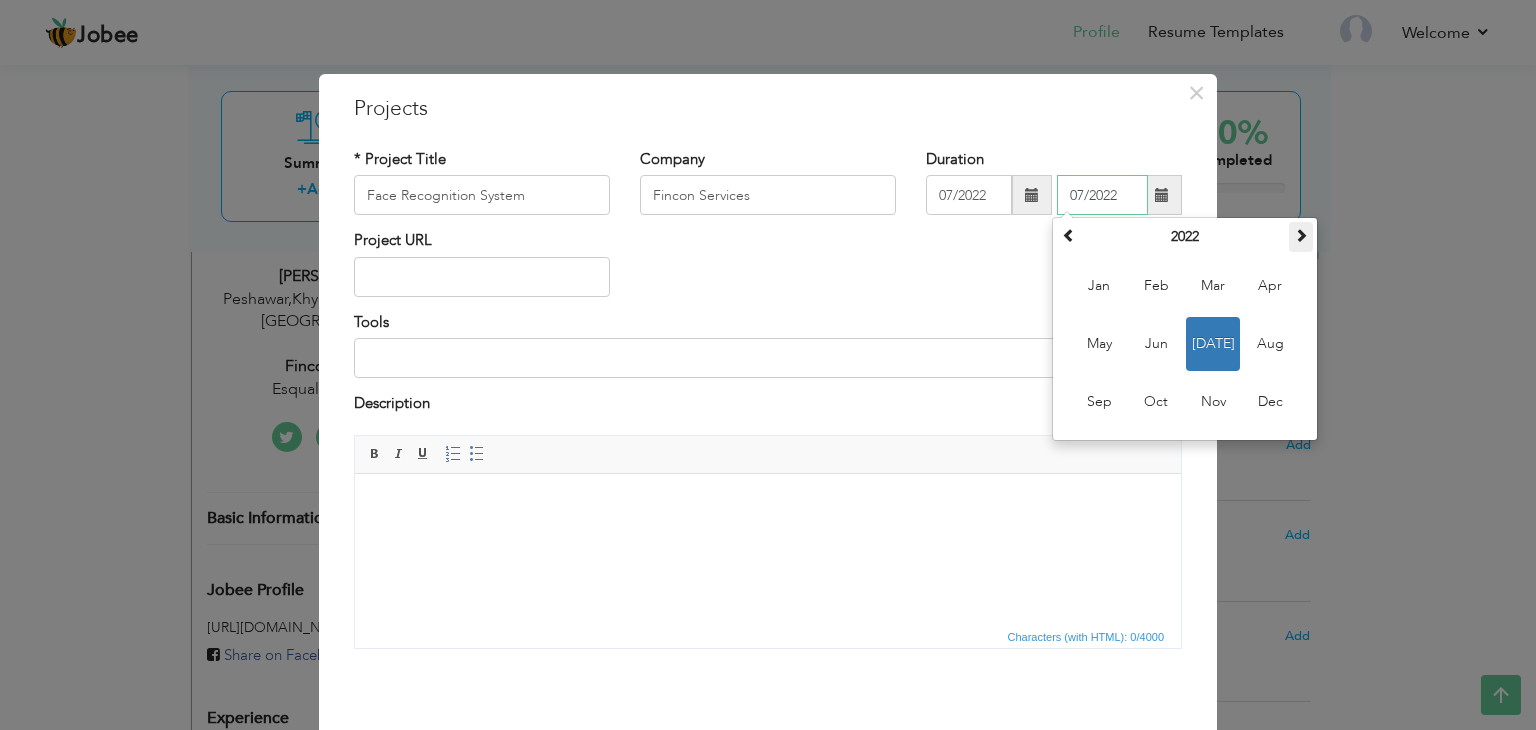 click at bounding box center (1301, 235) 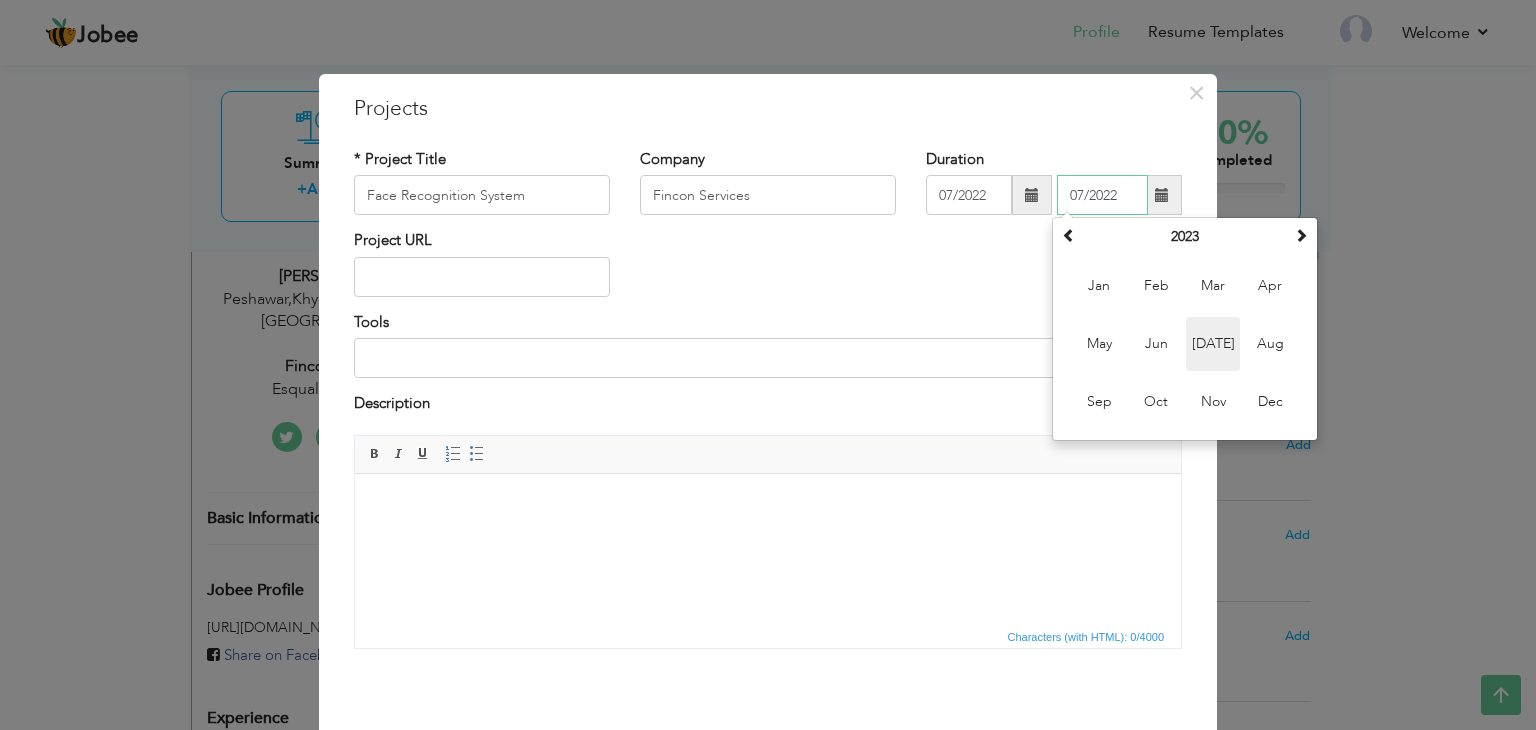 click on "Jul" at bounding box center [1213, 344] 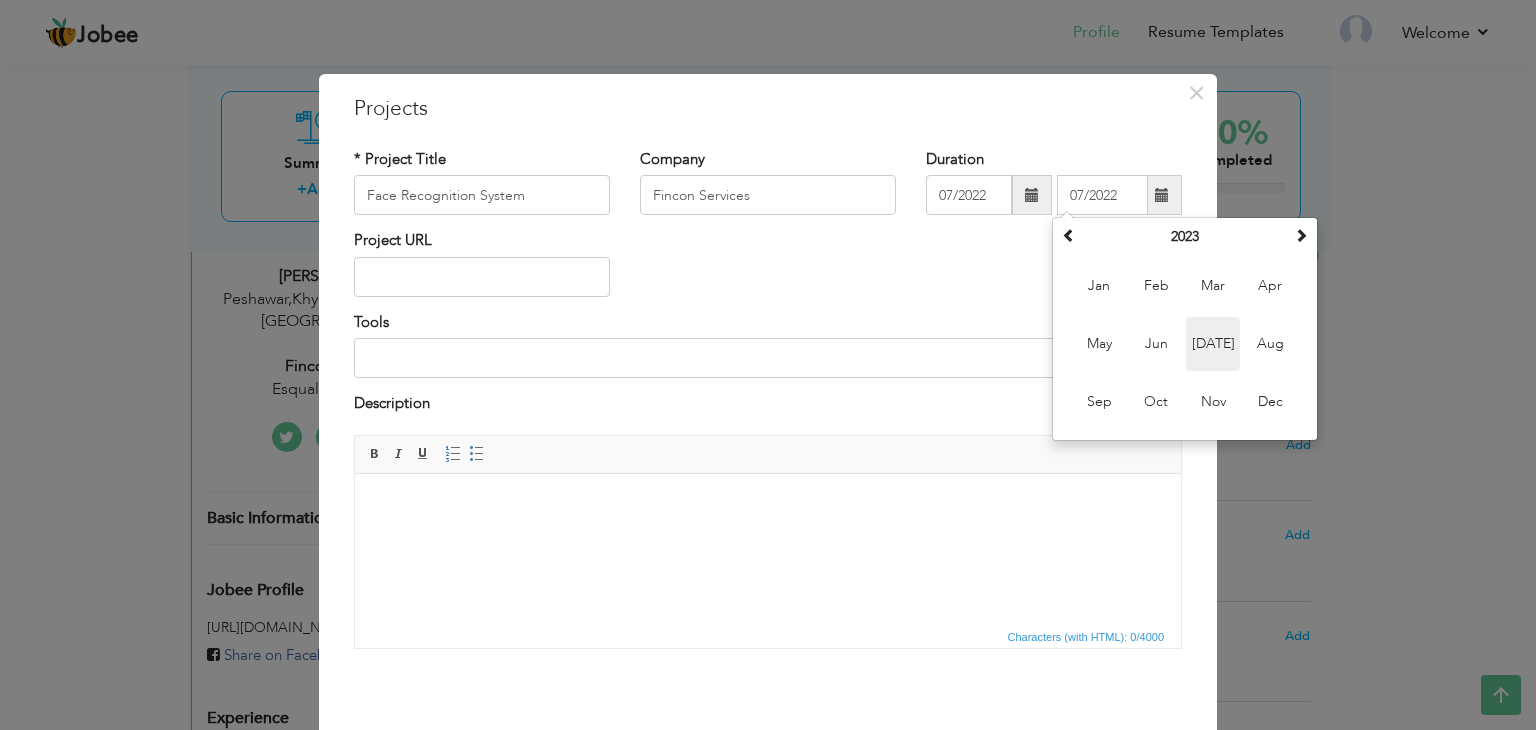 type on "07/2023" 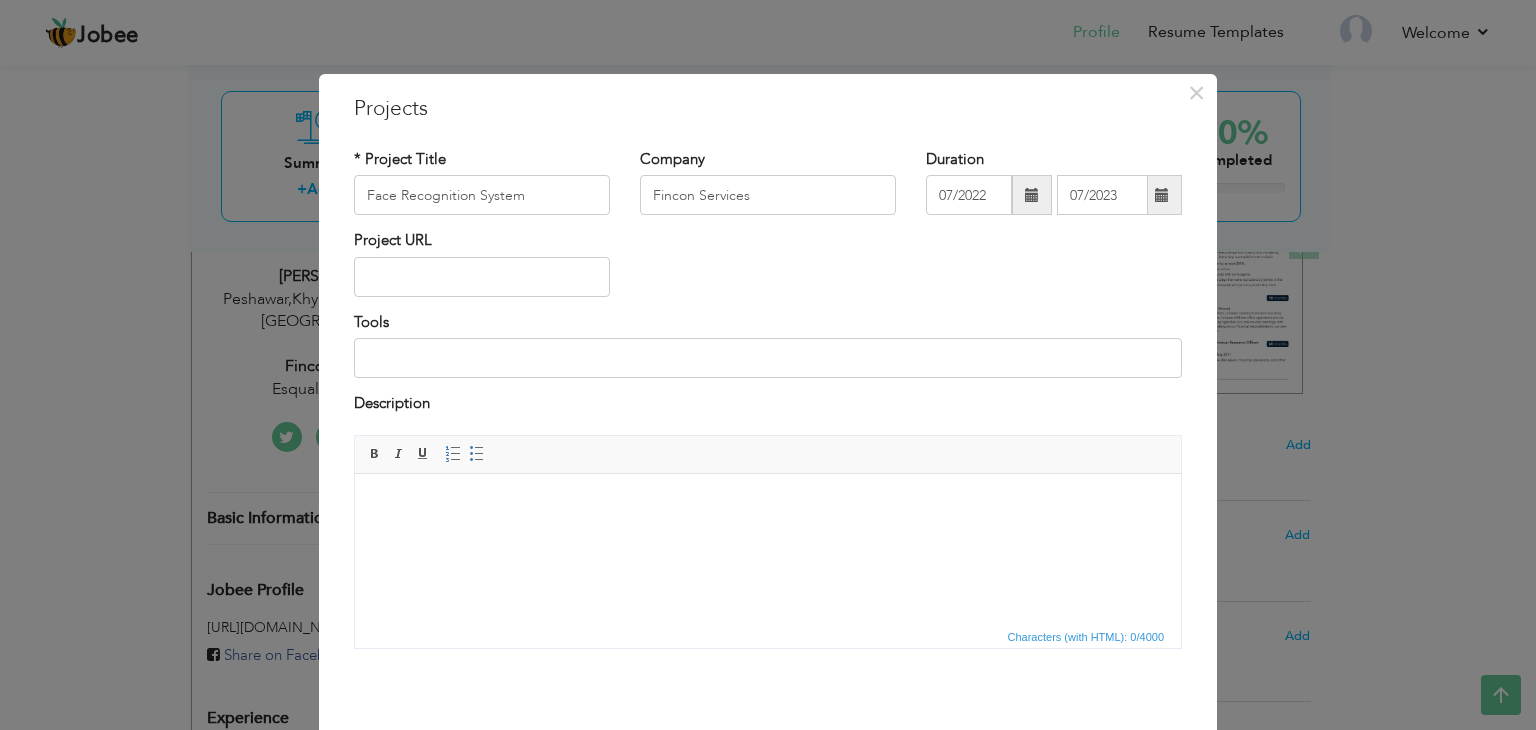 click on "Project URL" at bounding box center (768, 270) 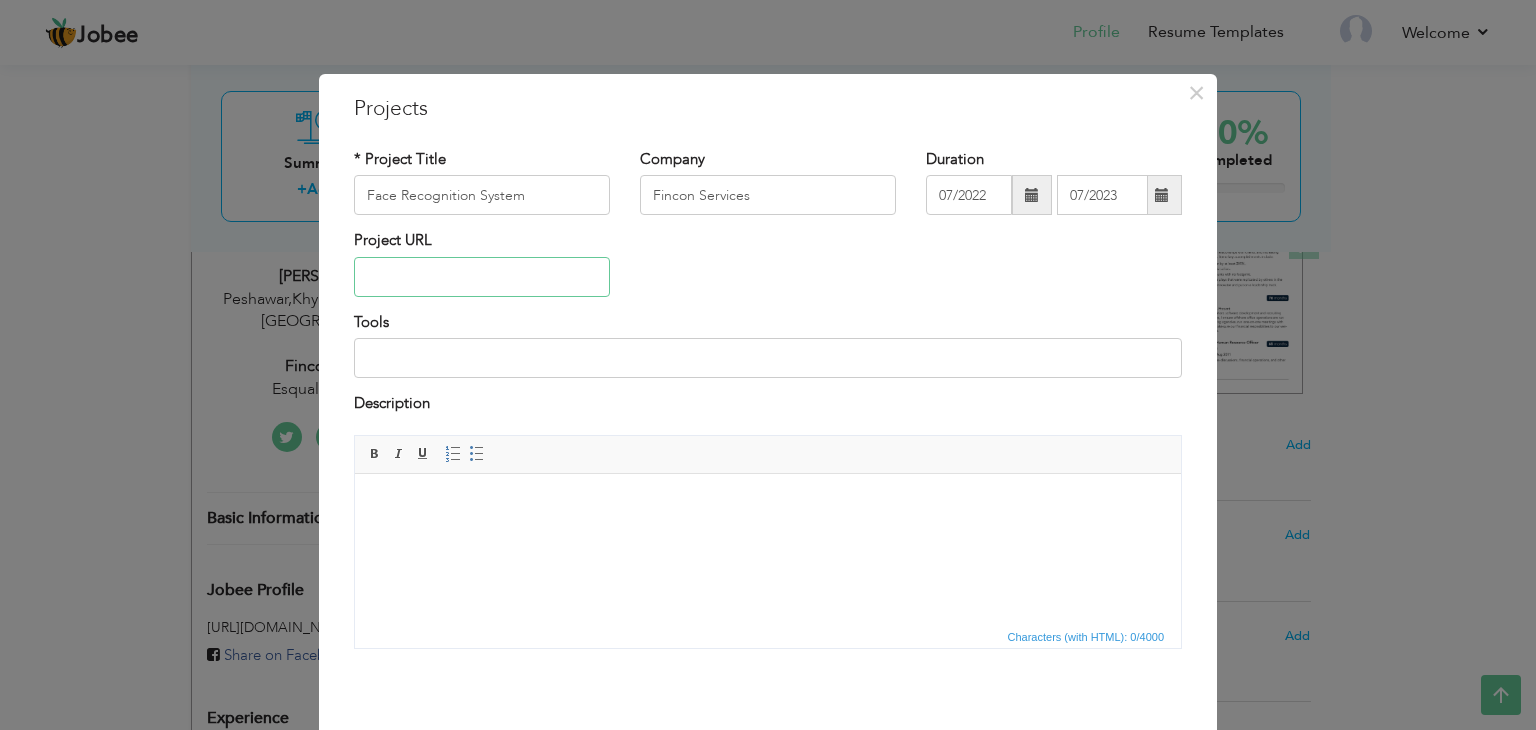 click at bounding box center [482, 277] 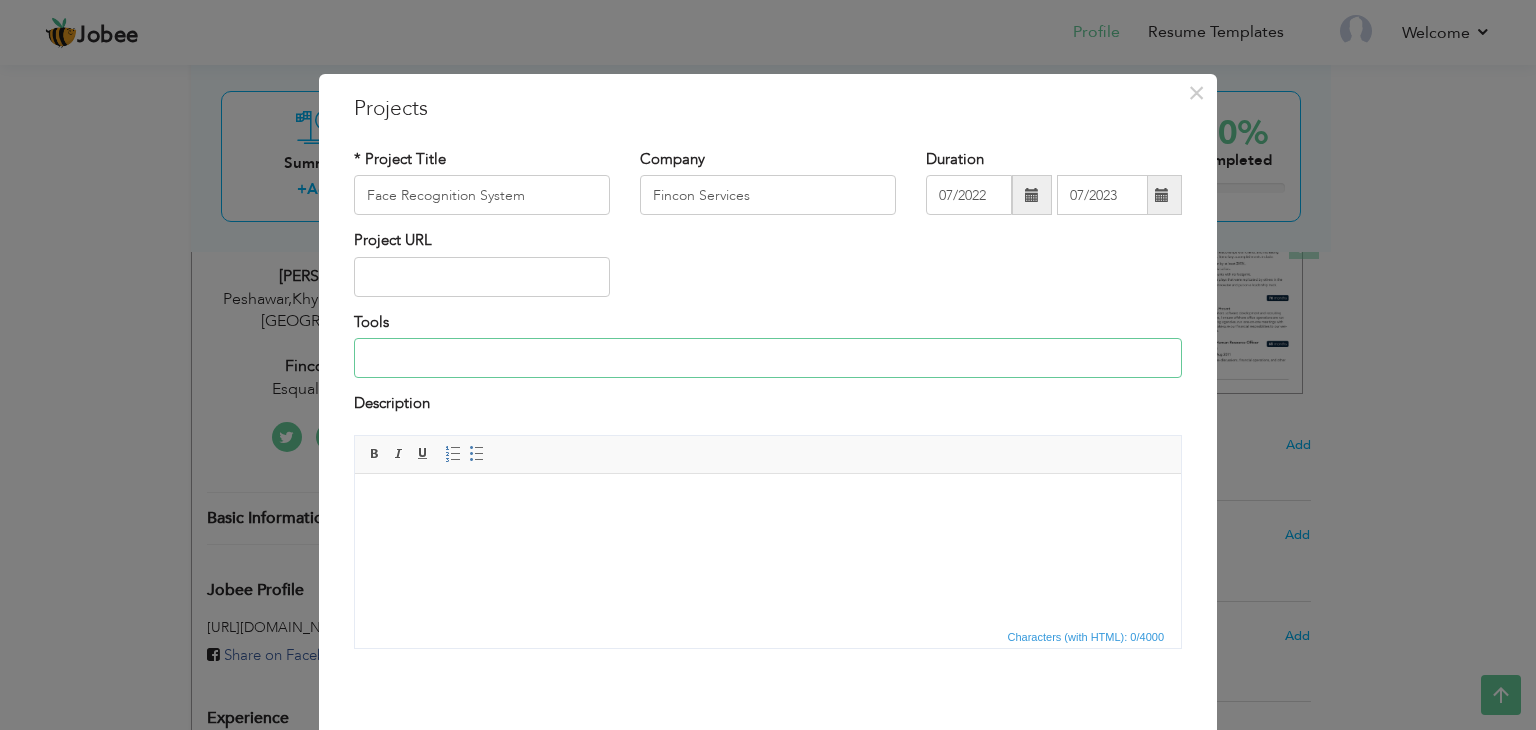 click at bounding box center [768, 358] 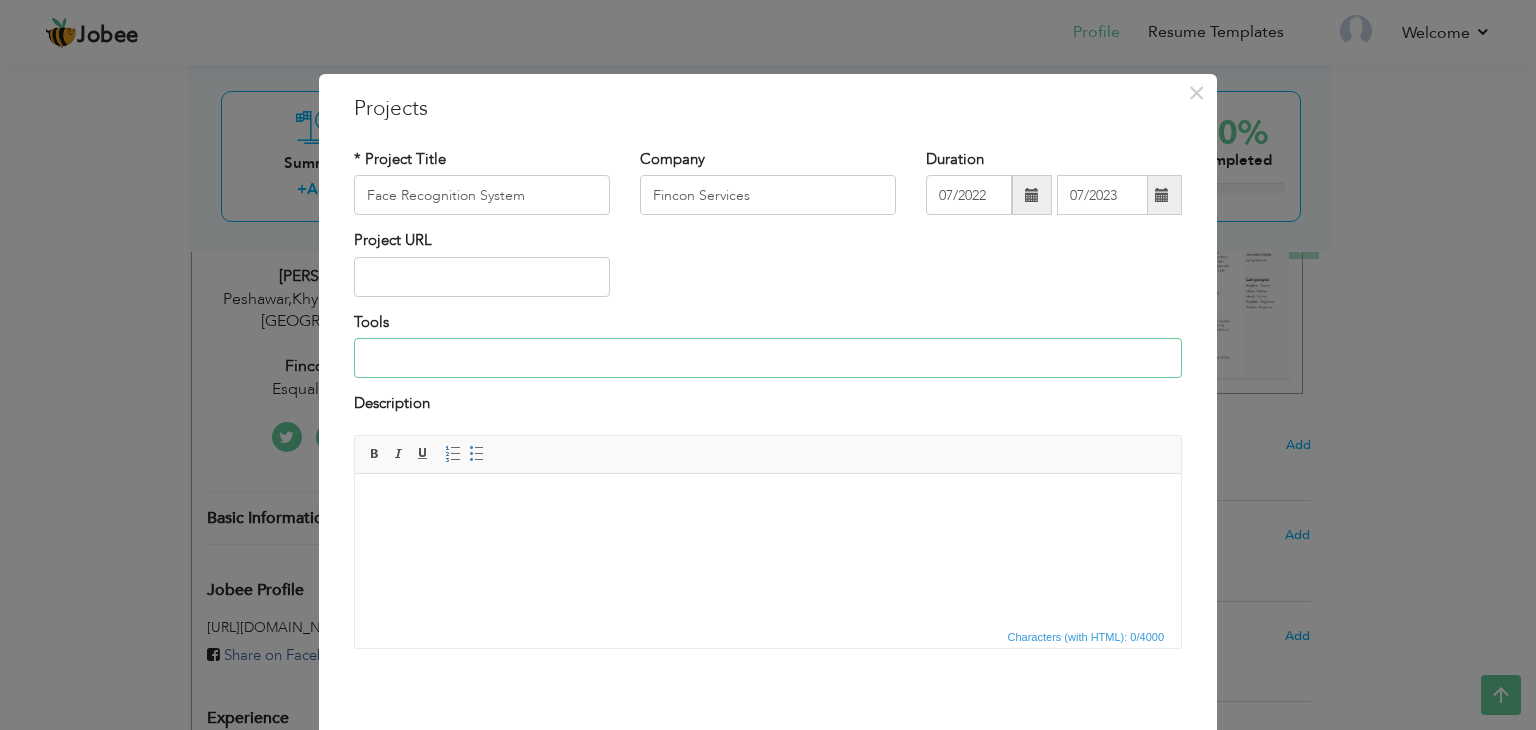 type on "Python, OpenCV, PyCharm, NumPy, Pandas, Matplotlib, SQLite, MySQL, Flask, Django." 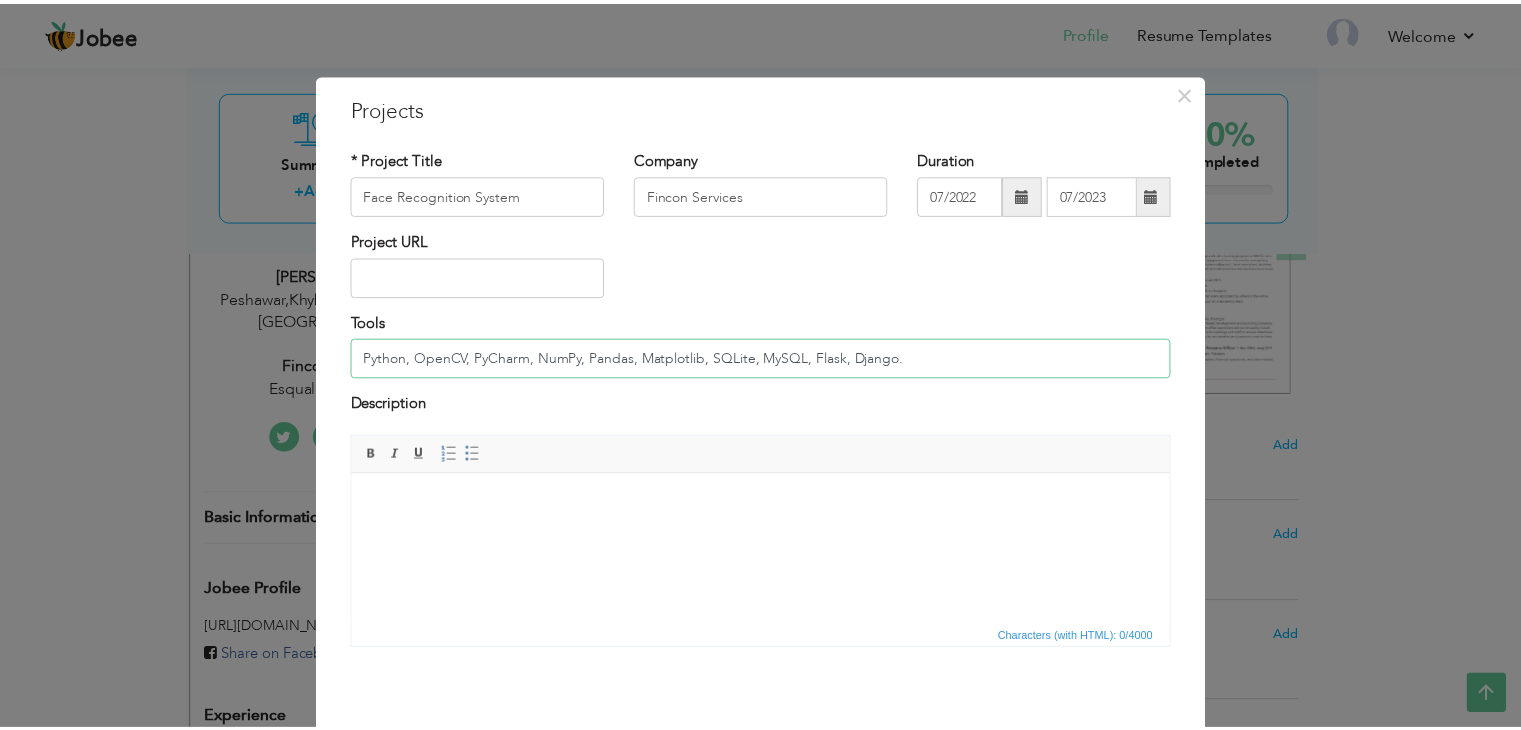 scroll, scrollTop: 80, scrollLeft: 0, axis: vertical 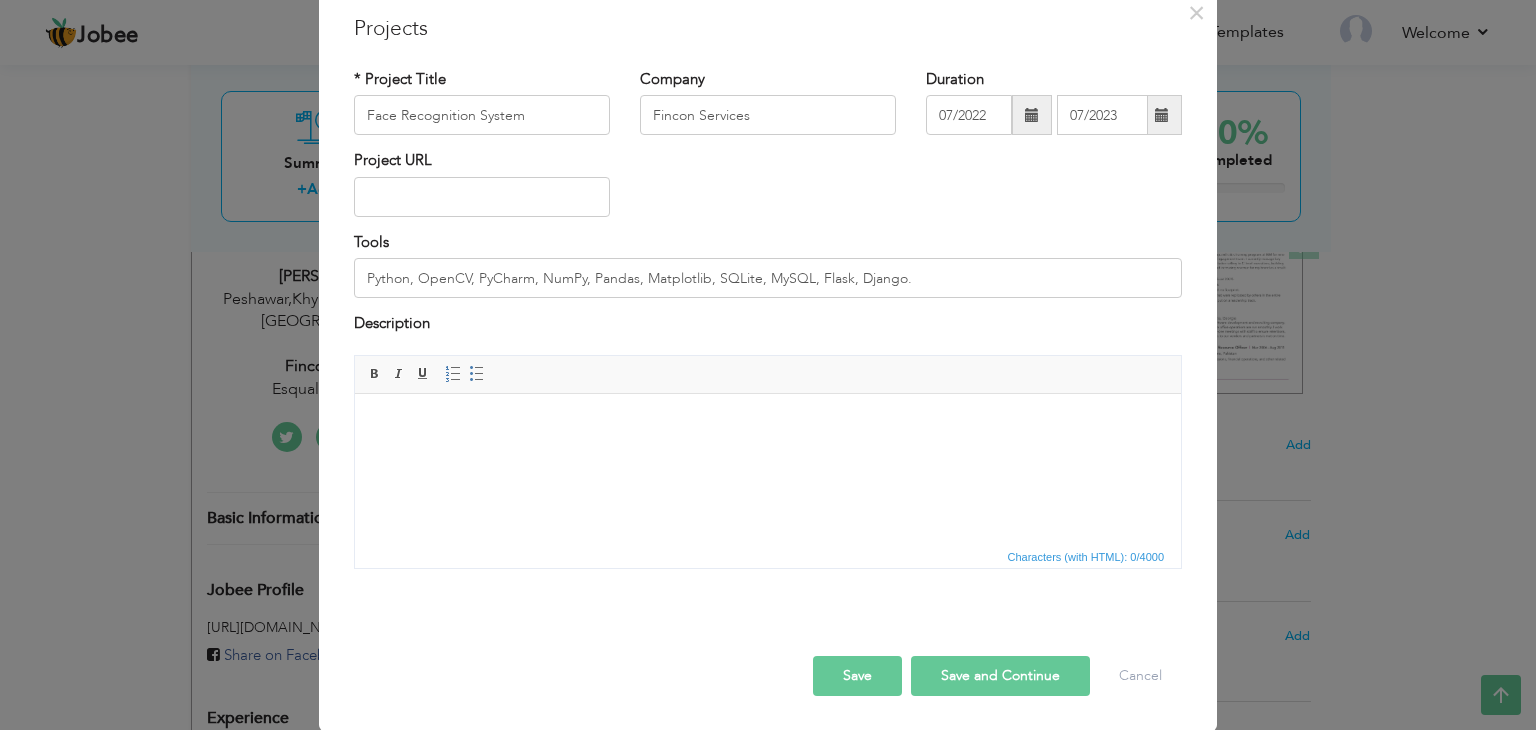 click on "Save and Continue" at bounding box center (1000, 676) 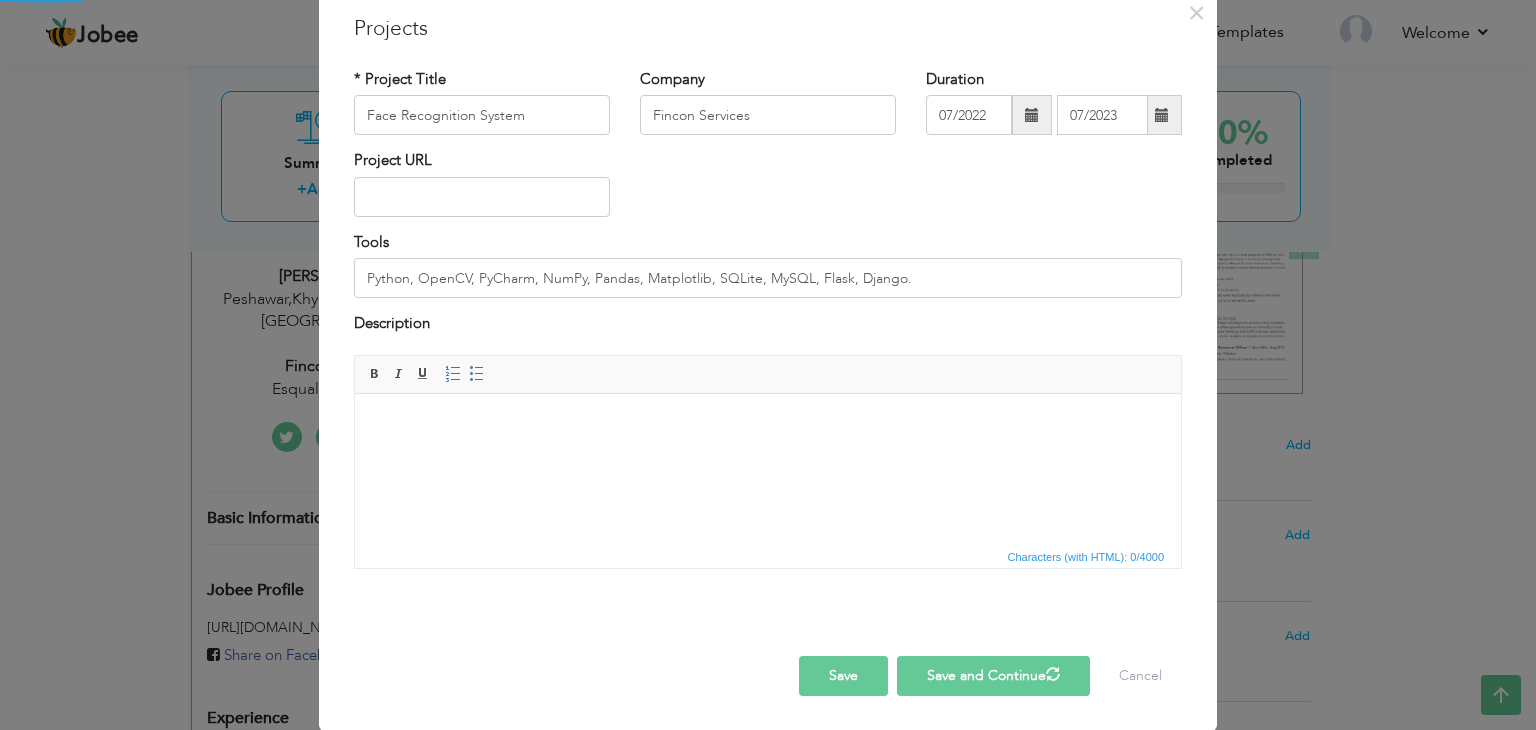 type 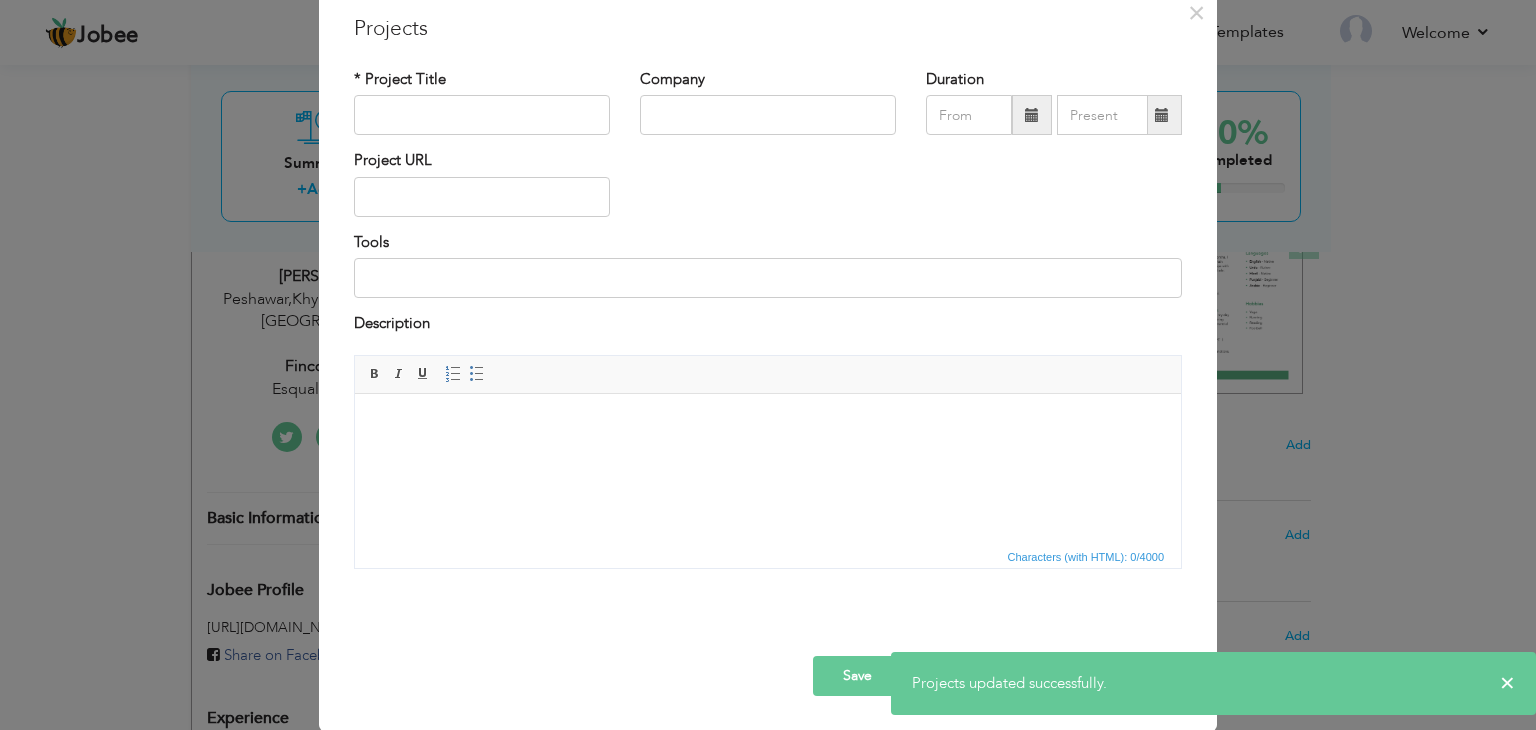 click on "×
Projects
* Project Title
Company
Duration Project URL Tools Description" at bounding box center (768, 365) 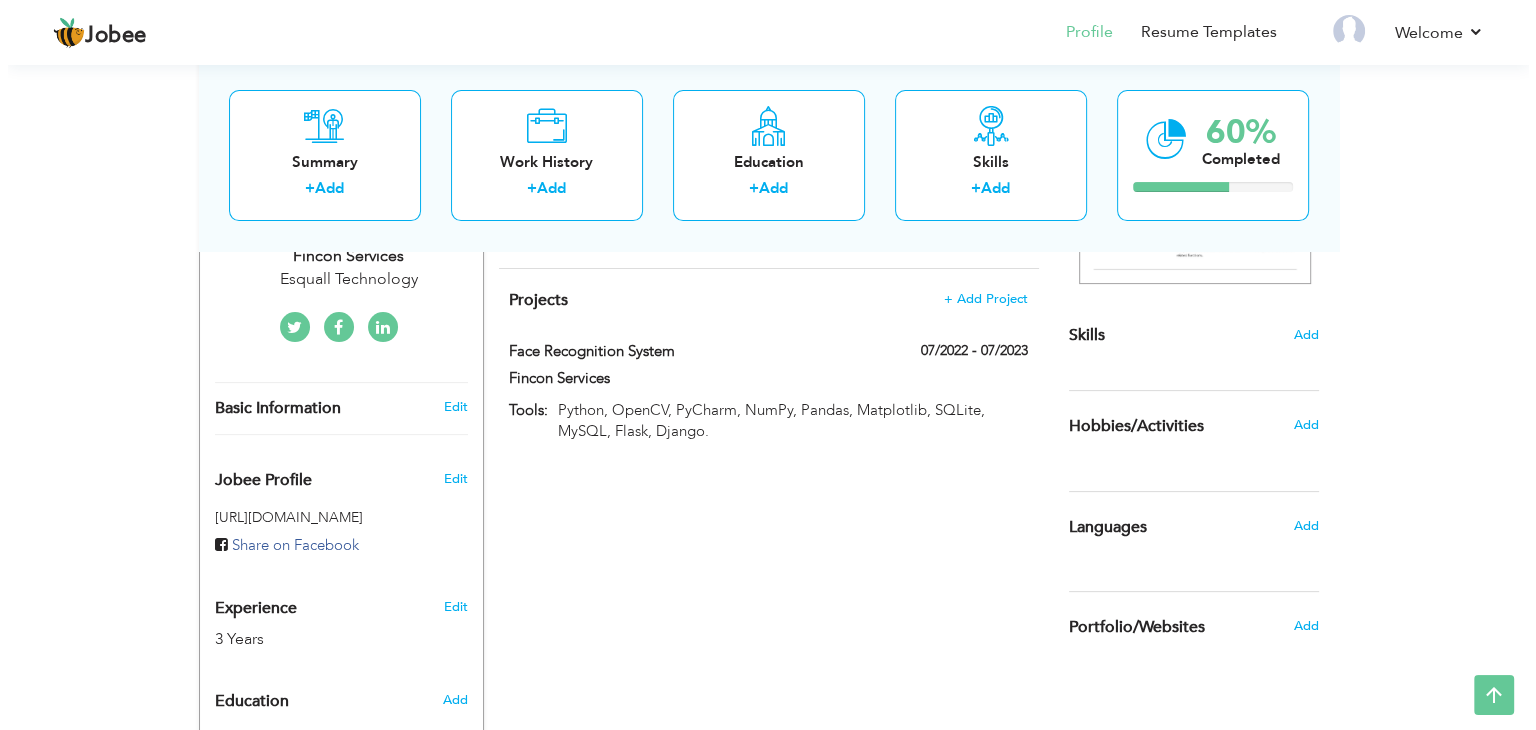 scroll, scrollTop: 448, scrollLeft: 0, axis: vertical 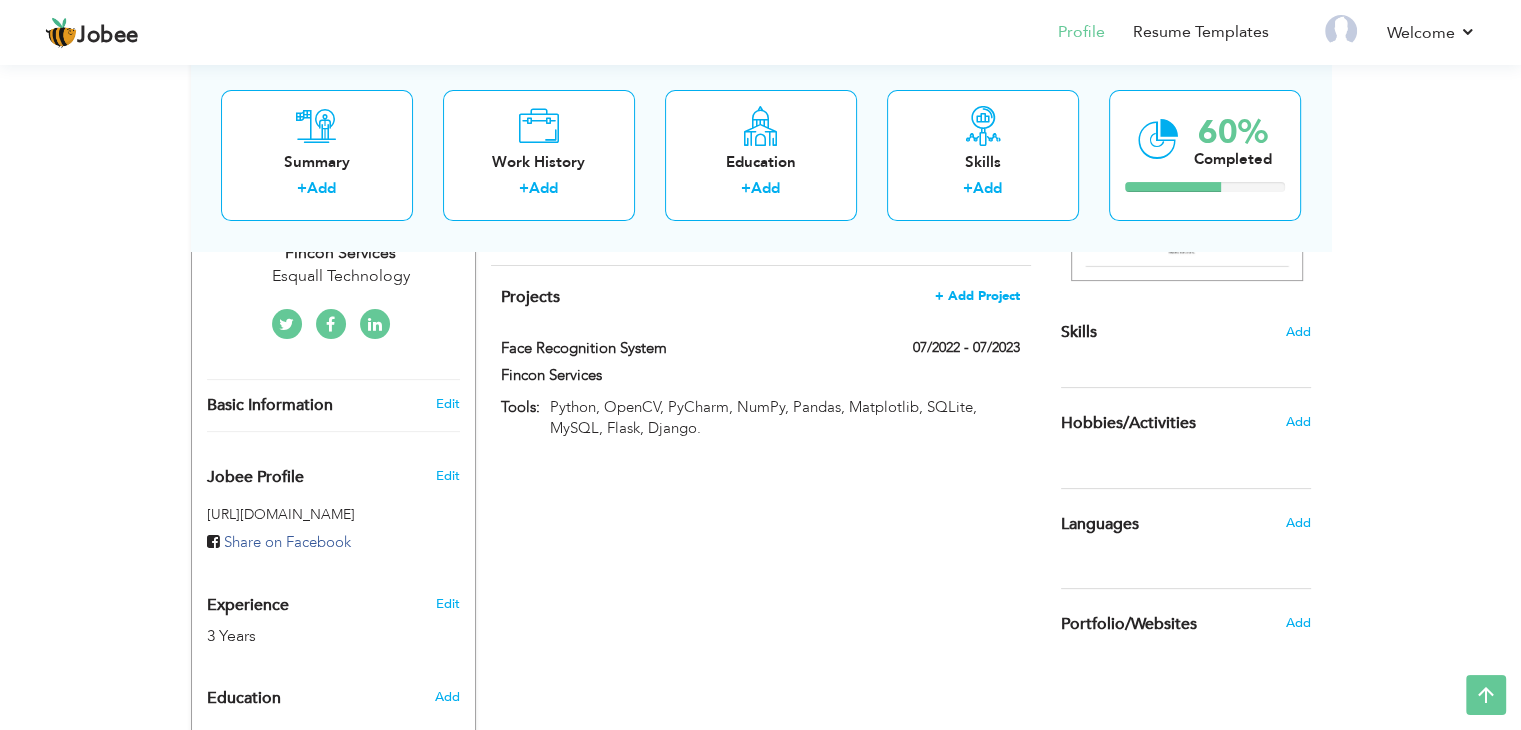 click on "+ Add Project" at bounding box center (977, 296) 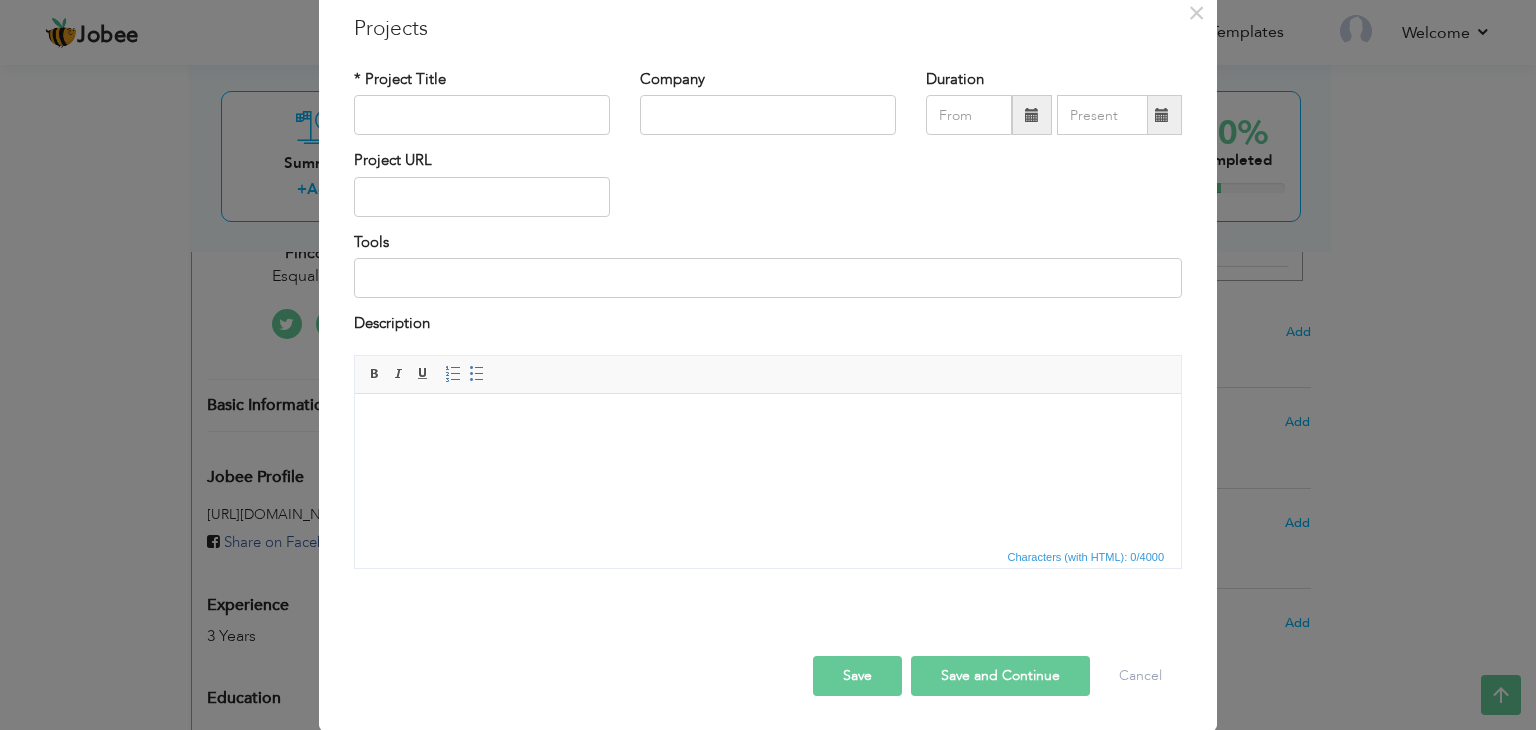 scroll, scrollTop: 0, scrollLeft: 0, axis: both 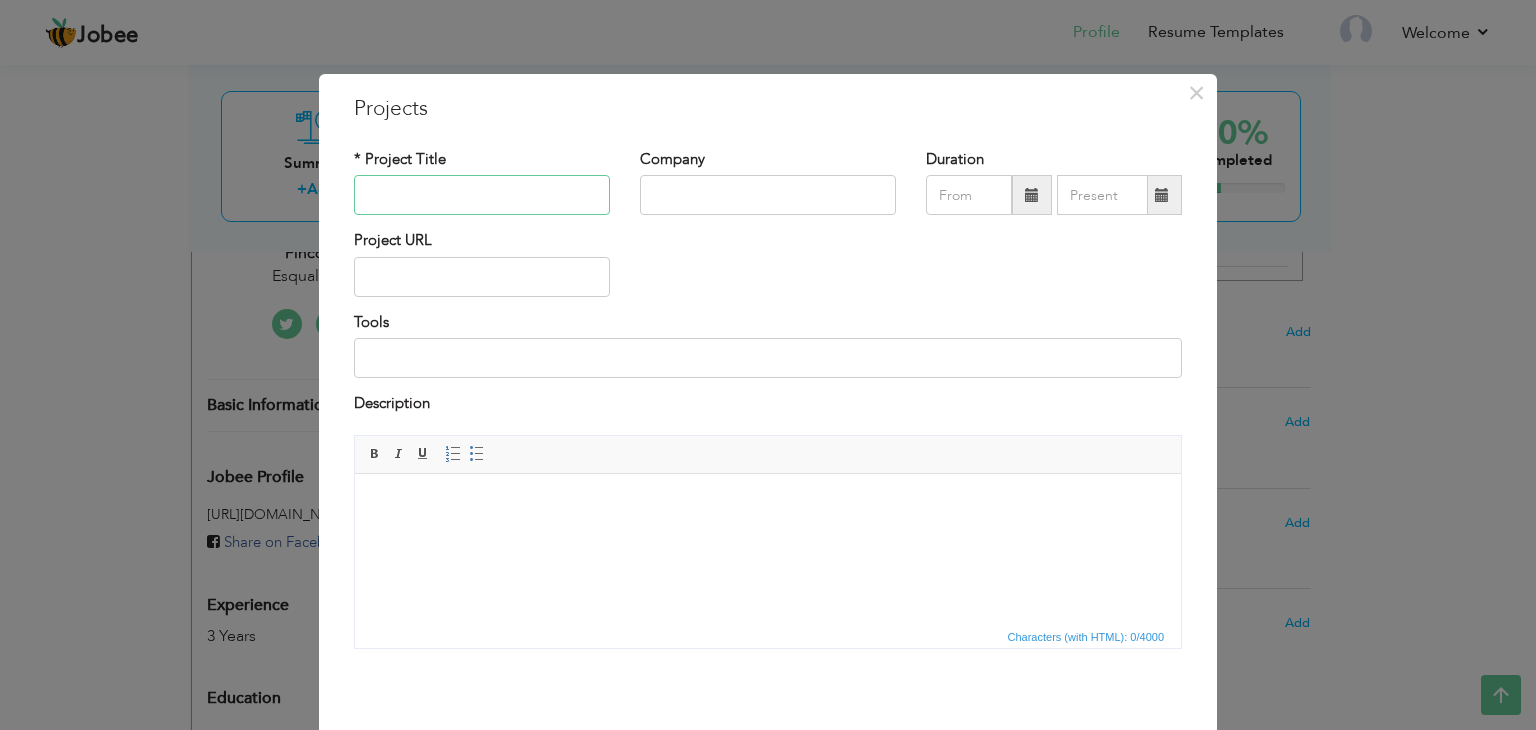 click at bounding box center (482, 195) 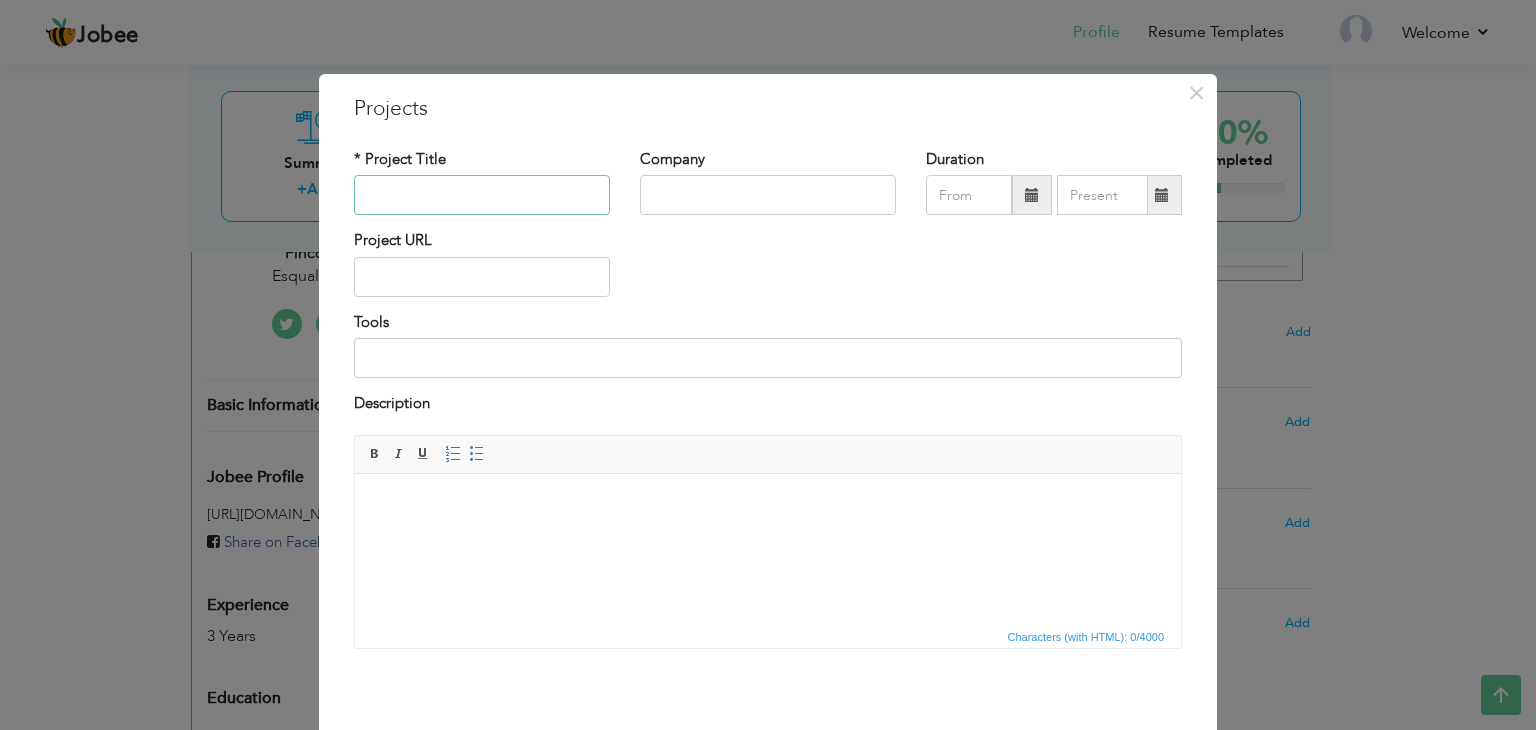 click at bounding box center [482, 195] 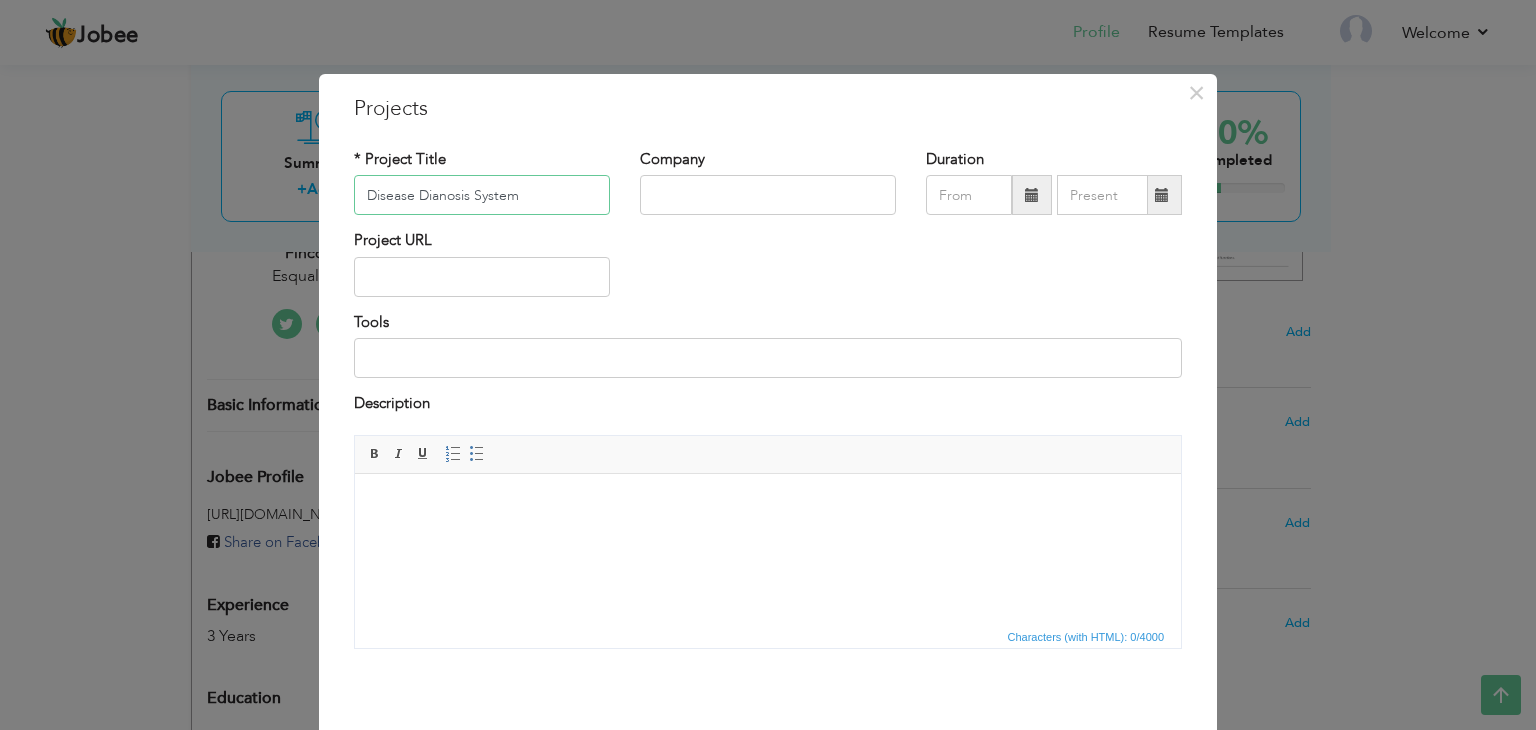 click on "Disease Dianosis System" at bounding box center [482, 195] 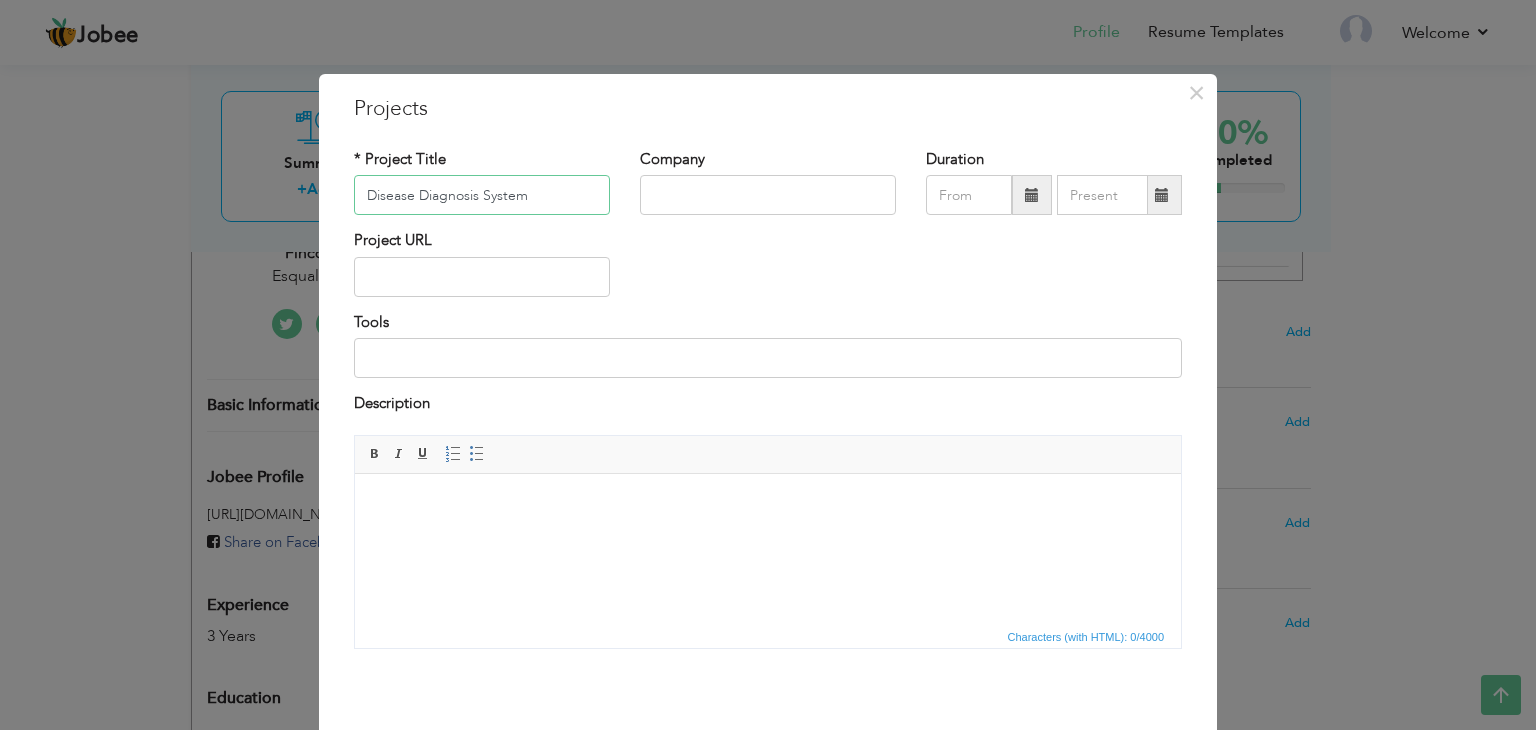 type on "Disease Diagnosis System" 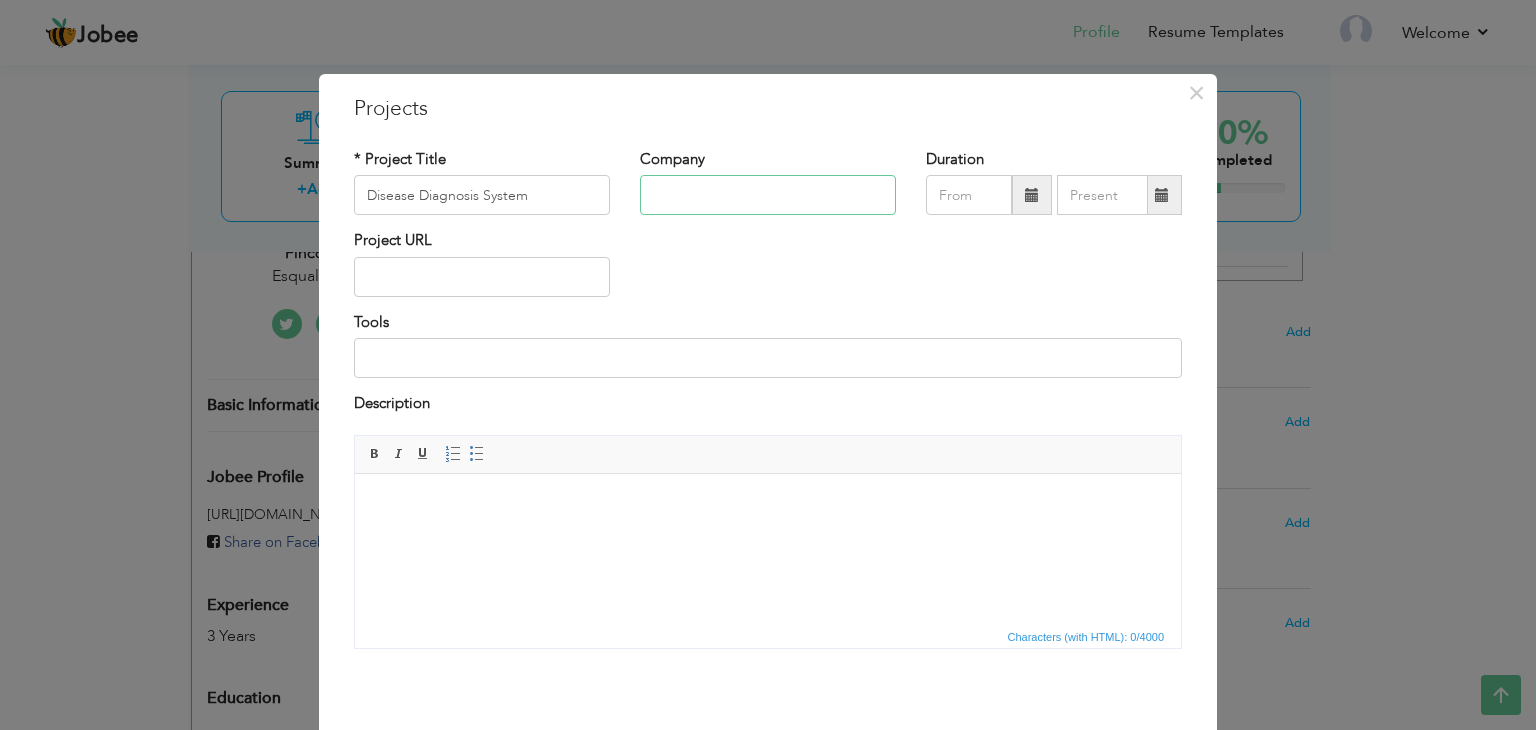 click at bounding box center (768, 195) 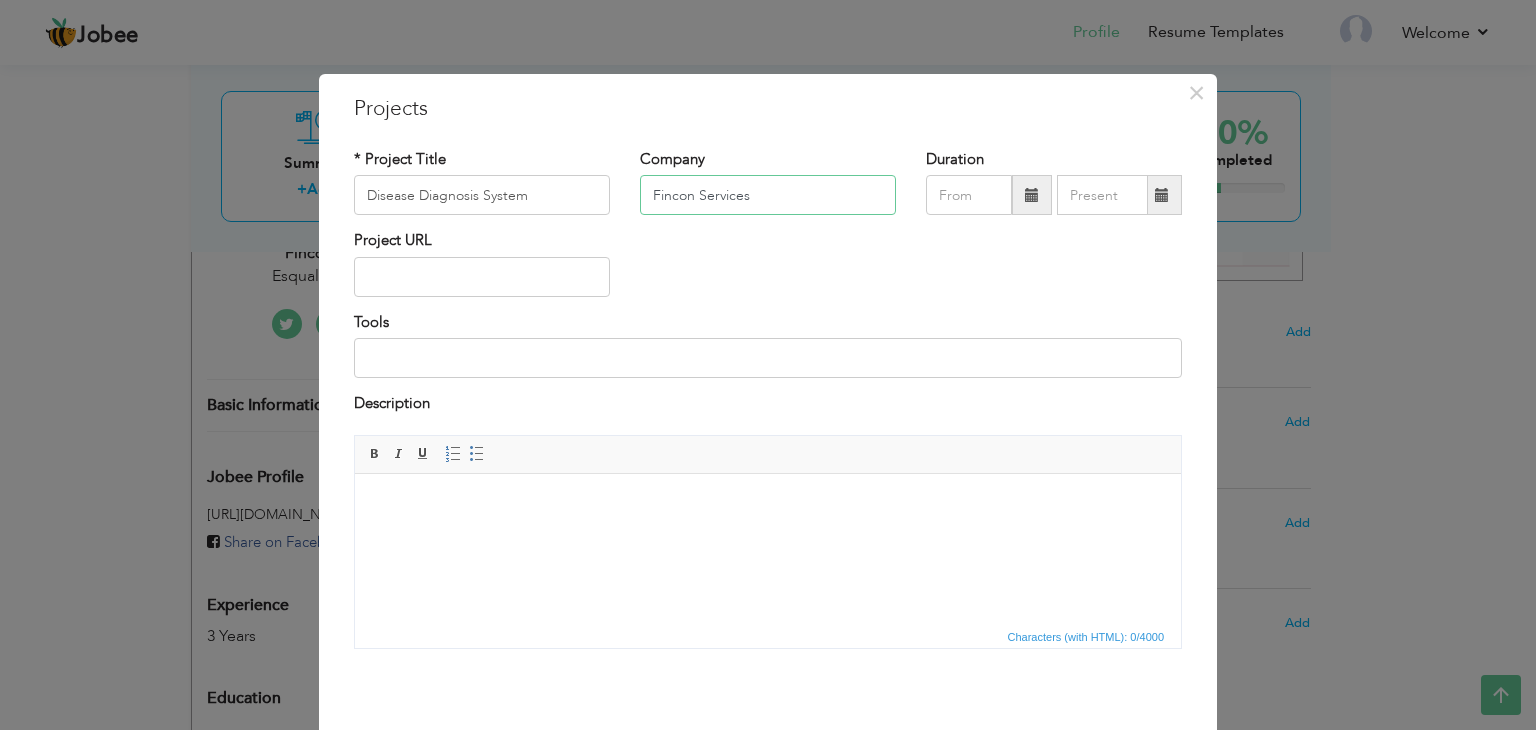 type on "Fincon Services" 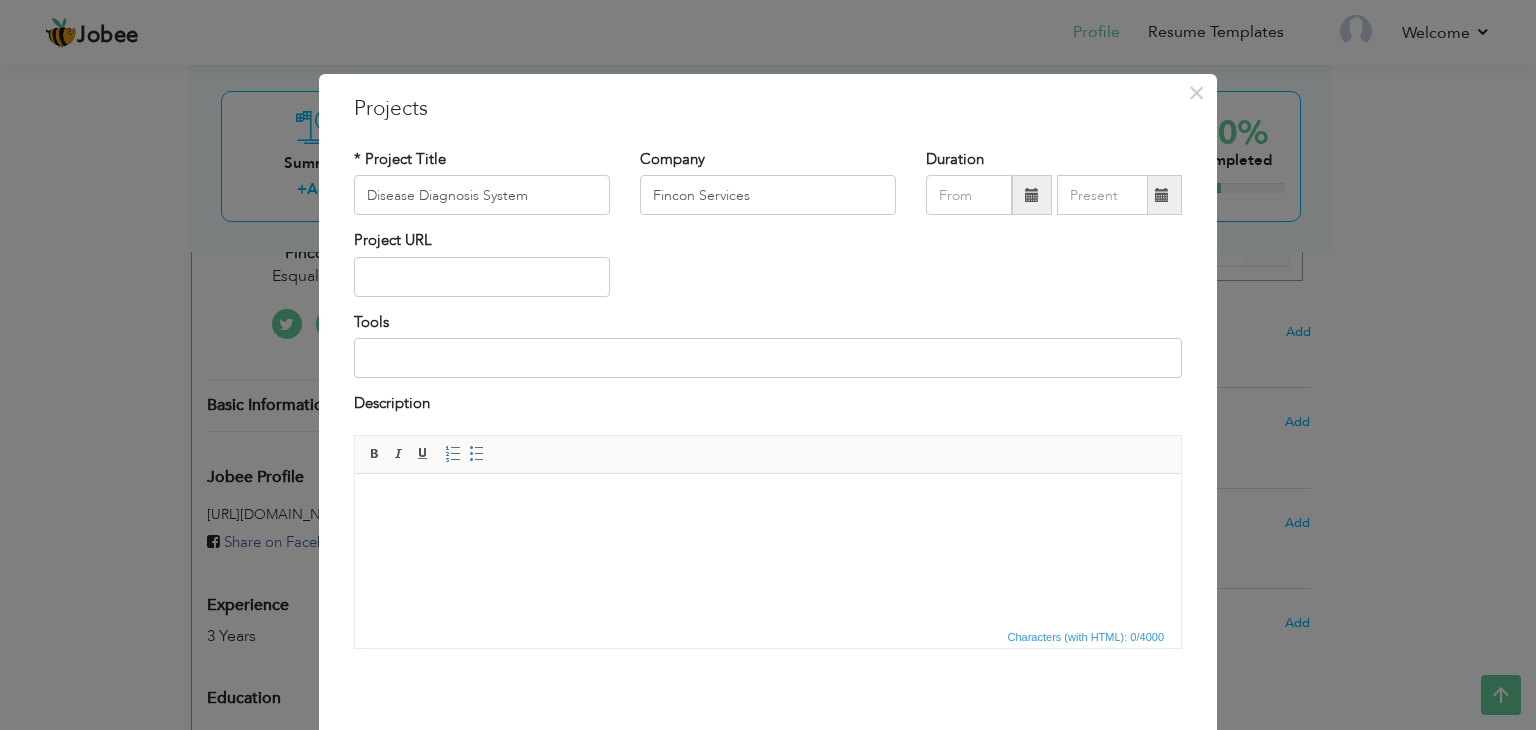click at bounding box center [1032, 195] 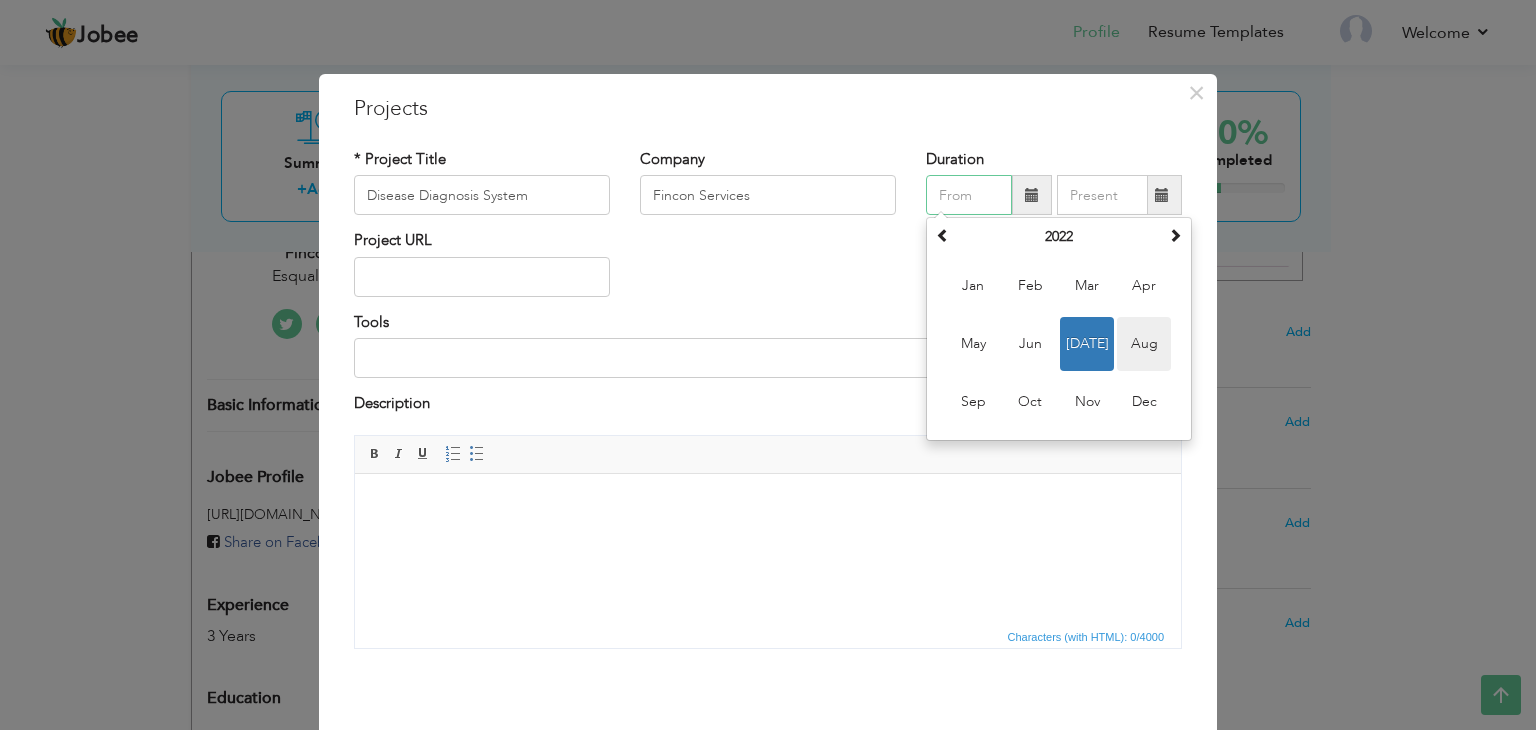 click on "Aug" at bounding box center [1144, 344] 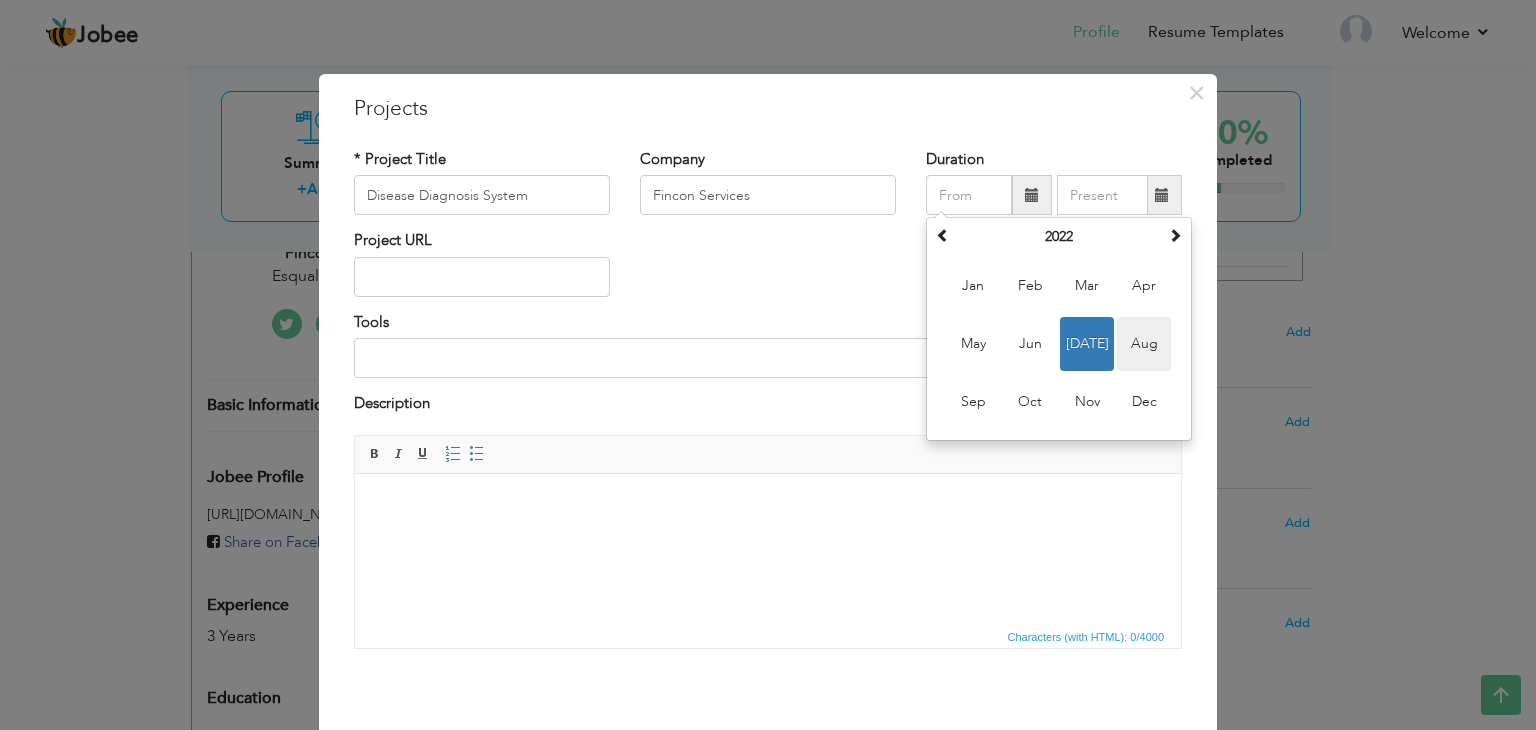 type on "08/2022" 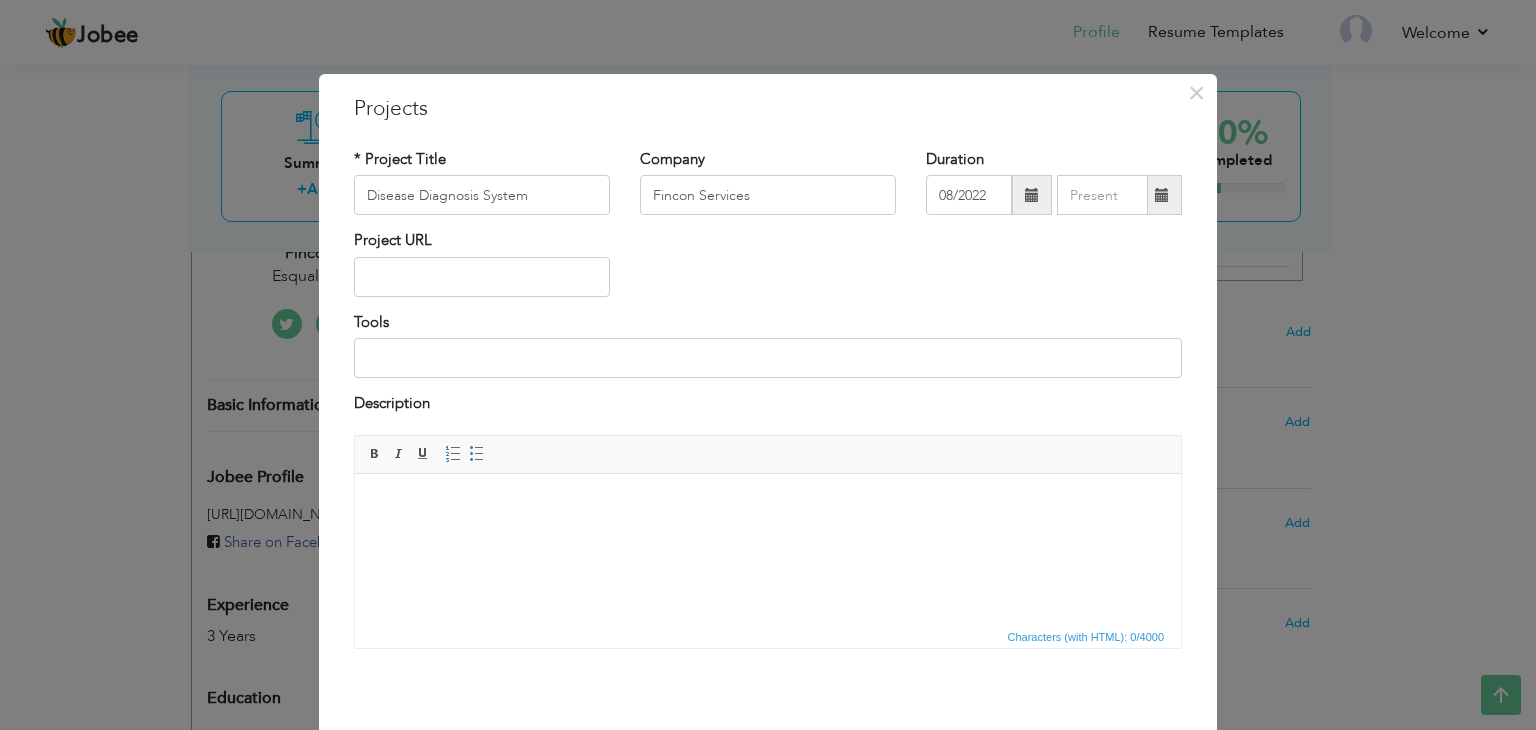 click at bounding box center [1162, 195] 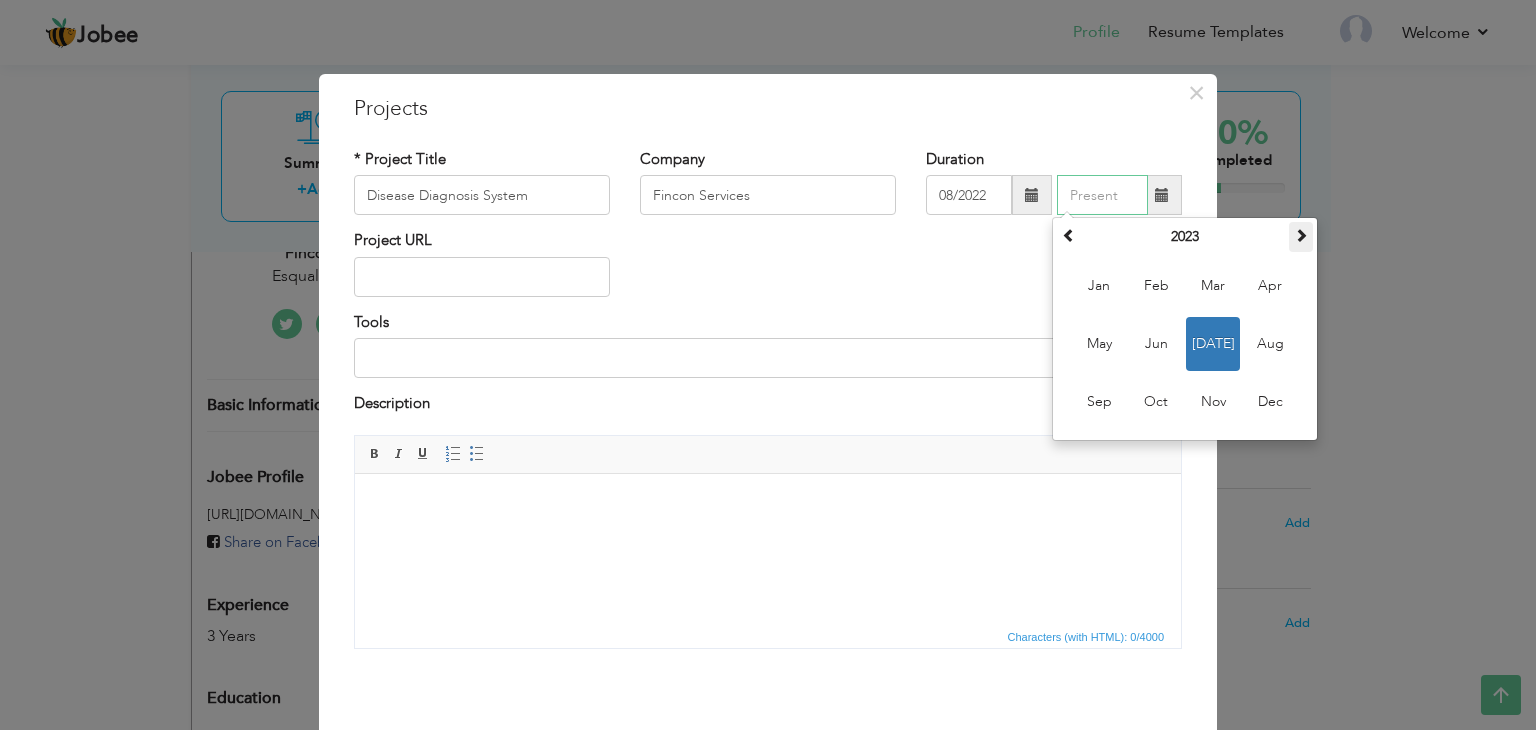 click at bounding box center (1301, 235) 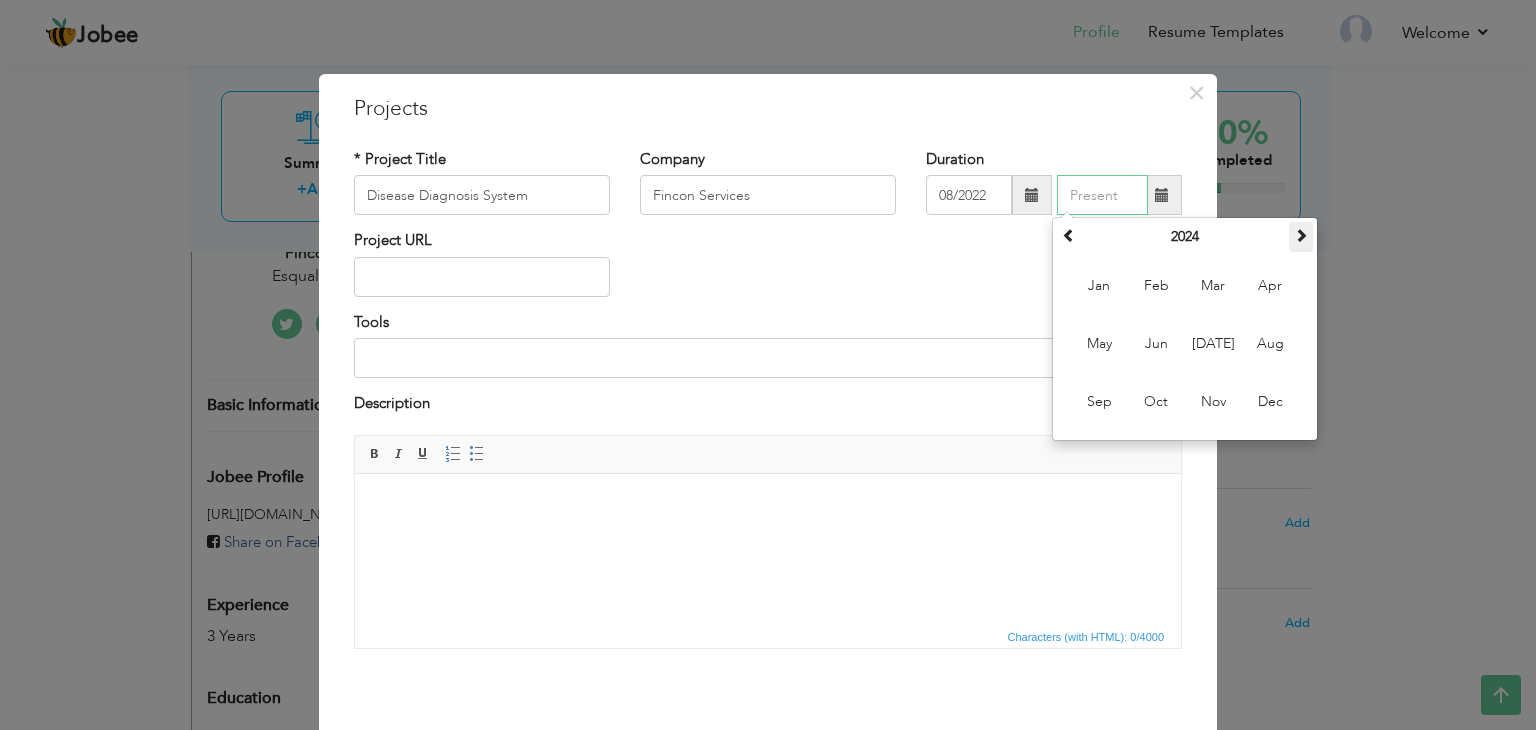 click at bounding box center [1301, 237] 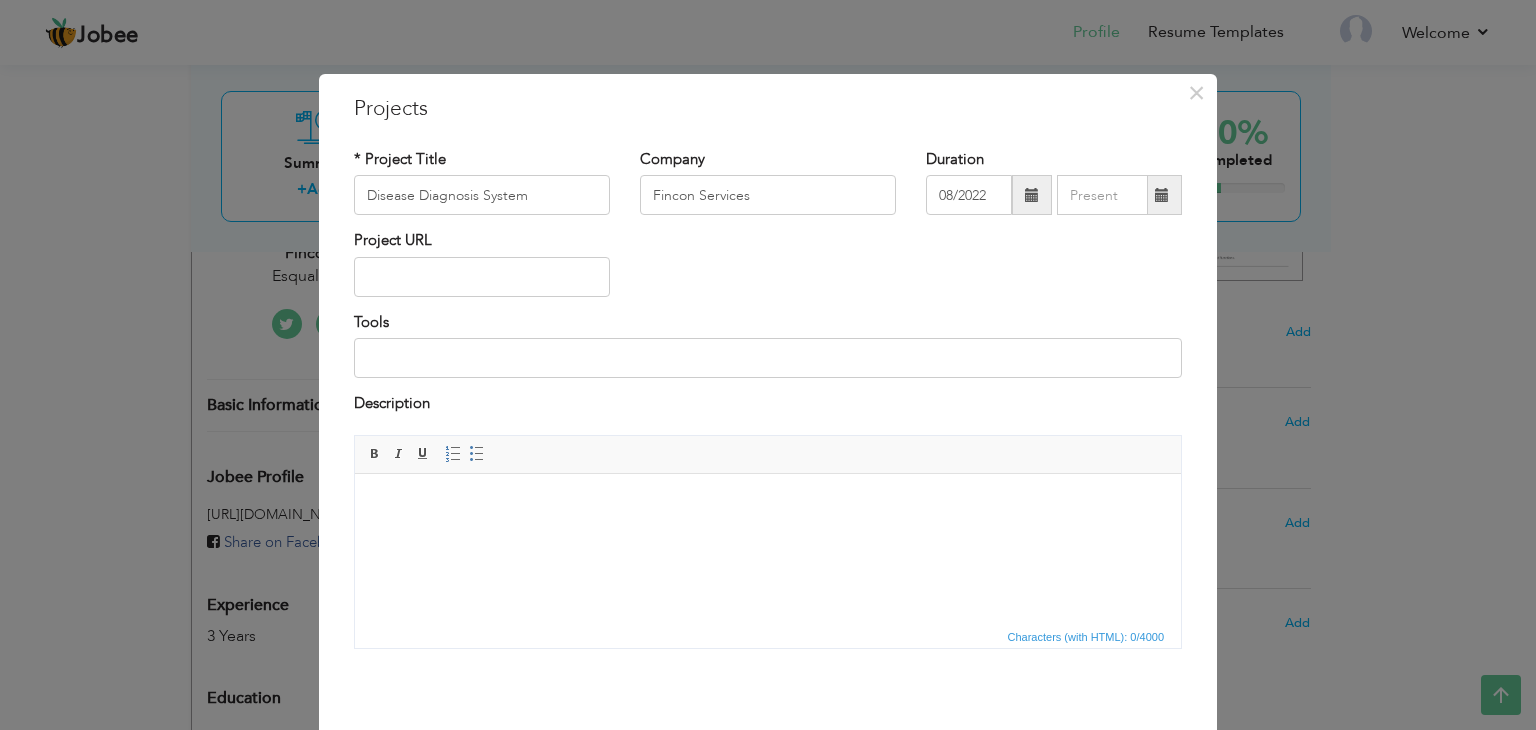 click on "Project URL" at bounding box center [768, 270] 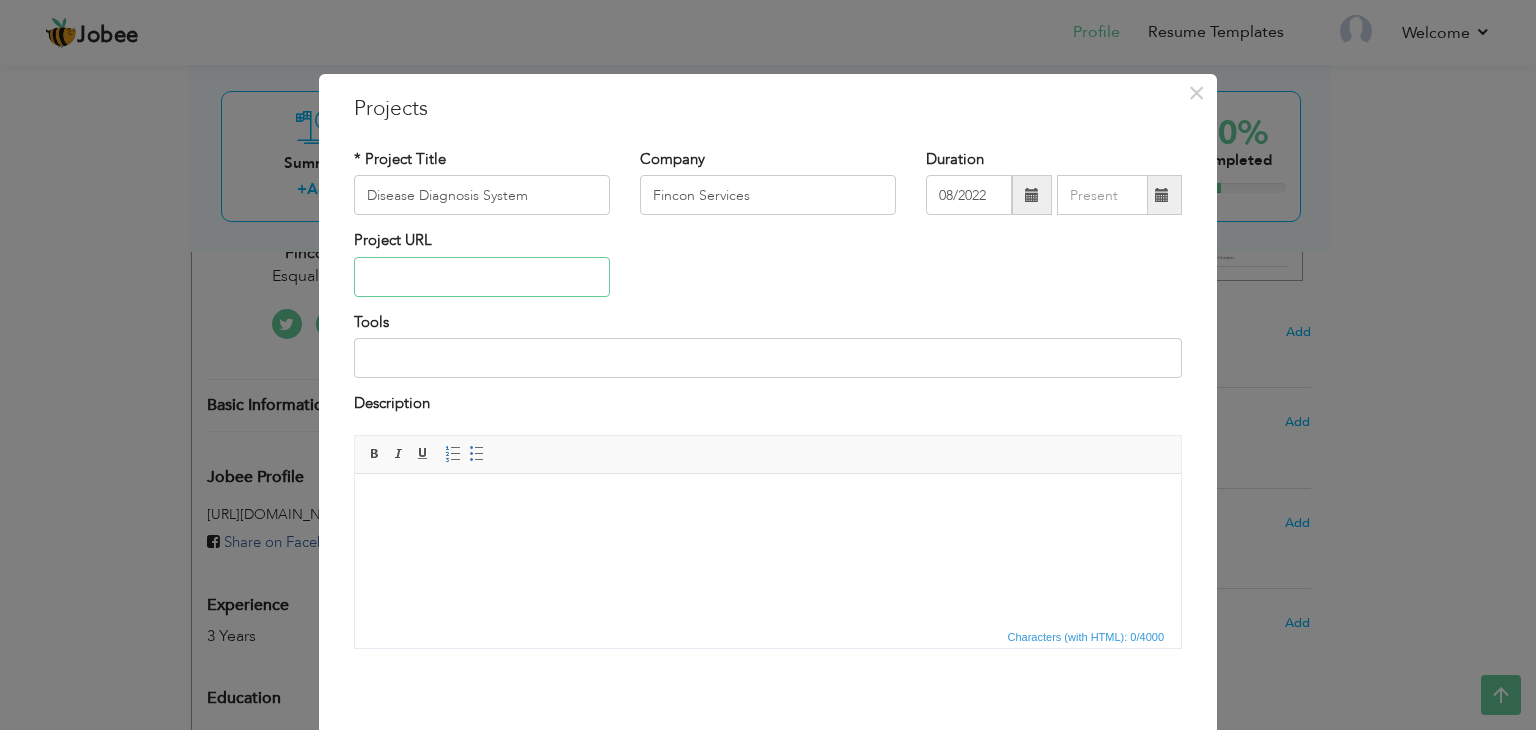 click at bounding box center [482, 277] 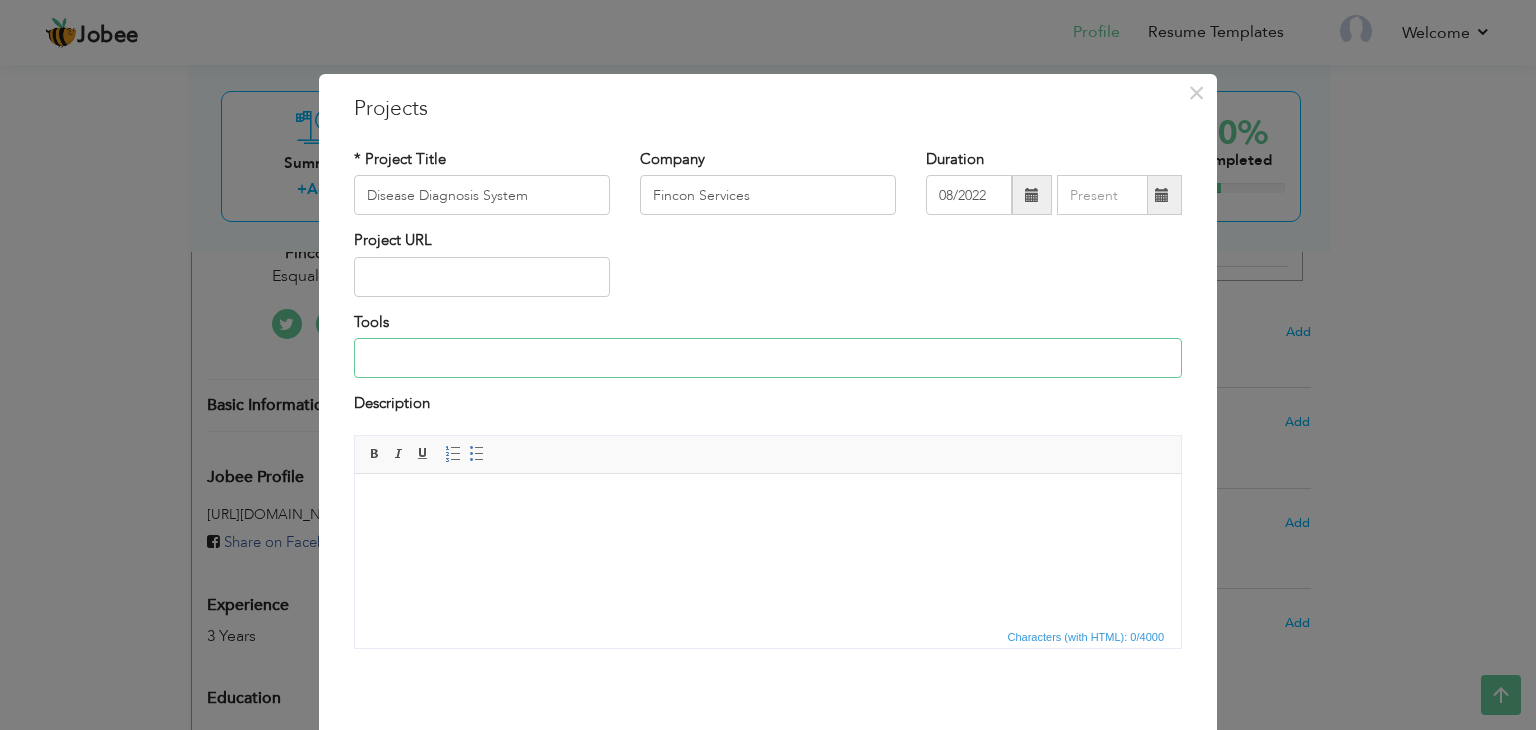 click at bounding box center [768, 358] 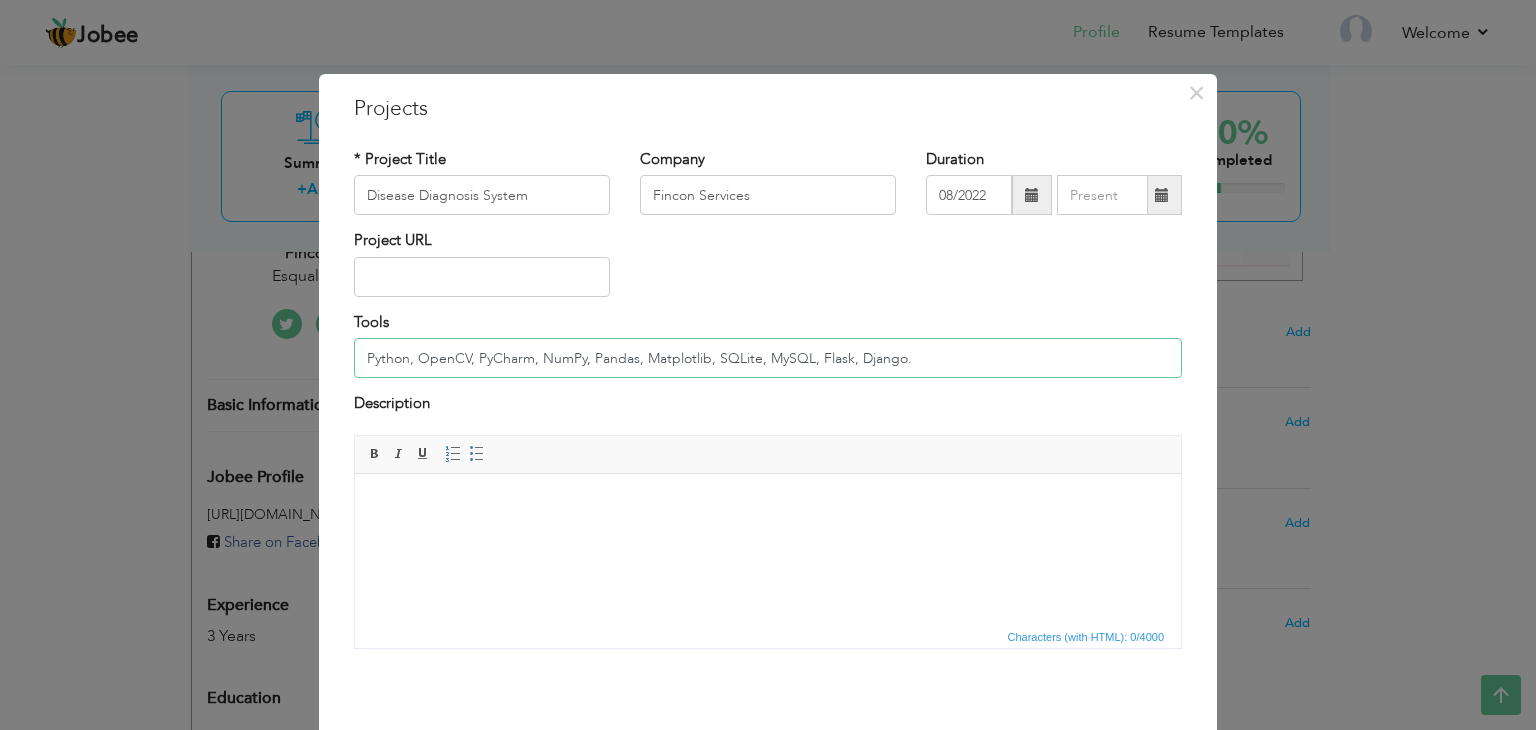 drag, startPoint x: 415, startPoint y: 360, endPoint x: 952, endPoint y: 349, distance: 537.1127 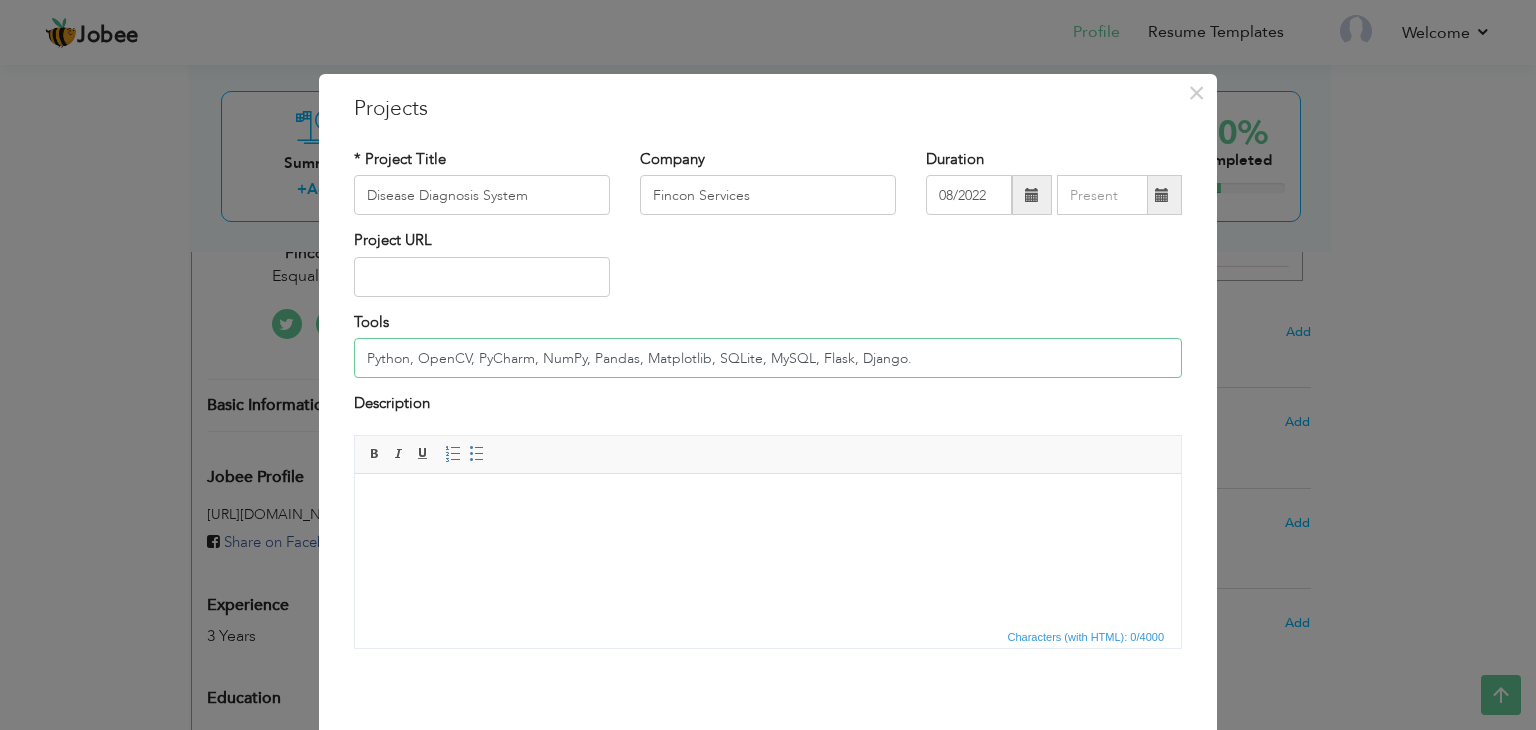 click on "Python, OpenCV, PyCharm, NumPy, Pandas, Matplotlib, SQLite, MySQL, Flask, Django." at bounding box center (768, 358) 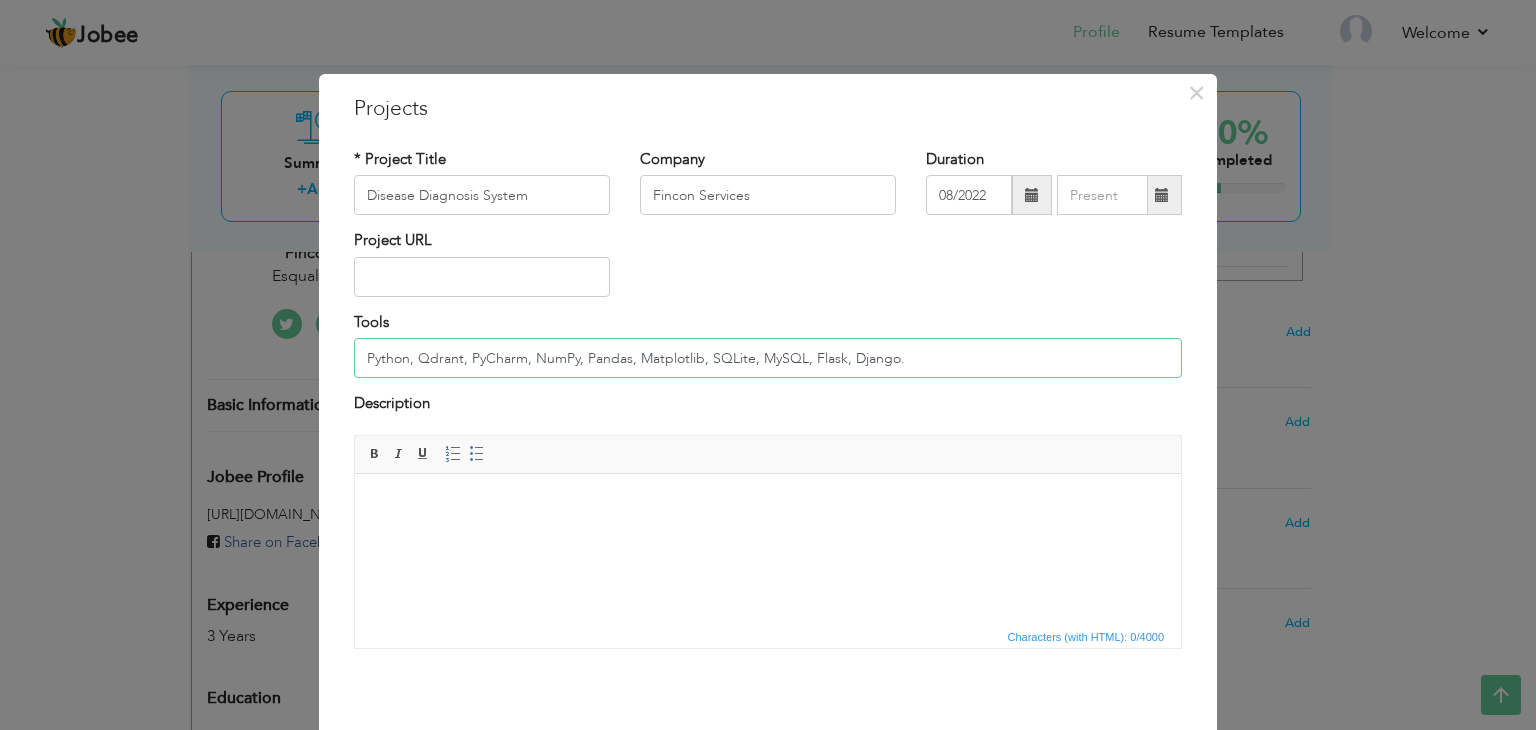 click on "Python, Qdrant, PyCharm, NumPy, Pandas, Matplotlib, SQLite, MySQL, Flask, Django." at bounding box center [768, 358] 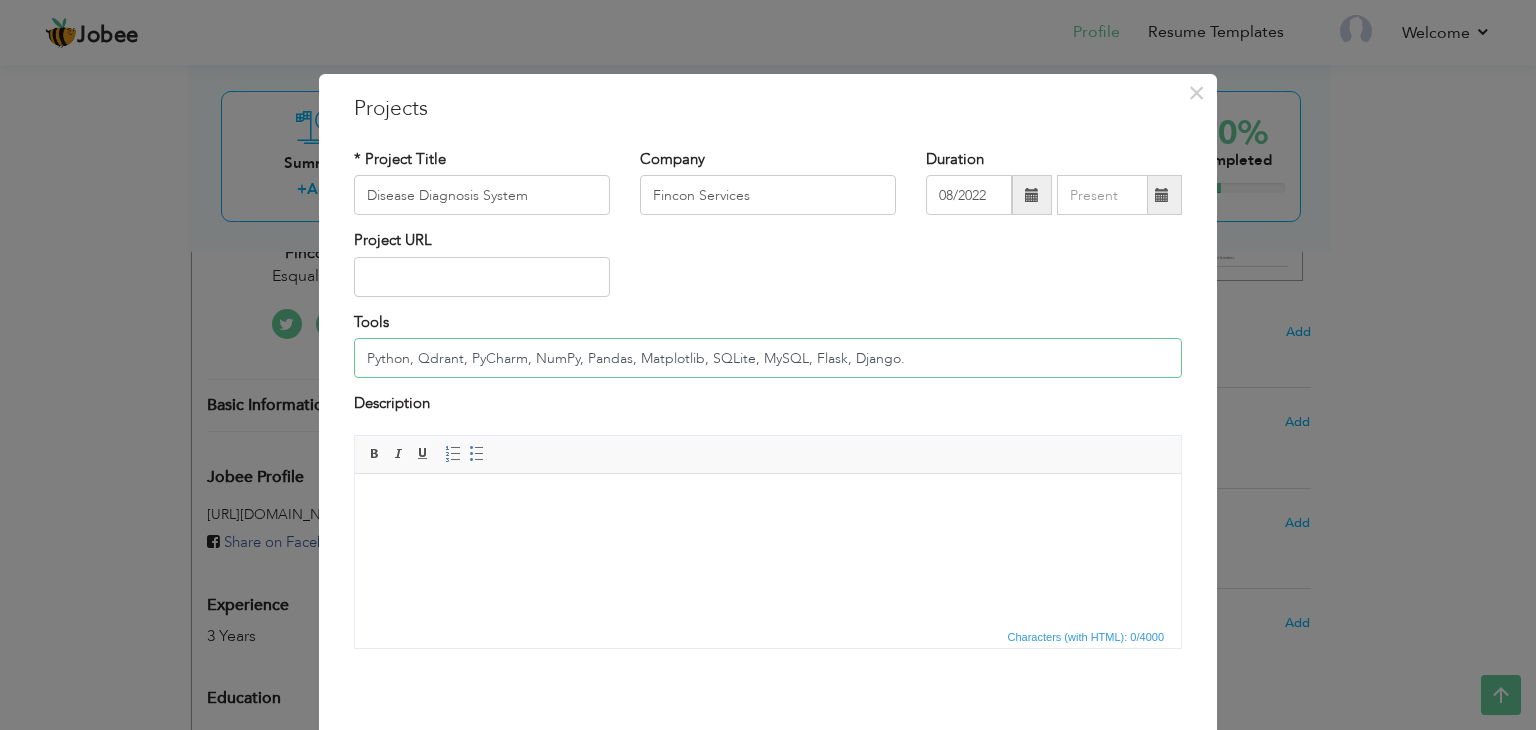 paste on "vector database" 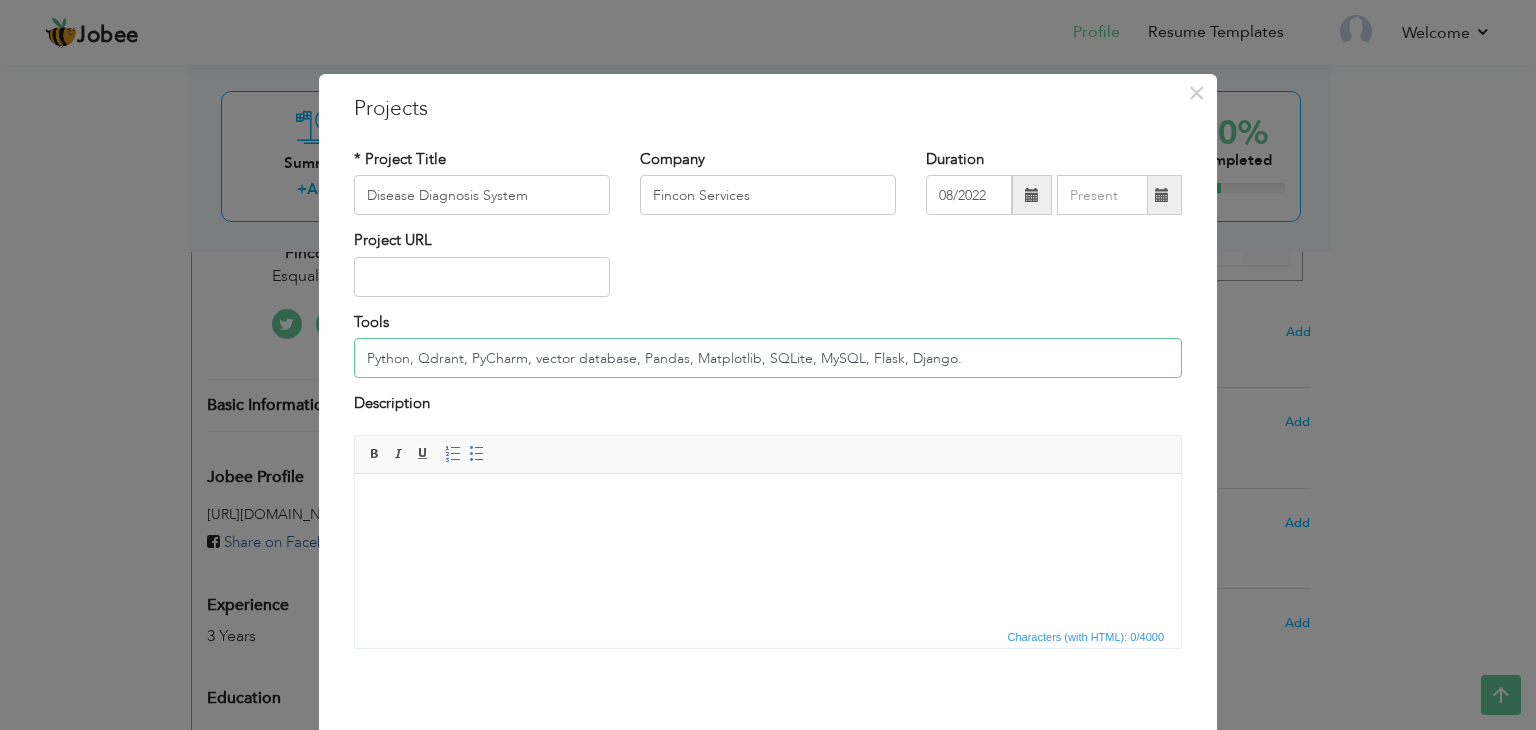 click on "Python, Qdrant, PyCharm, vector database, Pandas, Matplotlib, SQLite, MySQL, Flask, Django." at bounding box center (768, 358) 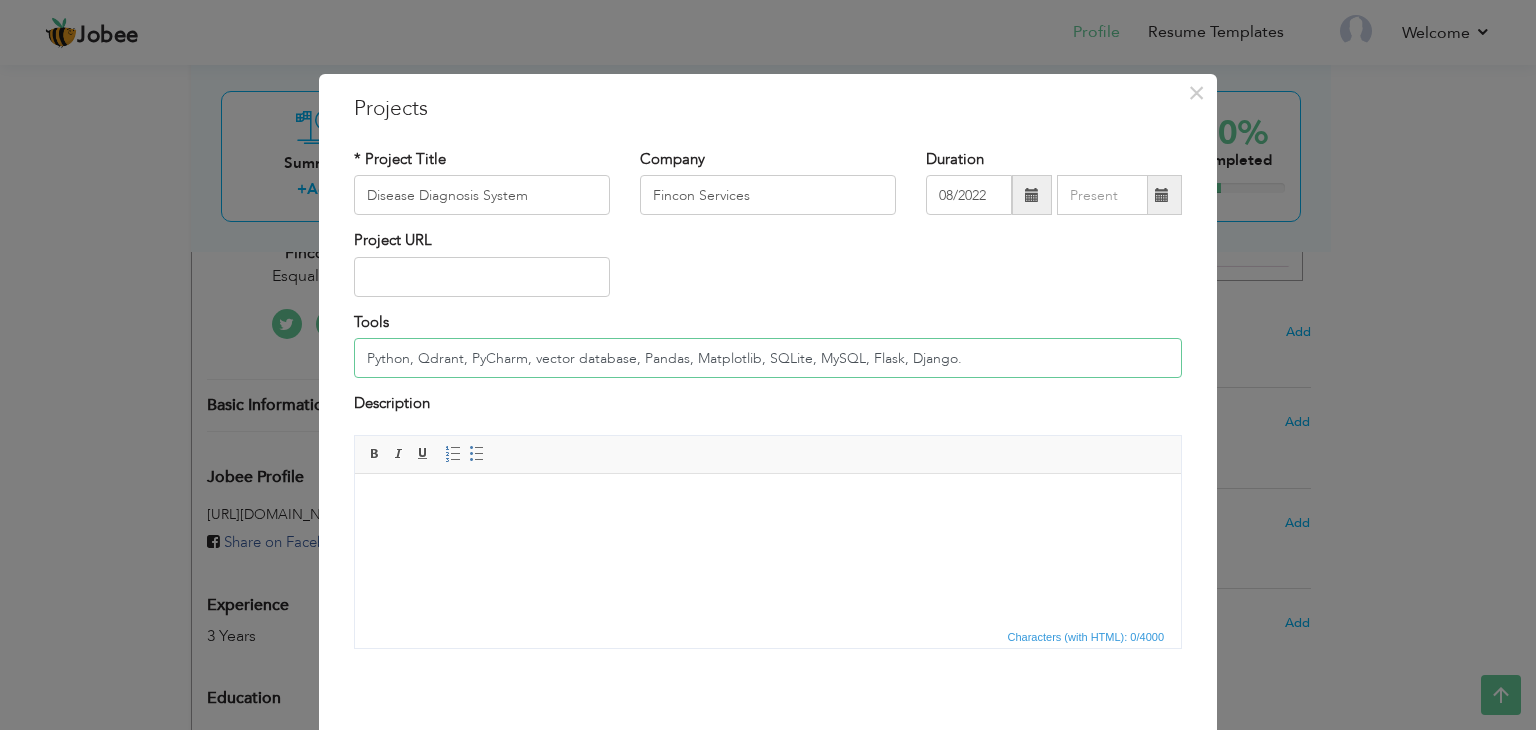paste on "Sentence Transformer" 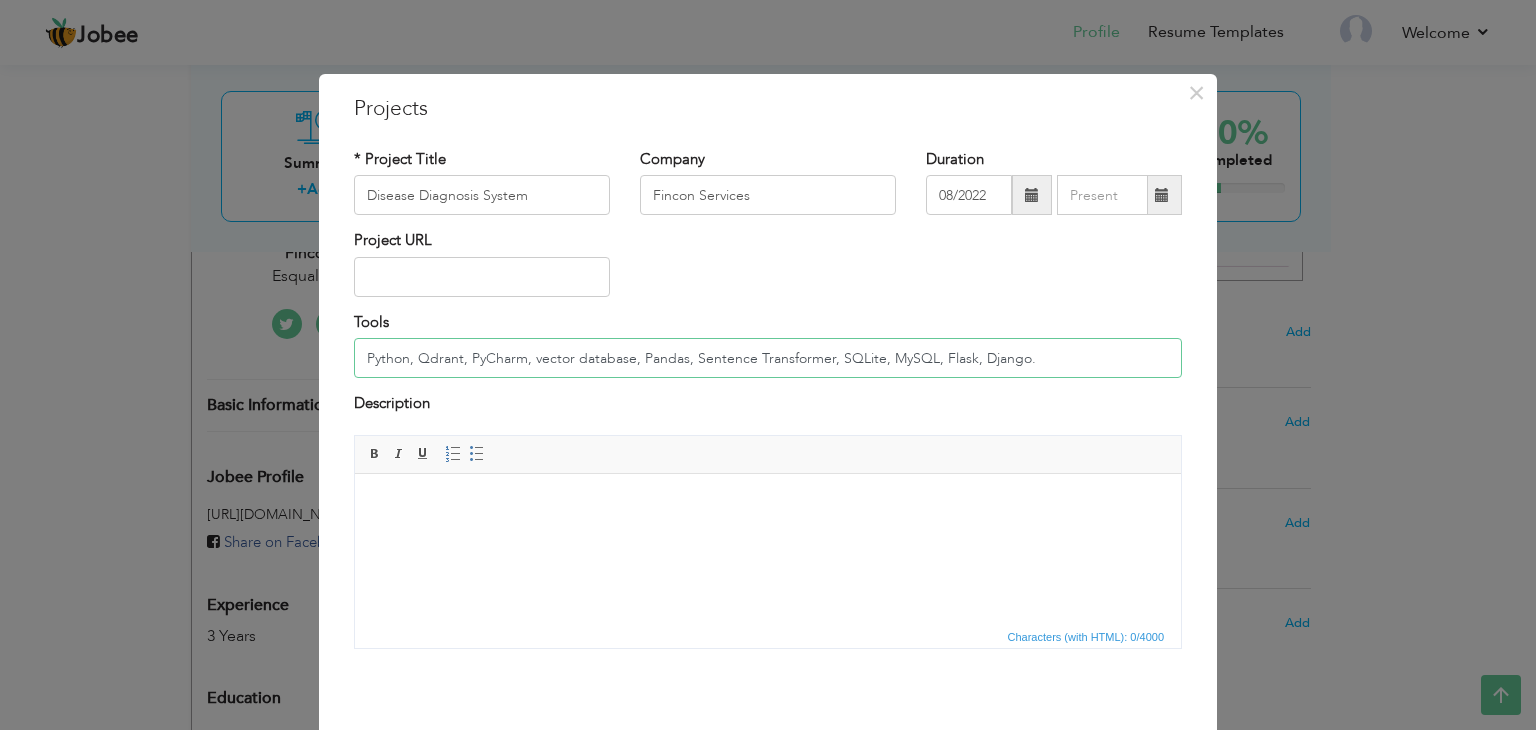 drag, startPoint x: 833, startPoint y: 357, endPoint x: 1028, endPoint y: 360, distance: 195.02307 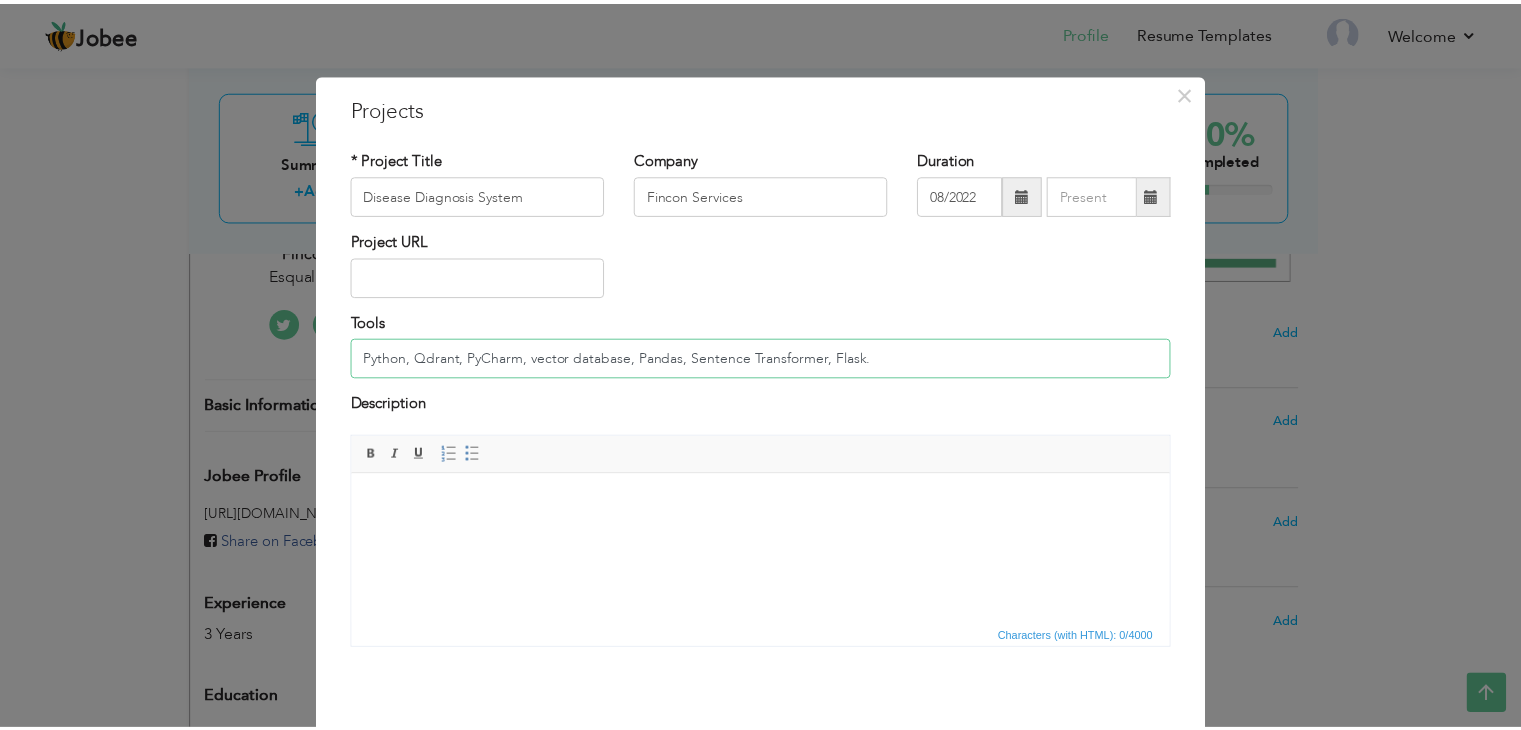 scroll, scrollTop: 80, scrollLeft: 0, axis: vertical 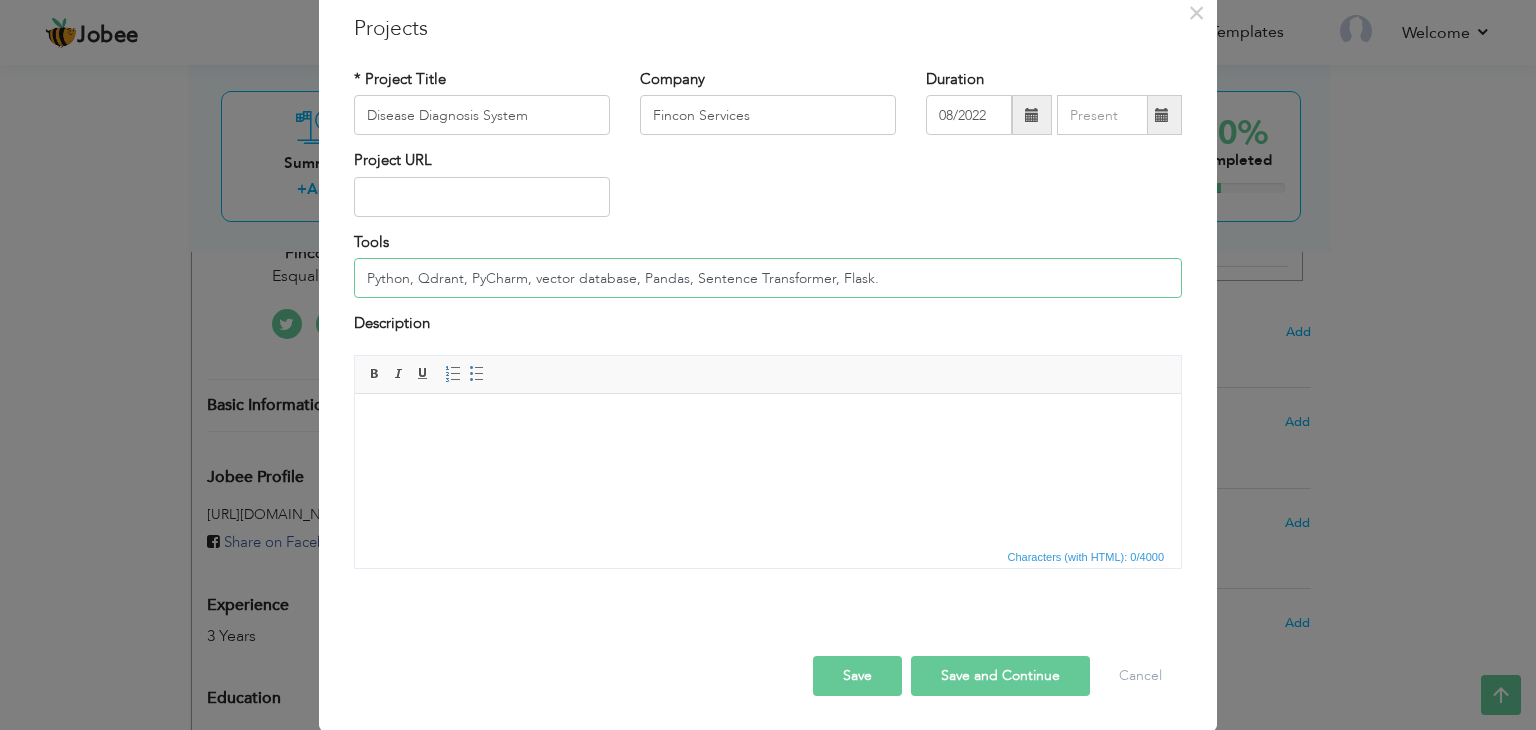 type on "Python, Qdrant, PyCharm, vector database, Pandas, Sentence Transformer, Flask." 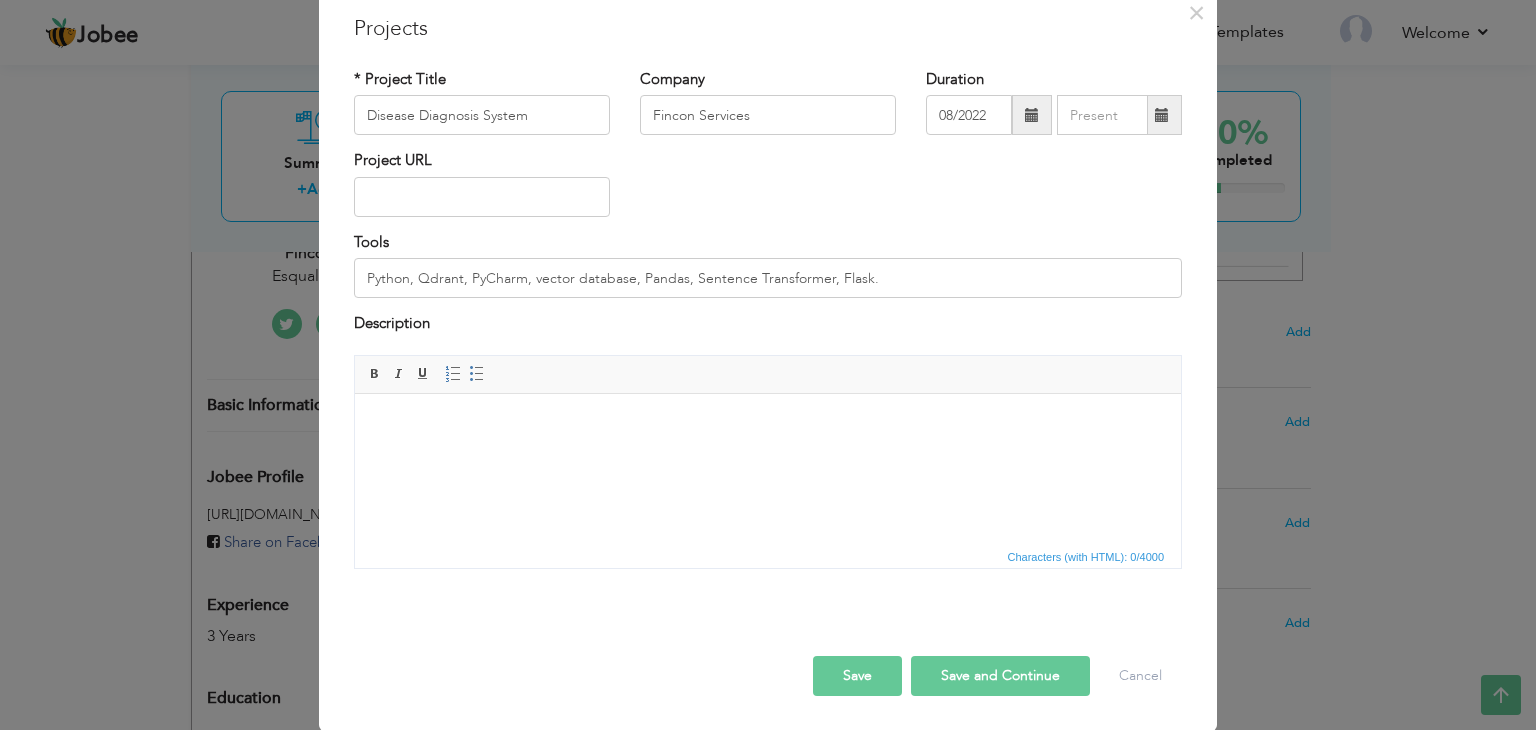 click on "Save and Continue" at bounding box center (1000, 676) 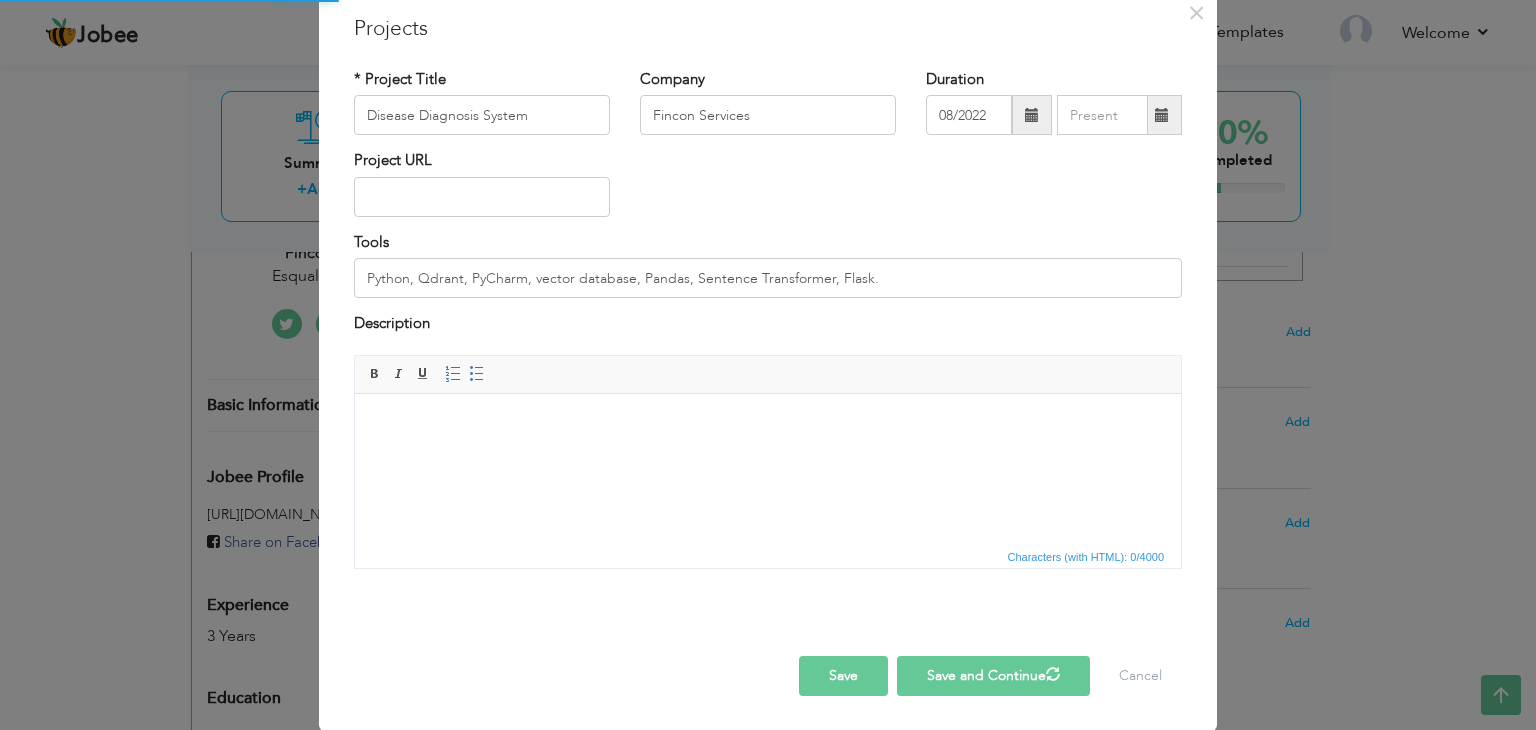 type 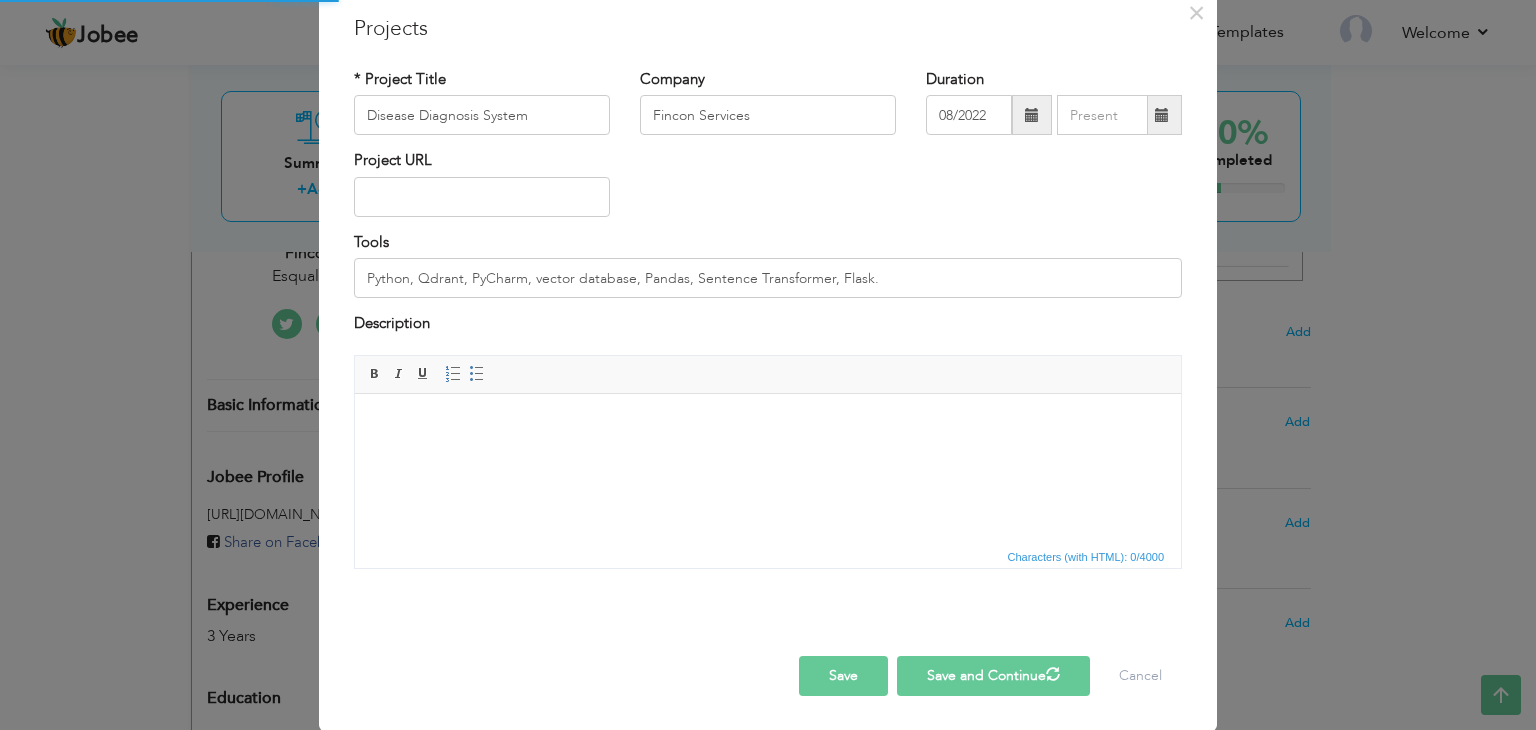 type 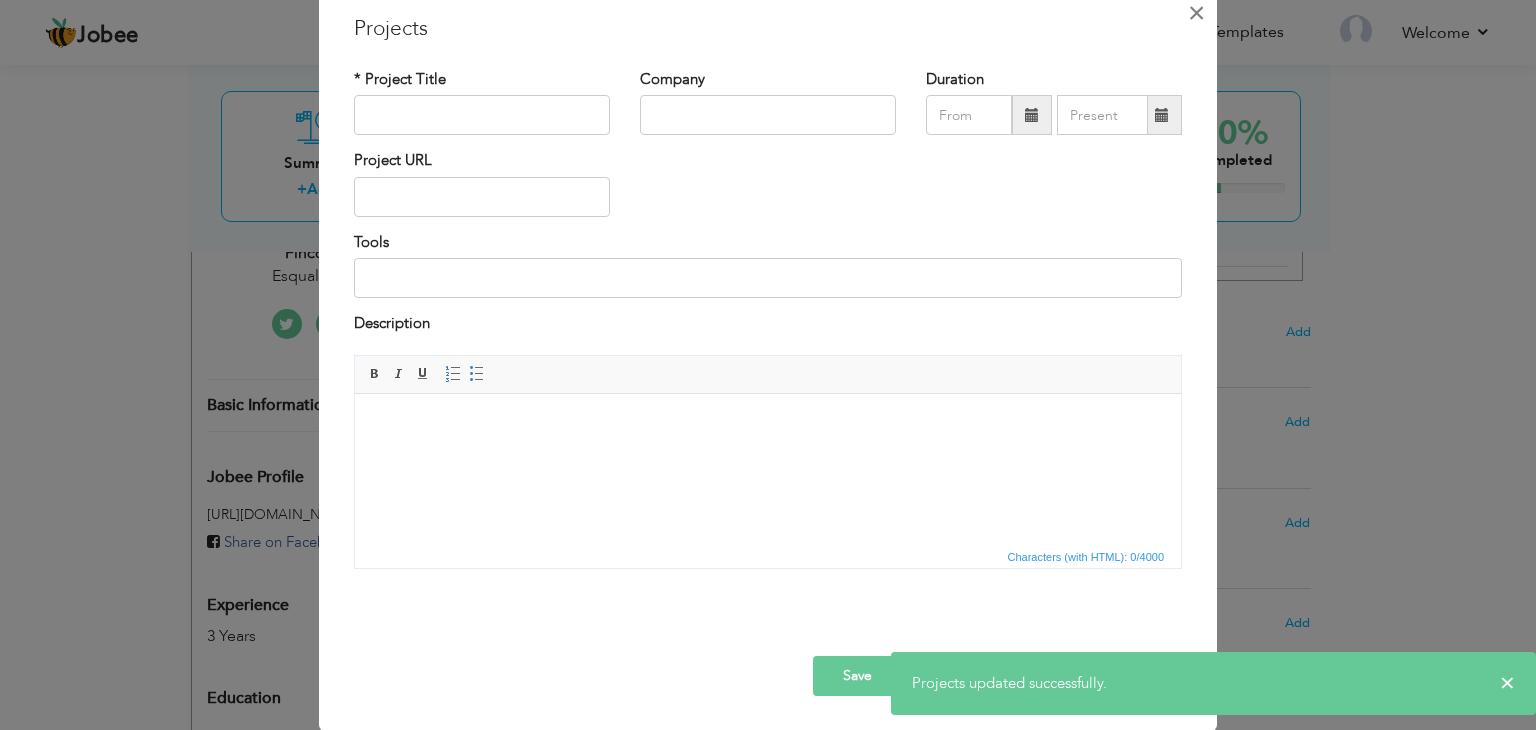 click on "×" at bounding box center [1196, 13] 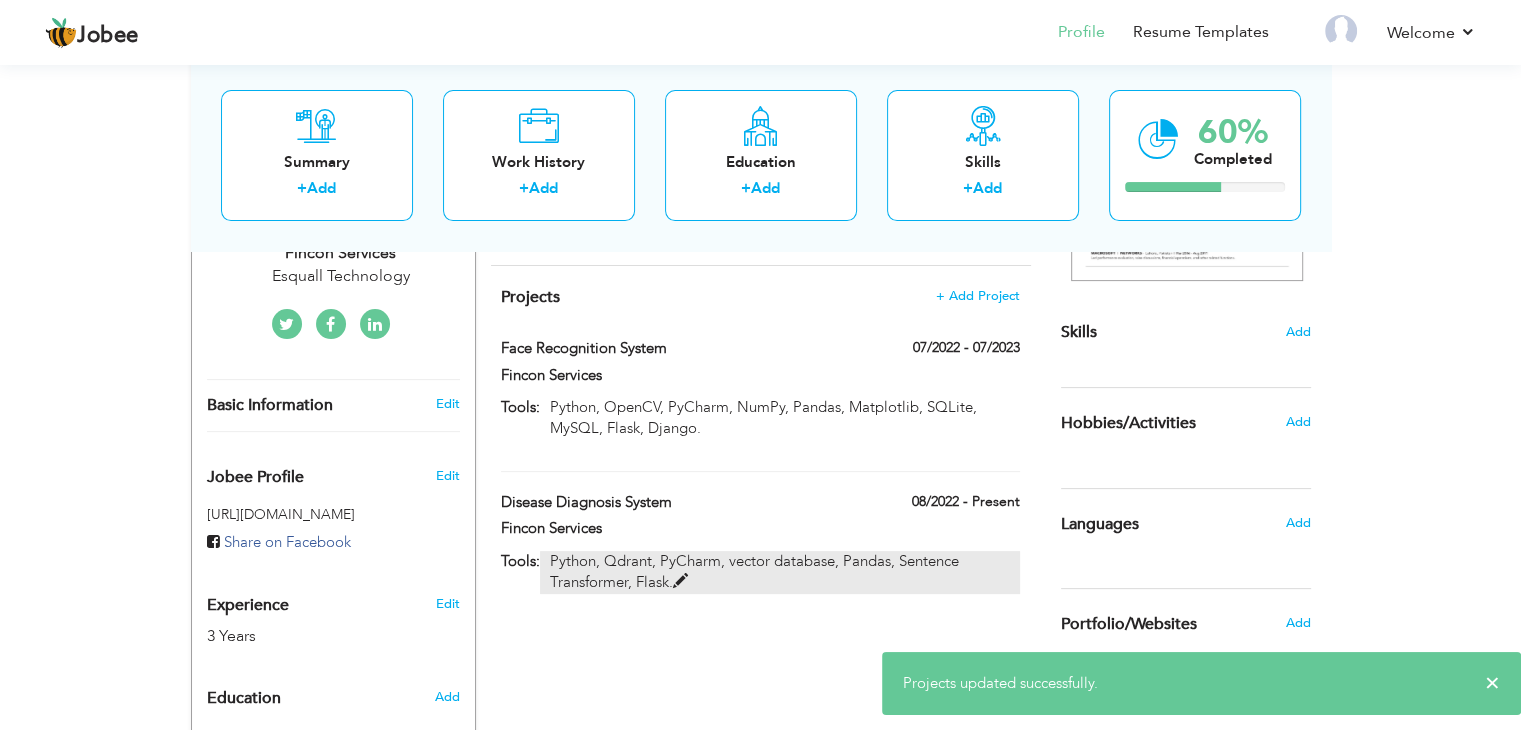 scroll, scrollTop: 524, scrollLeft: 0, axis: vertical 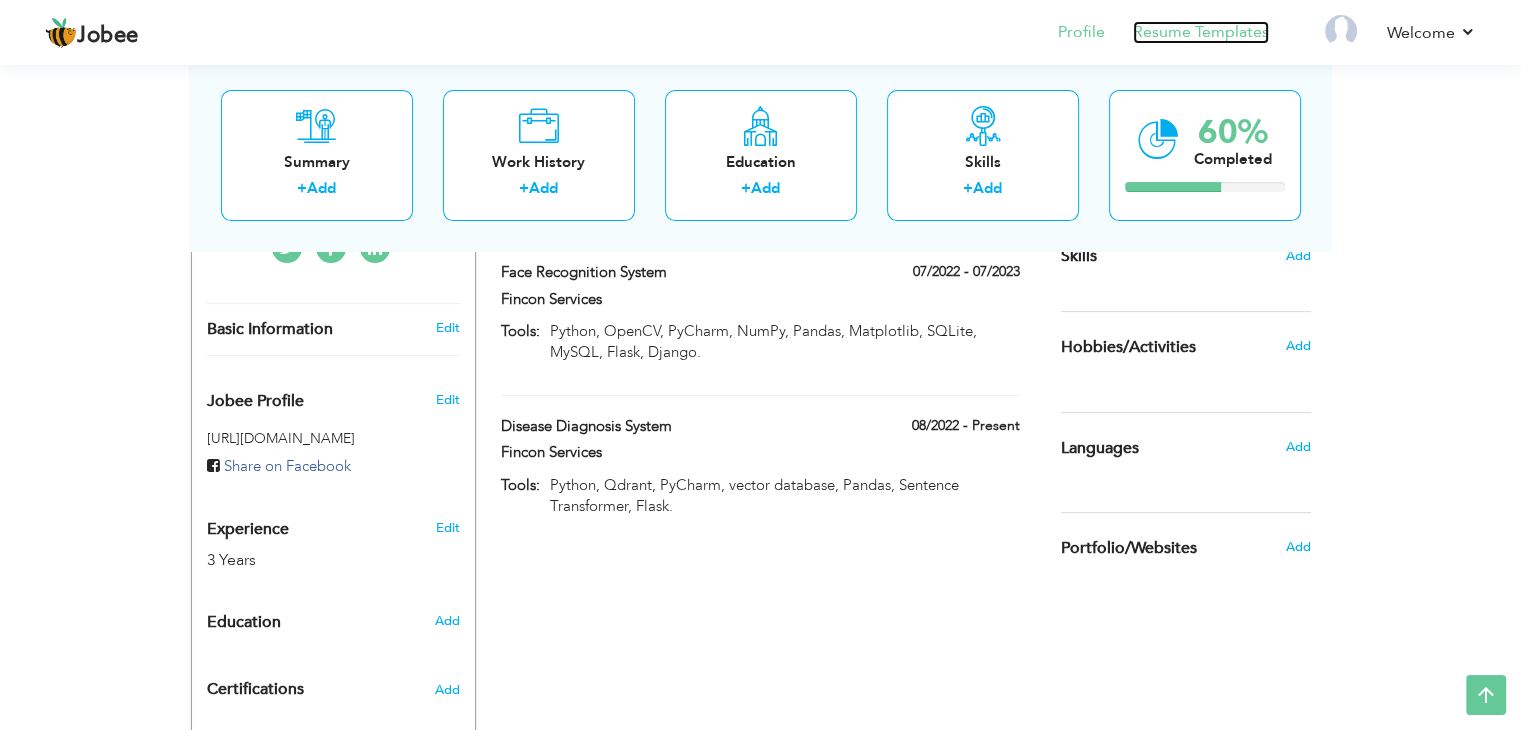 click on "Resume Templates" at bounding box center (1201, 32) 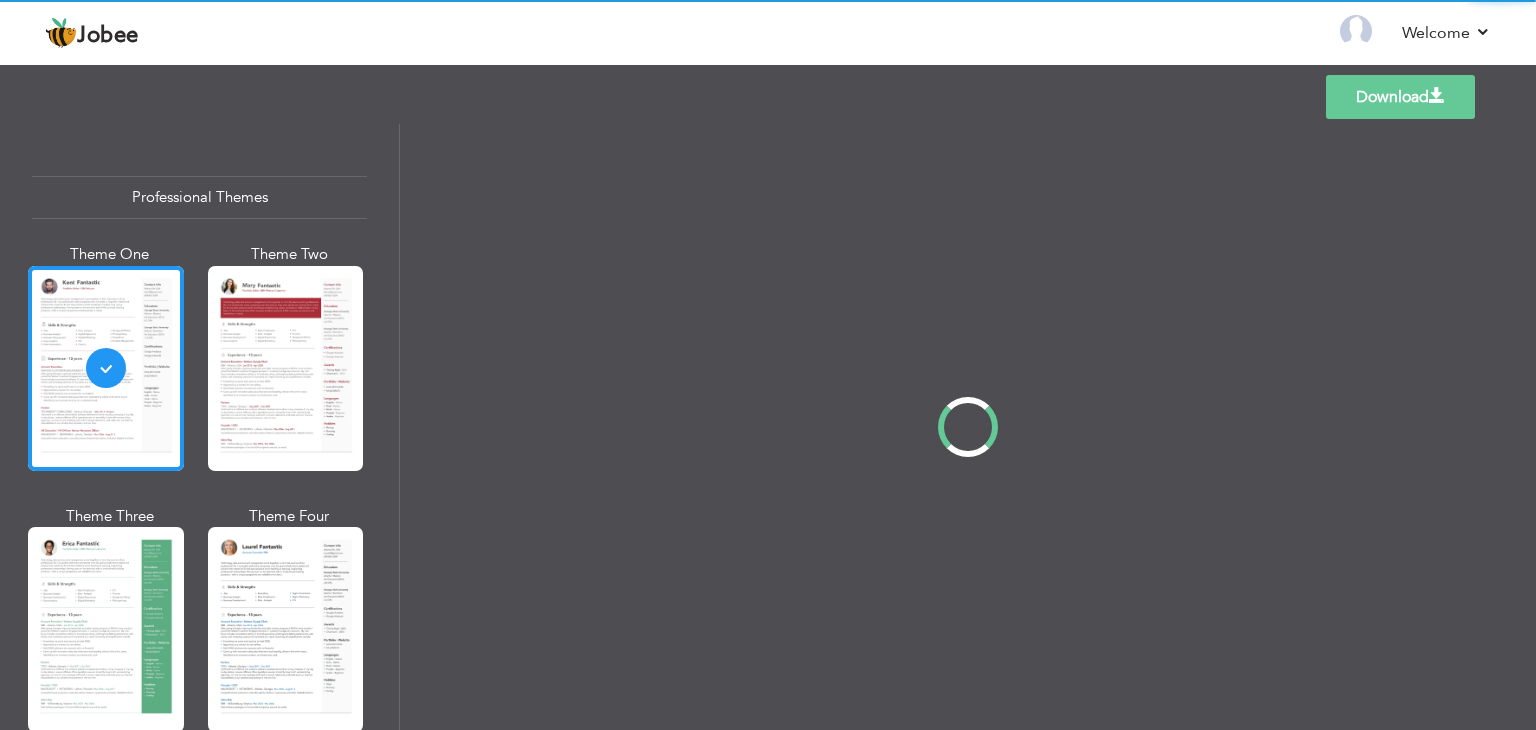 scroll, scrollTop: 0, scrollLeft: 0, axis: both 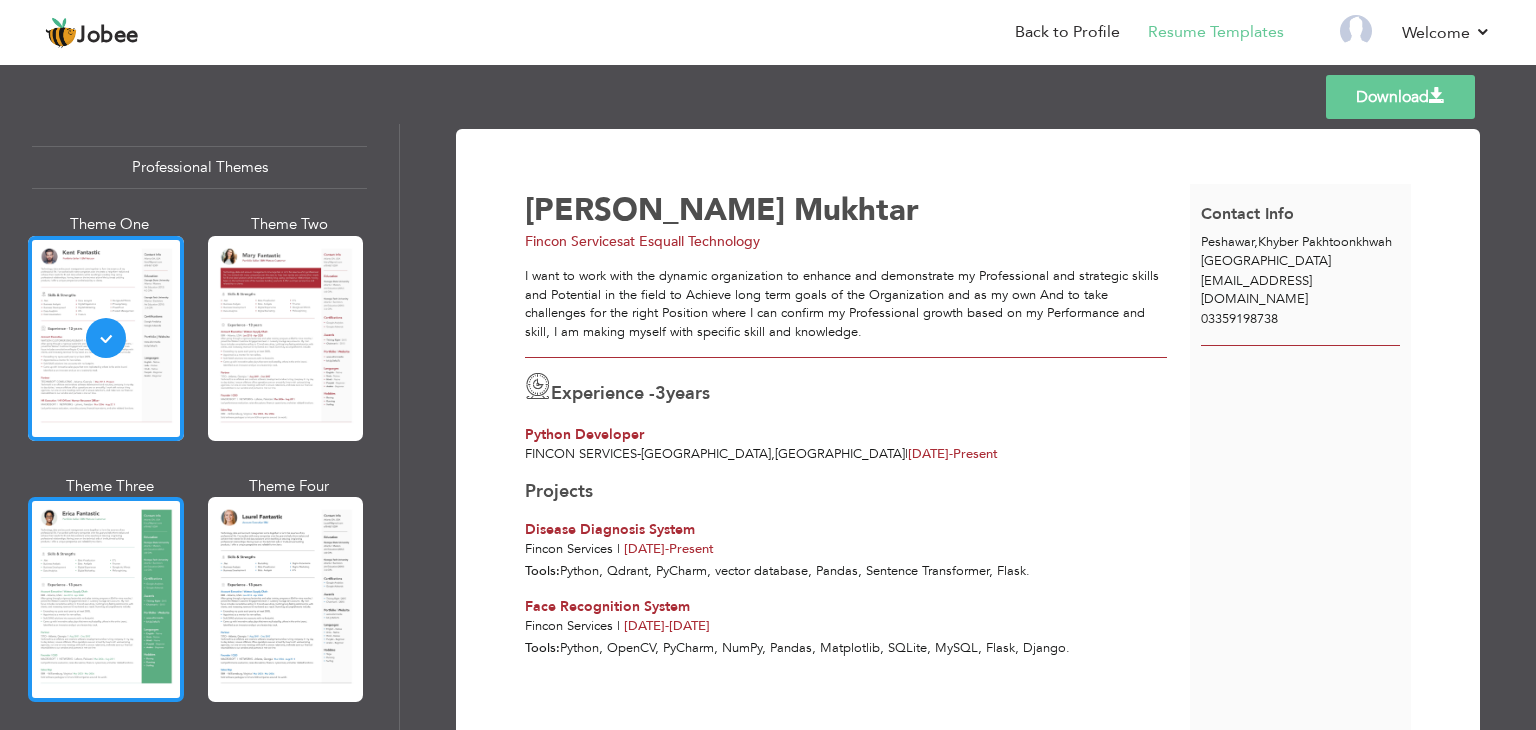 click at bounding box center [106, 599] 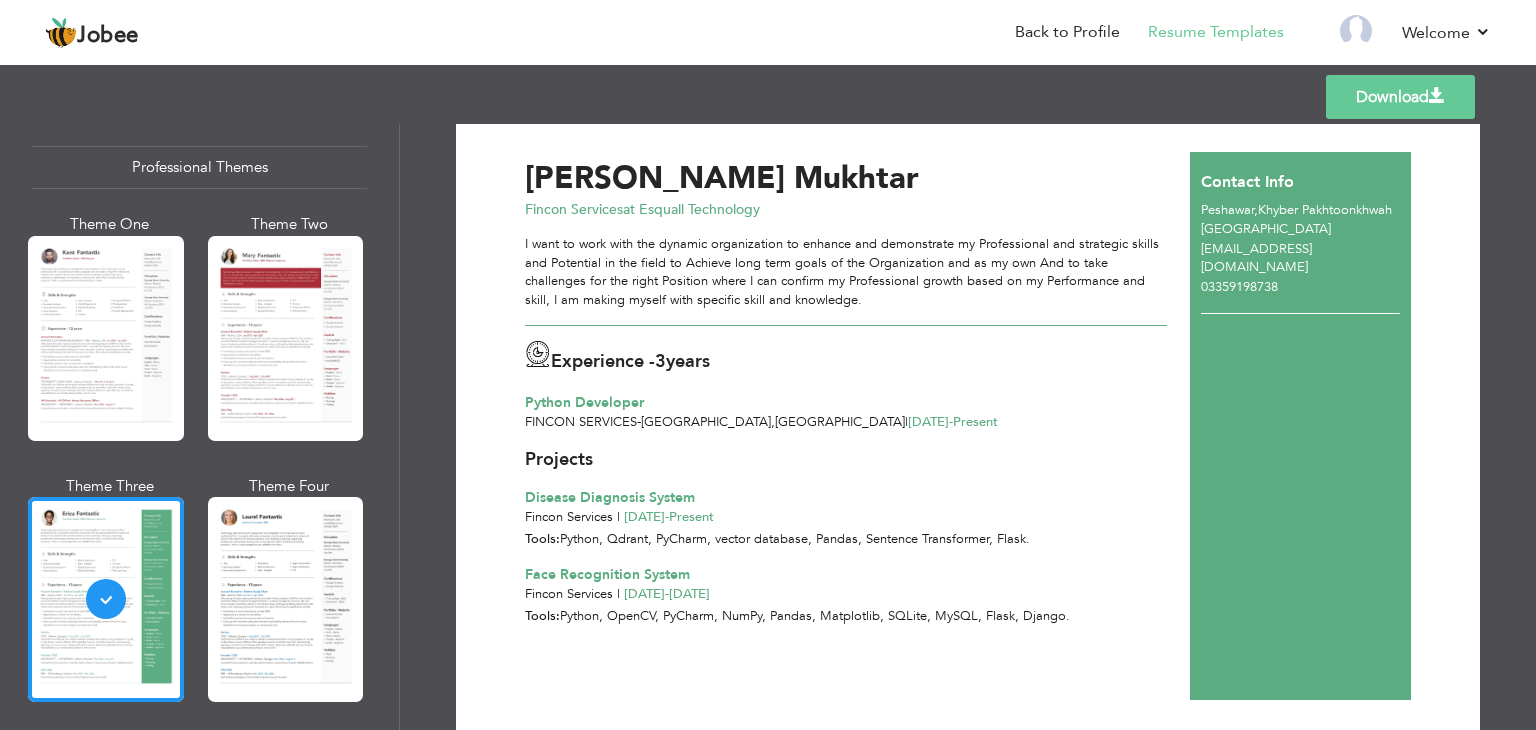 scroll, scrollTop: 0, scrollLeft: 0, axis: both 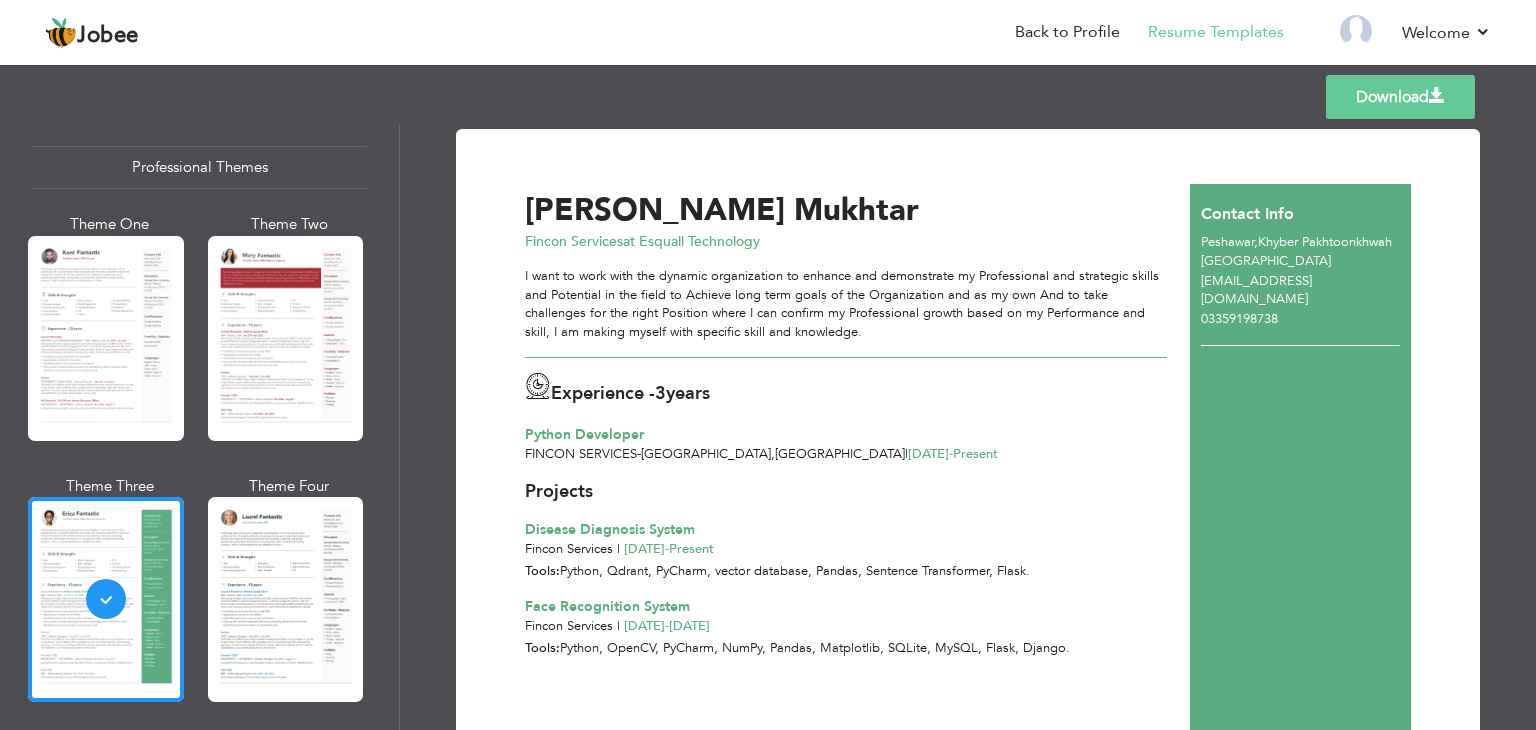 click on "Download" at bounding box center (1400, 97) 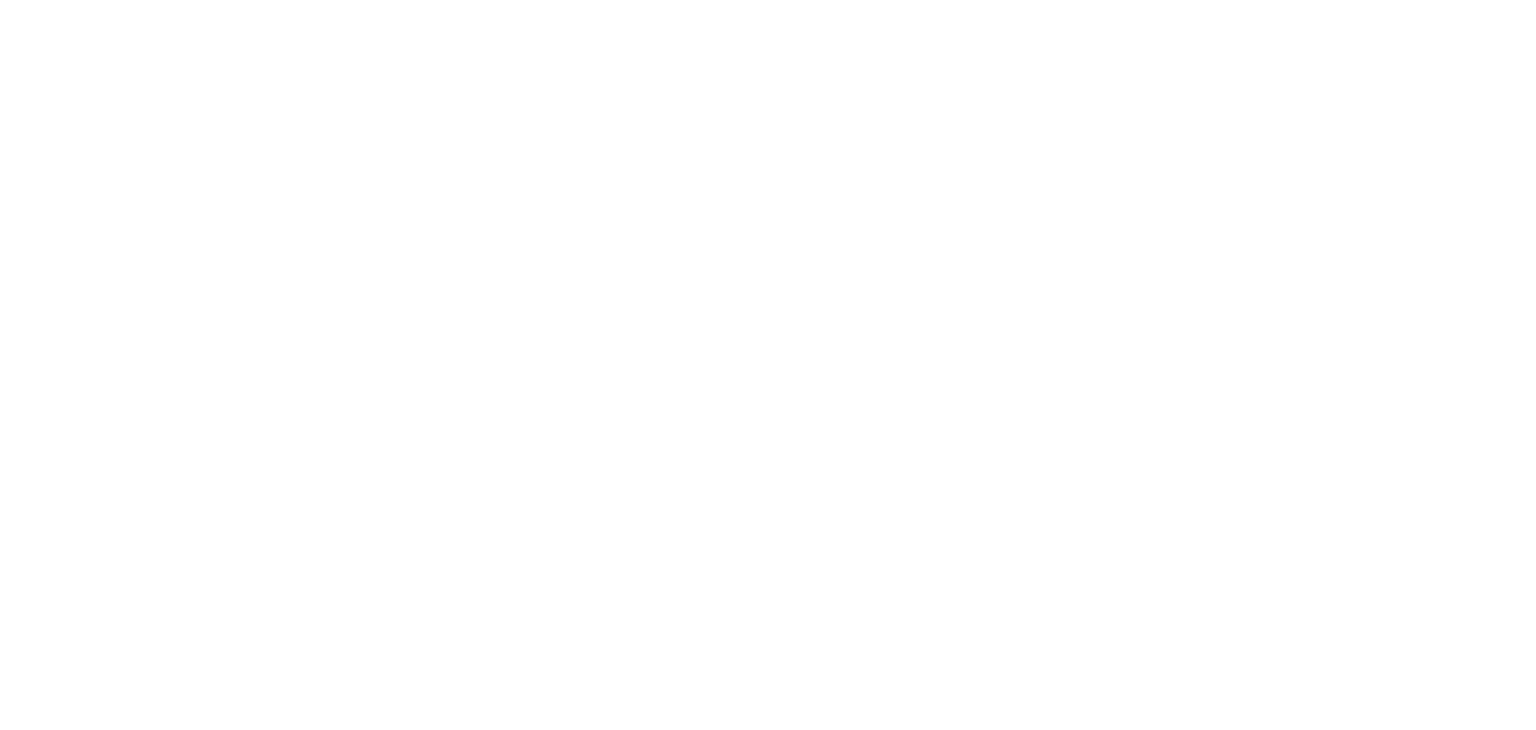 scroll, scrollTop: 0, scrollLeft: 0, axis: both 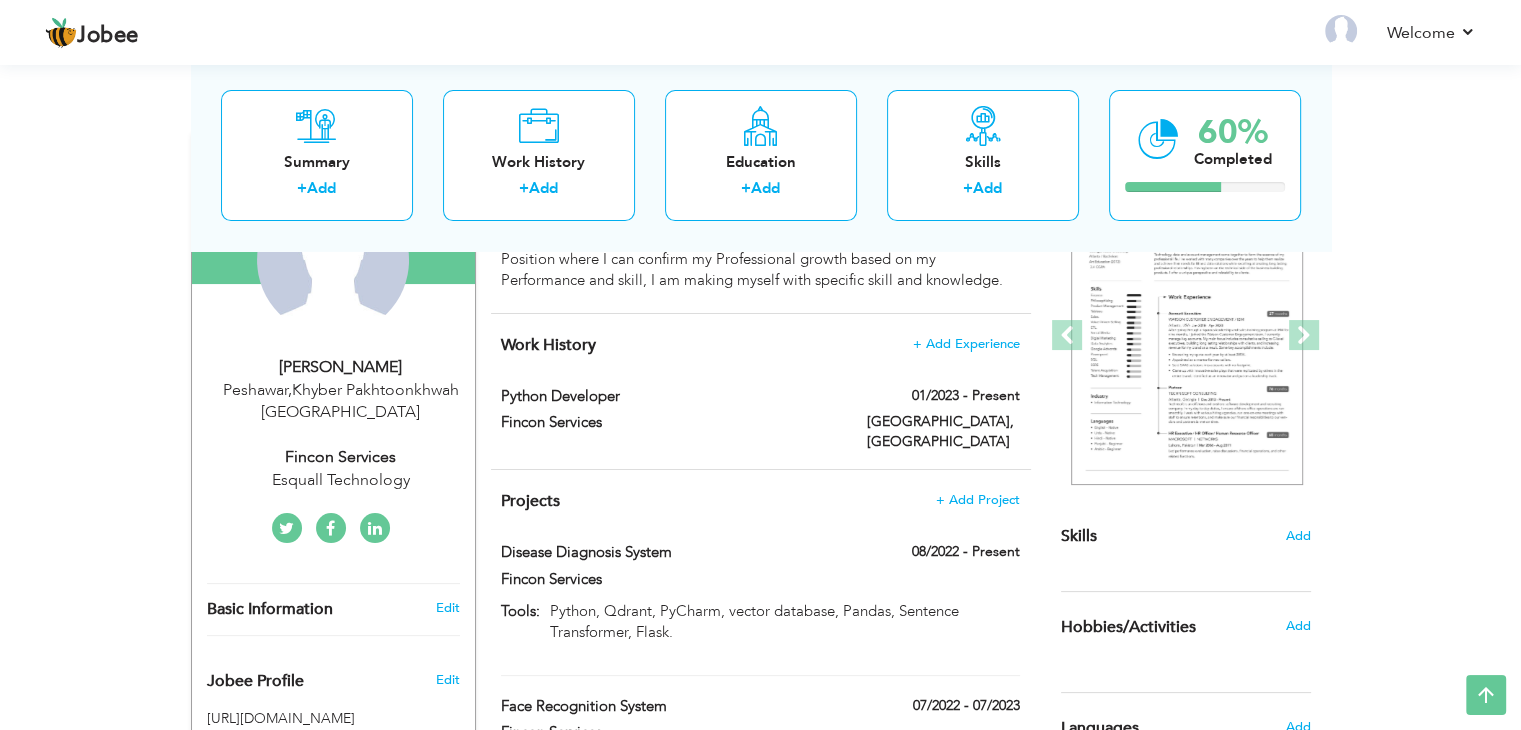click on "Peshawar ,  Khyber Pakhtoonkhwah Pakistan" at bounding box center [341, 402] 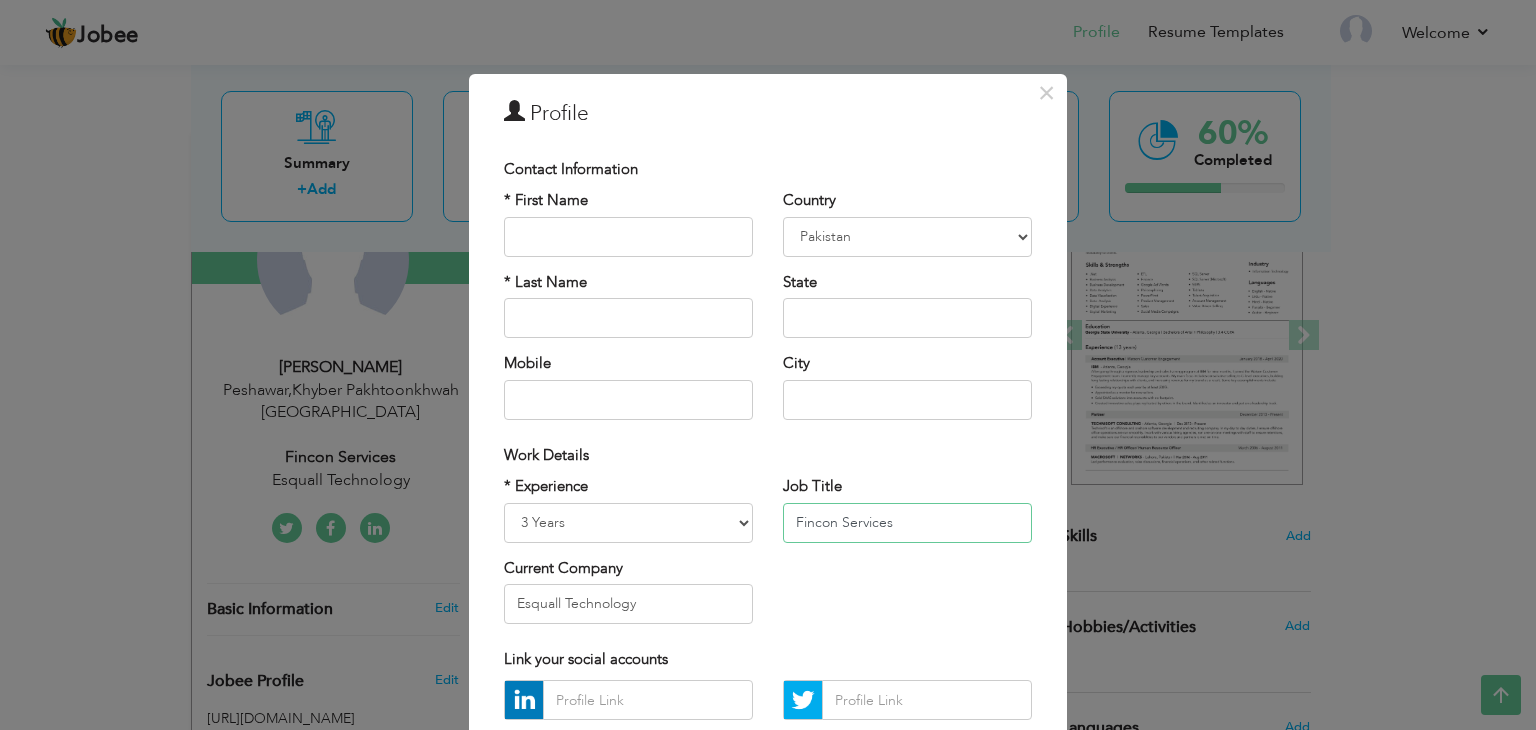 click on "Fincon Services" at bounding box center (907, 523) 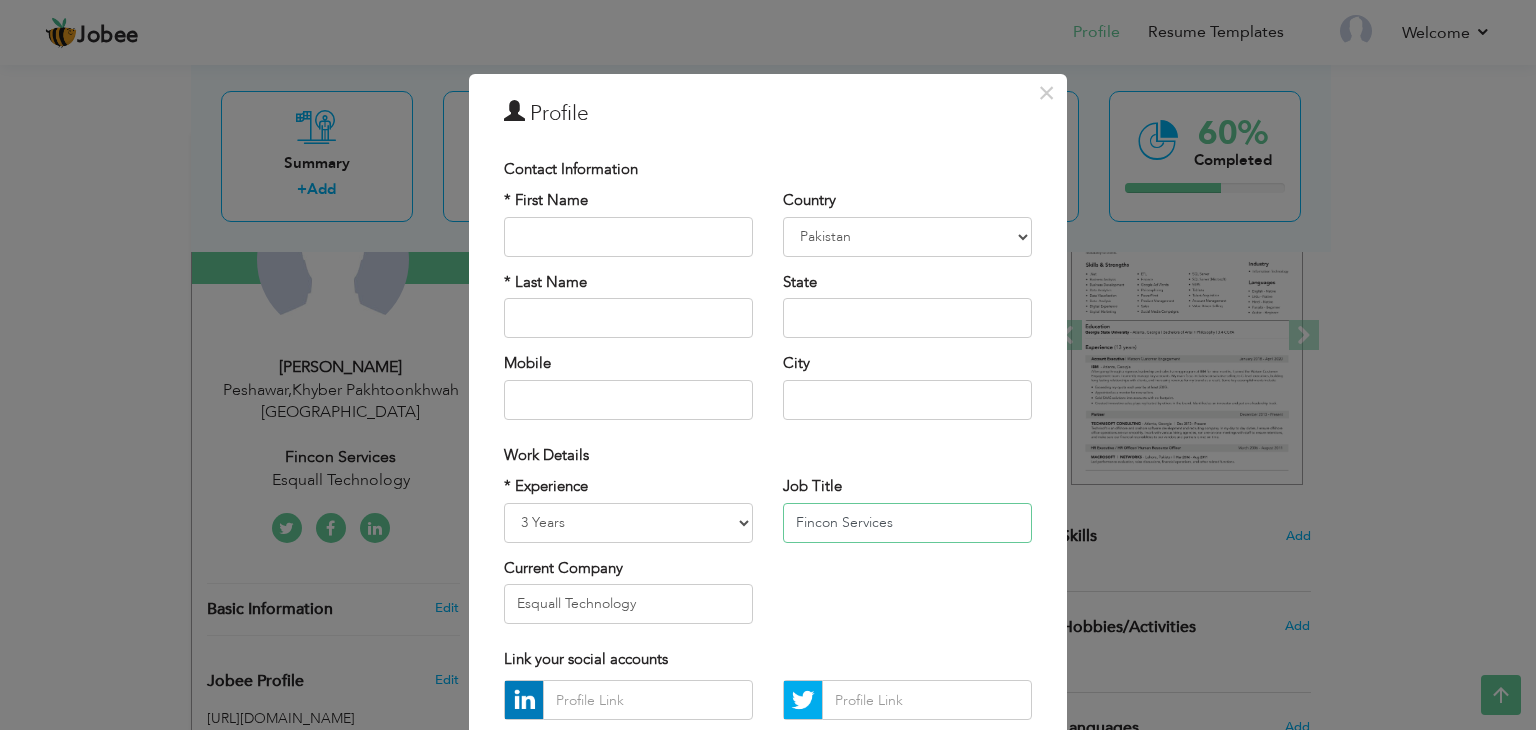 click on "Fincon Services" at bounding box center (907, 523) 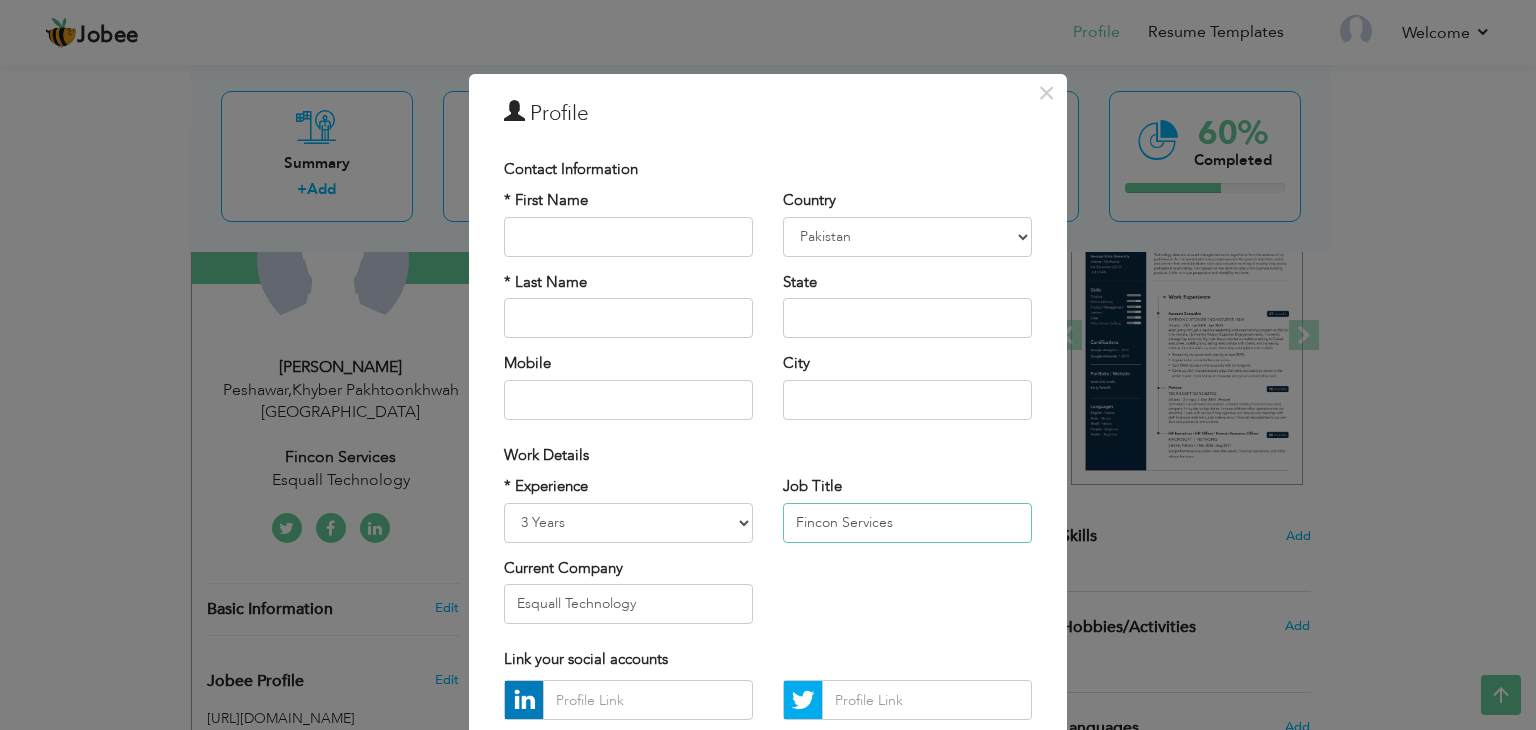 click on "Fincon Services" at bounding box center [907, 523] 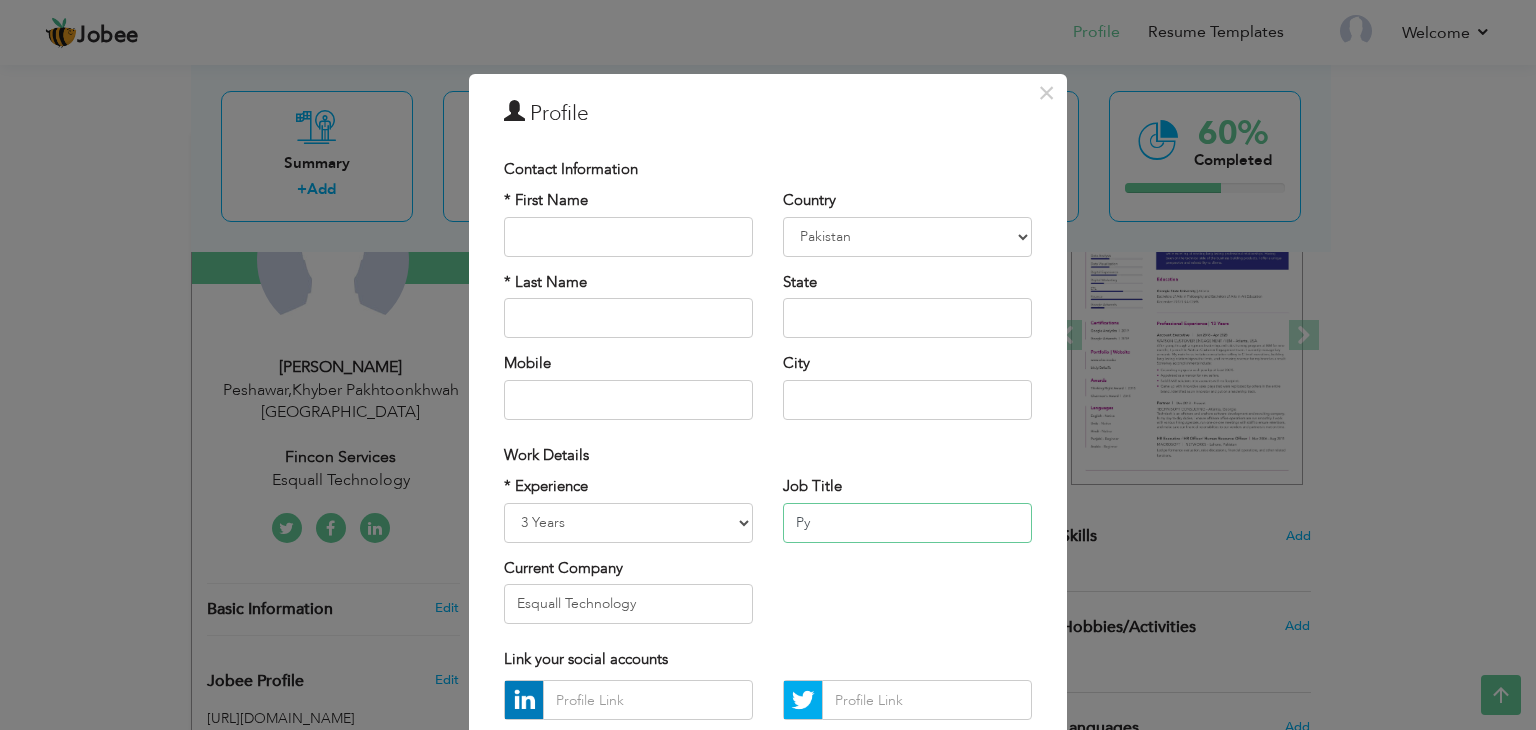 type on "P" 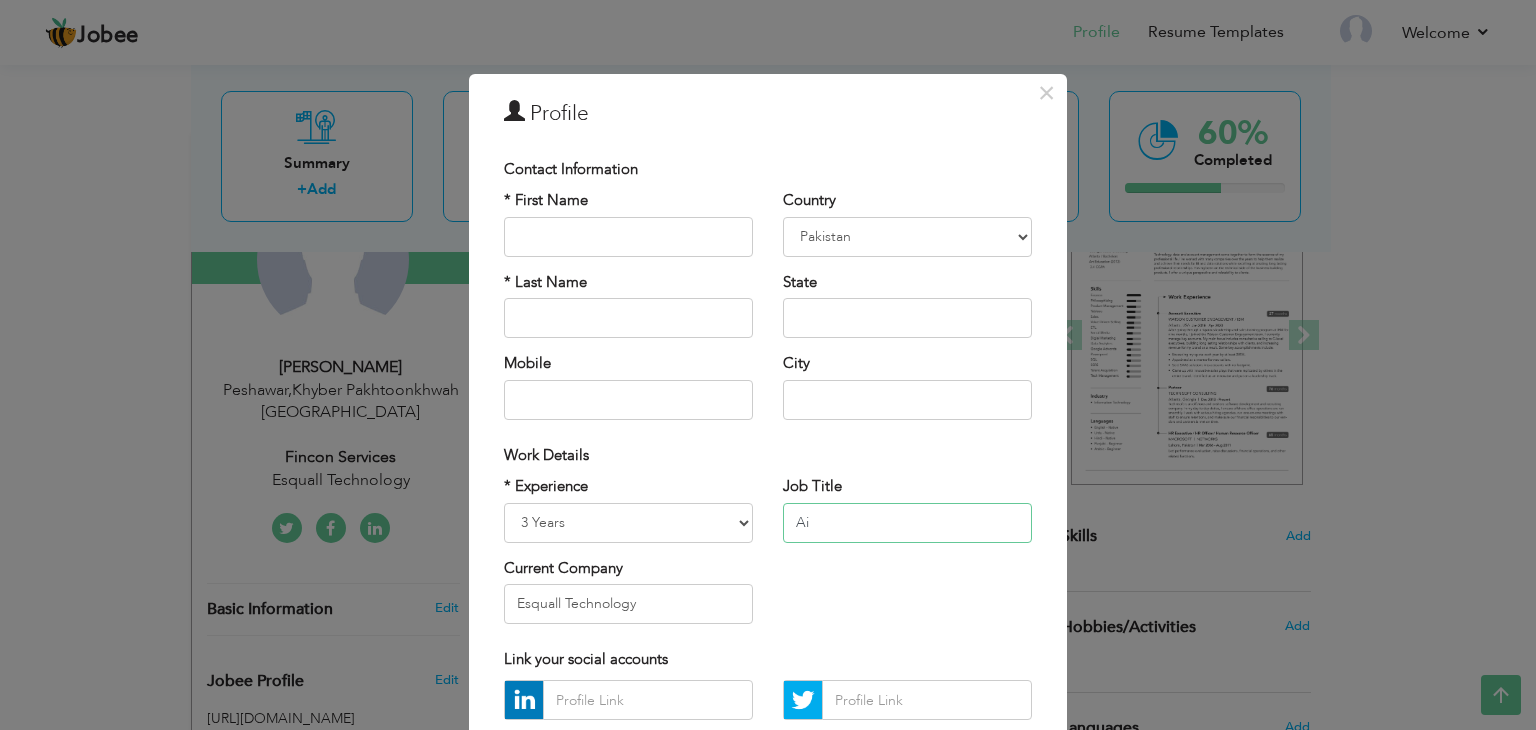 type on "A" 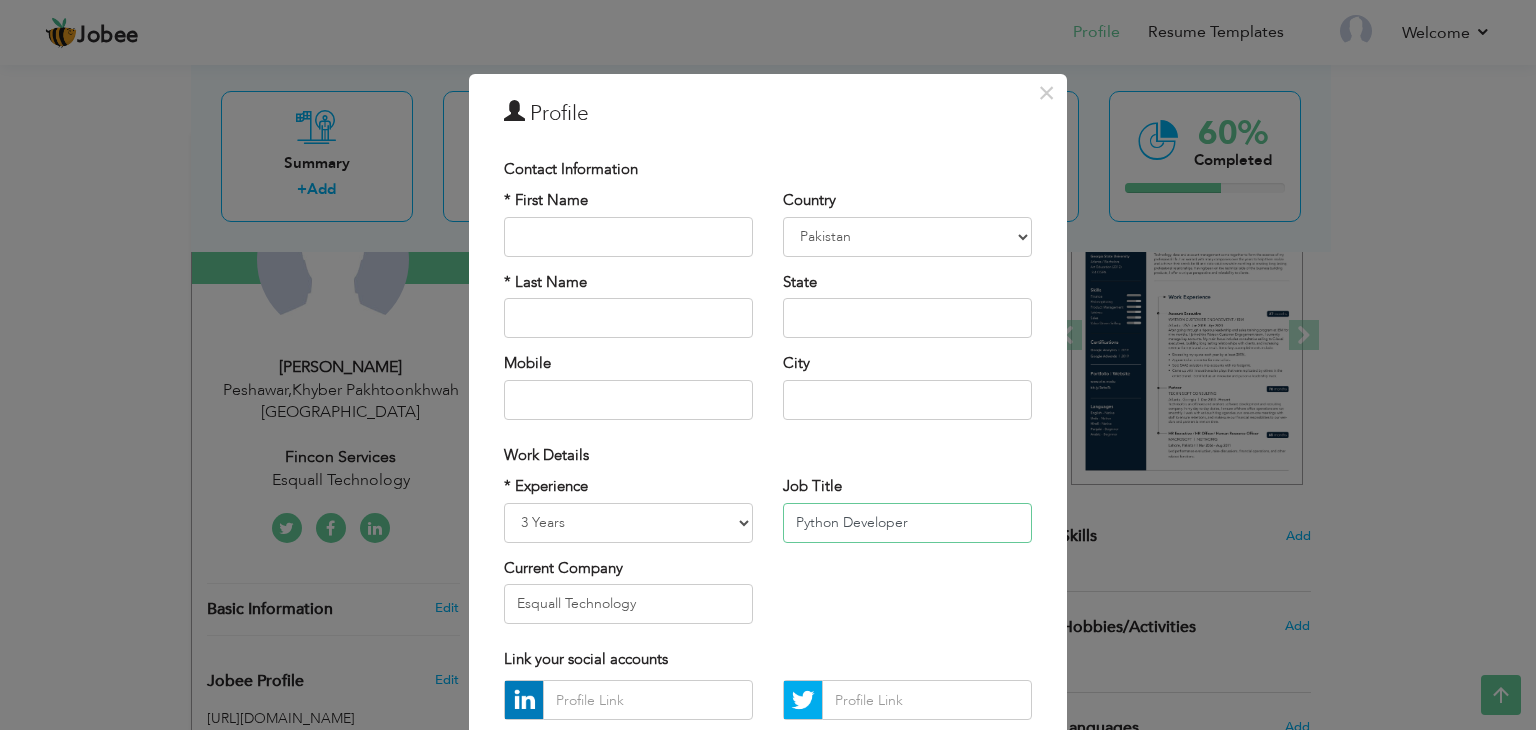 scroll, scrollTop: 181, scrollLeft: 0, axis: vertical 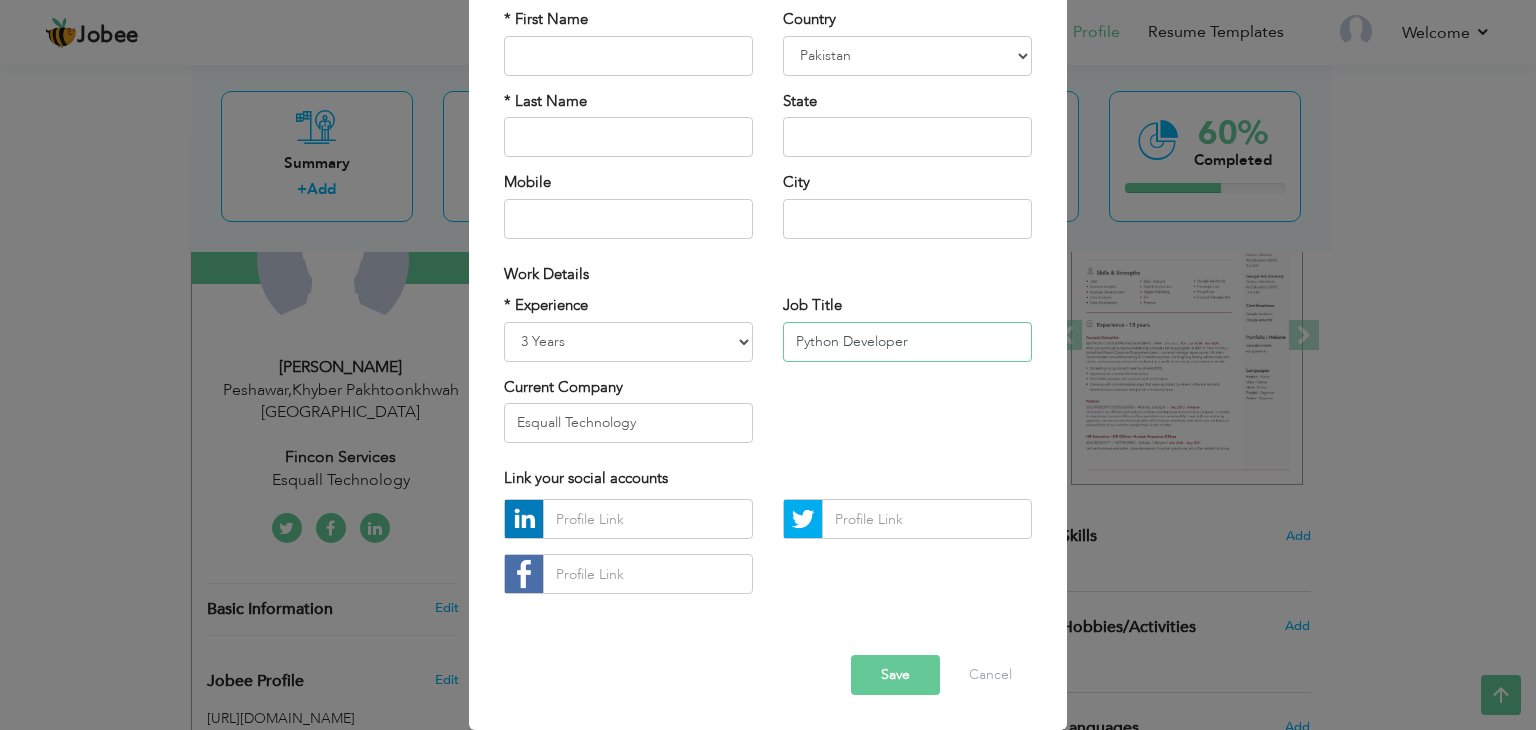 type on "Python Developer" 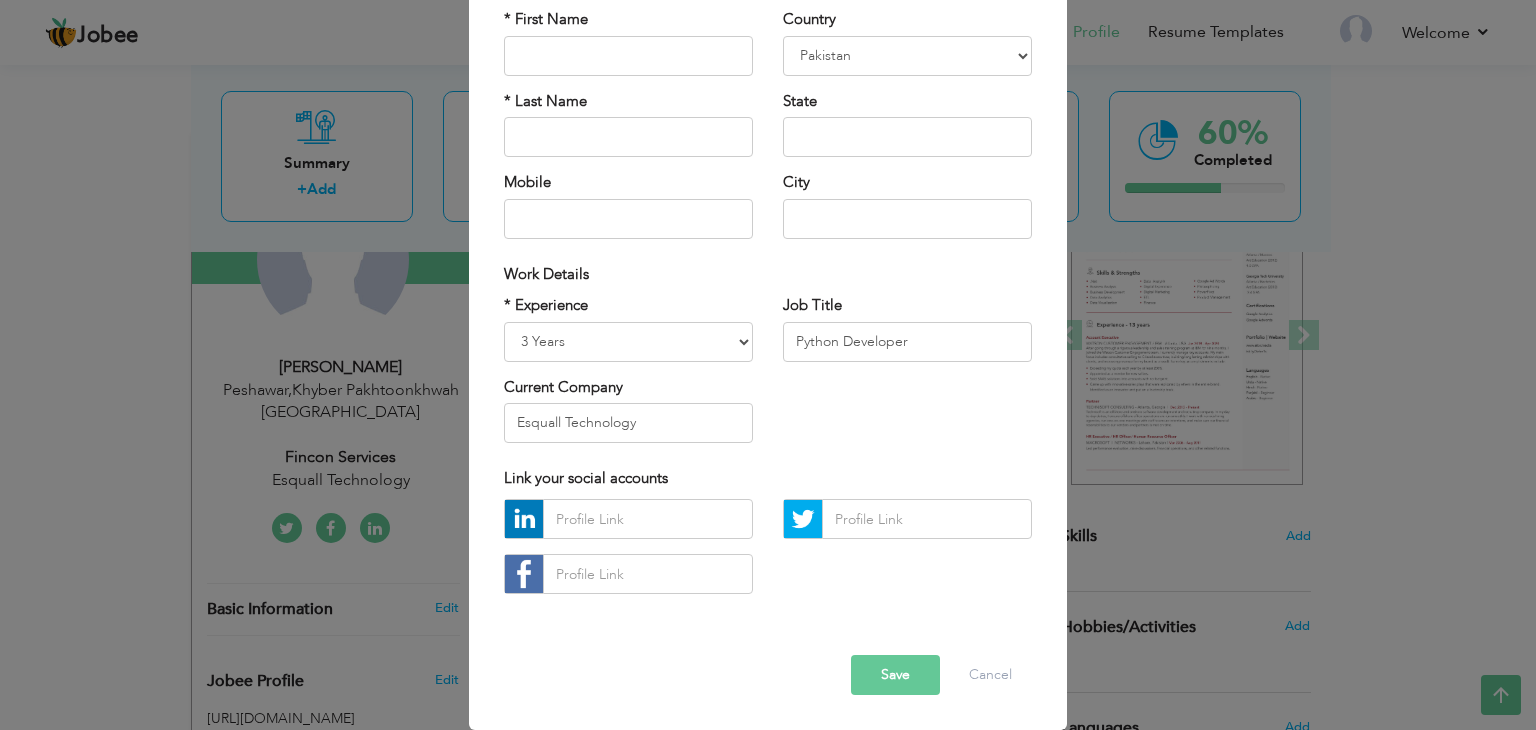 click on "* Experience
Entry Level Less than 1 Year 1 Year 2 Years 3 Years 4 Years 5 Years 6 Years 7 Years 8 Years 9 Years 10 Years 11 Years 12 Years 13 Years 14 Years 15 Years 16 Years 17 Years 18 Years 19 Years 20 Years 21 Years 22 Years 23 Years 24 Years 25 Years 26 Years 27 Years 28 Years 29 Years 30 Years 31 Years 32 Years 33 Years 34 Years 35 Years More than 35 Years
Current Company
Esquall Technology
Job Title" at bounding box center (768, 376) 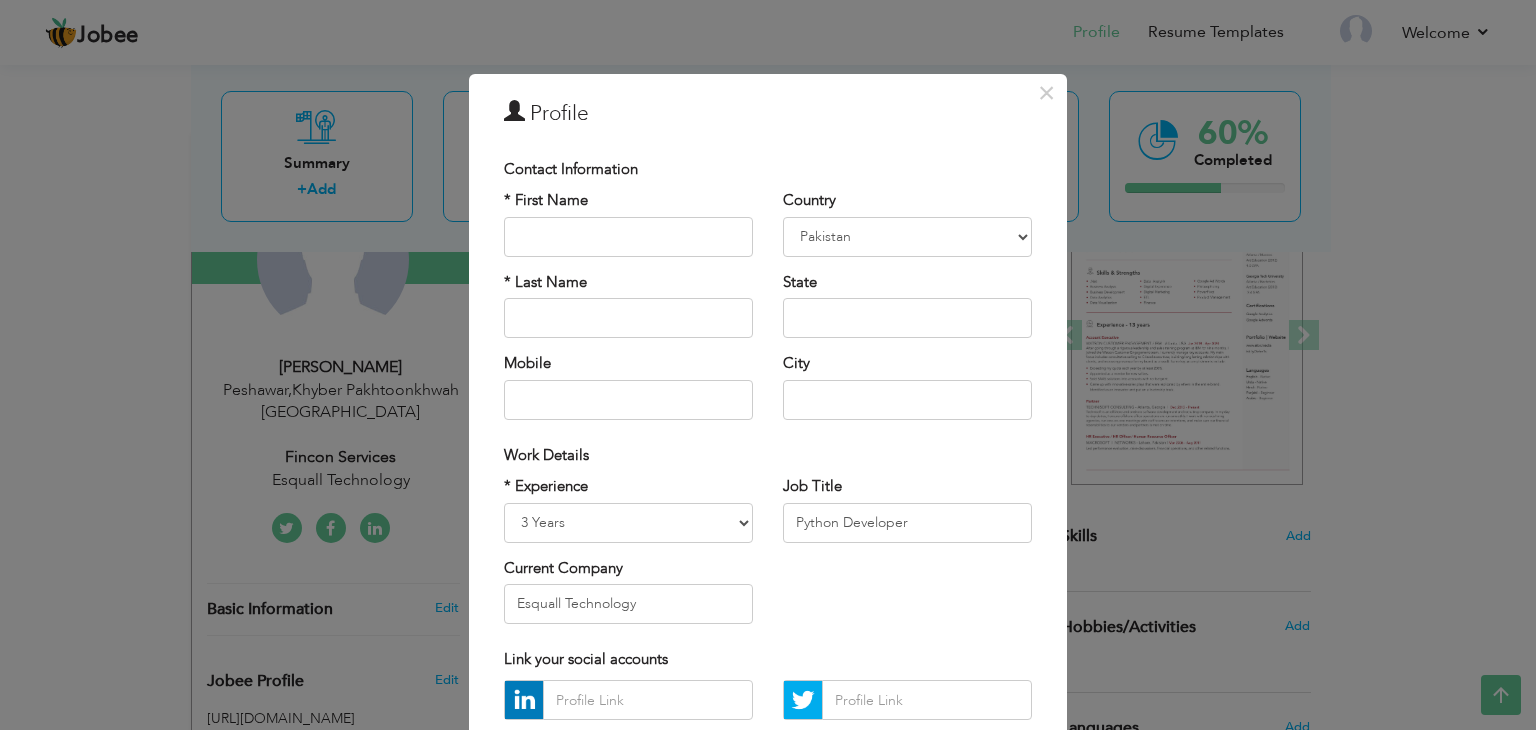 scroll, scrollTop: 181, scrollLeft: 0, axis: vertical 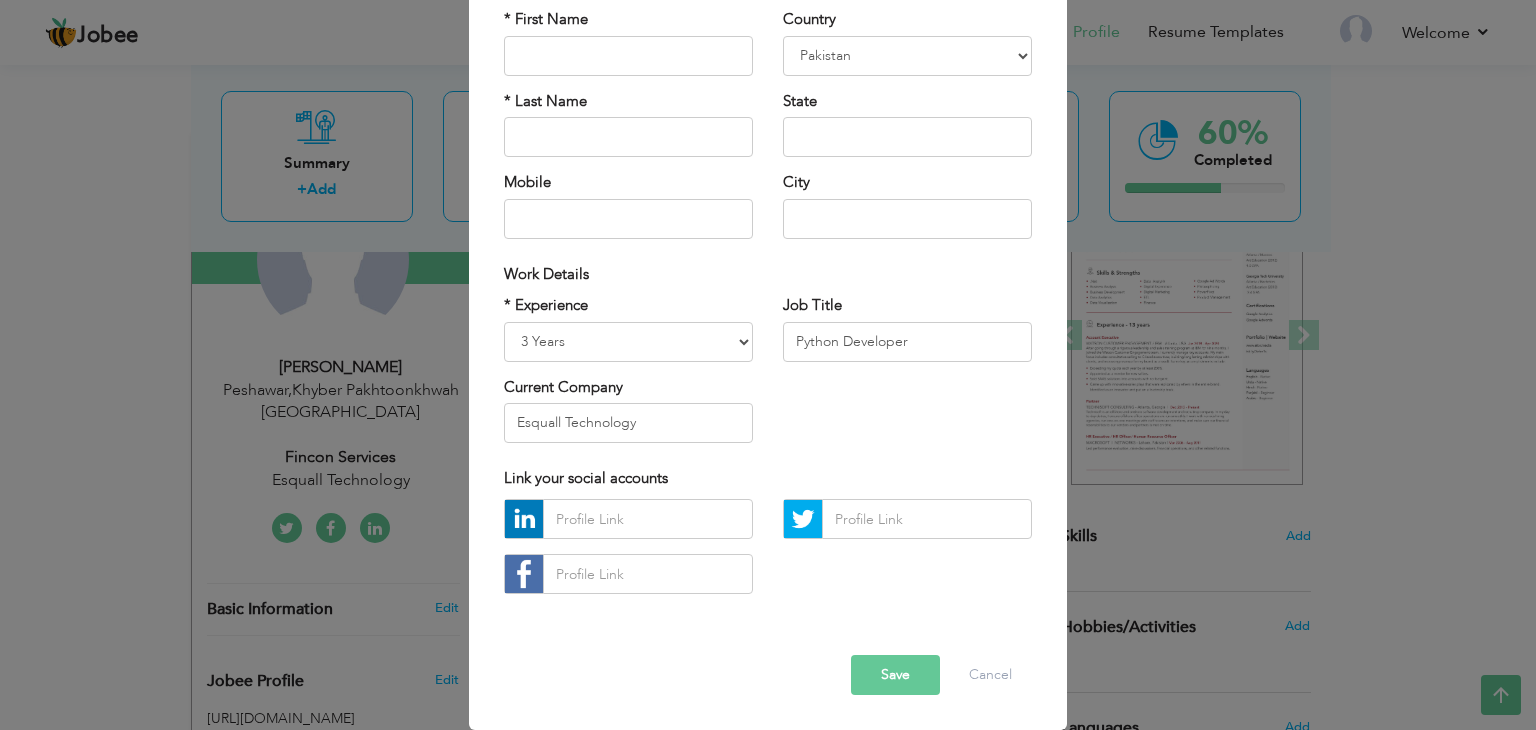 click on "Save" at bounding box center (895, 675) 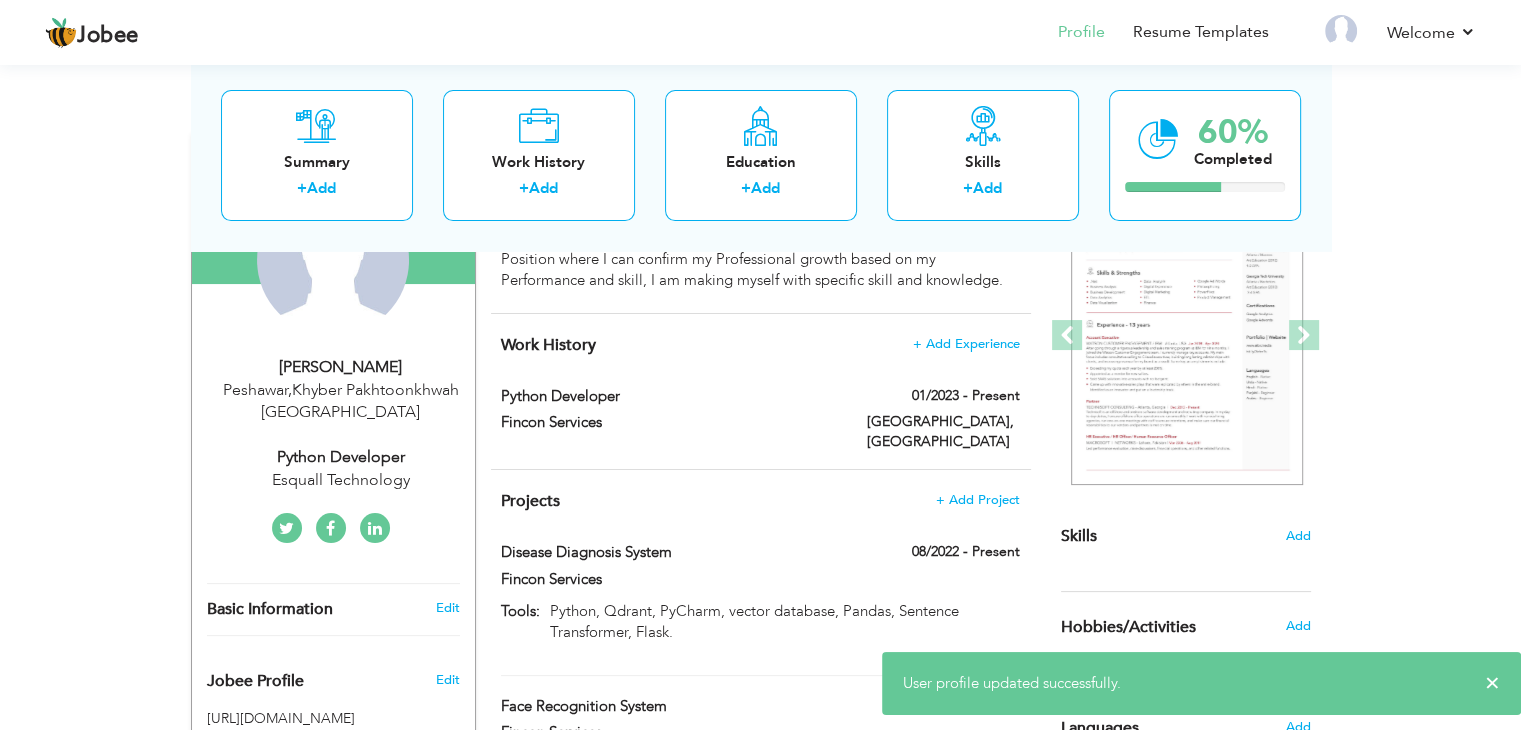 click on "Amir Mukhtar
Peshawar ,  Khyber Pakhtoonkhwah Pakistan
Python Developer
Esquall Technology" at bounding box center (333, 424) 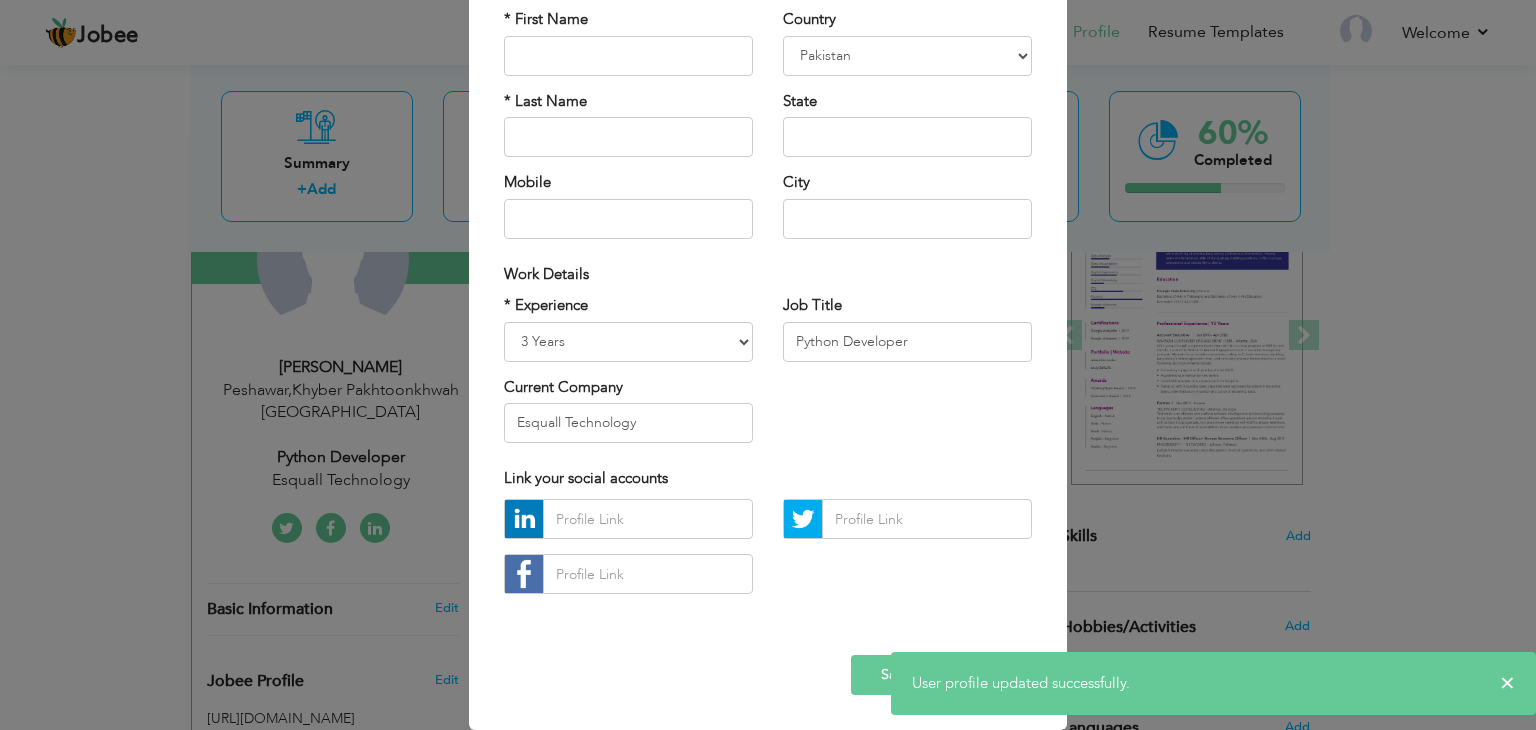 scroll, scrollTop: 0, scrollLeft: 0, axis: both 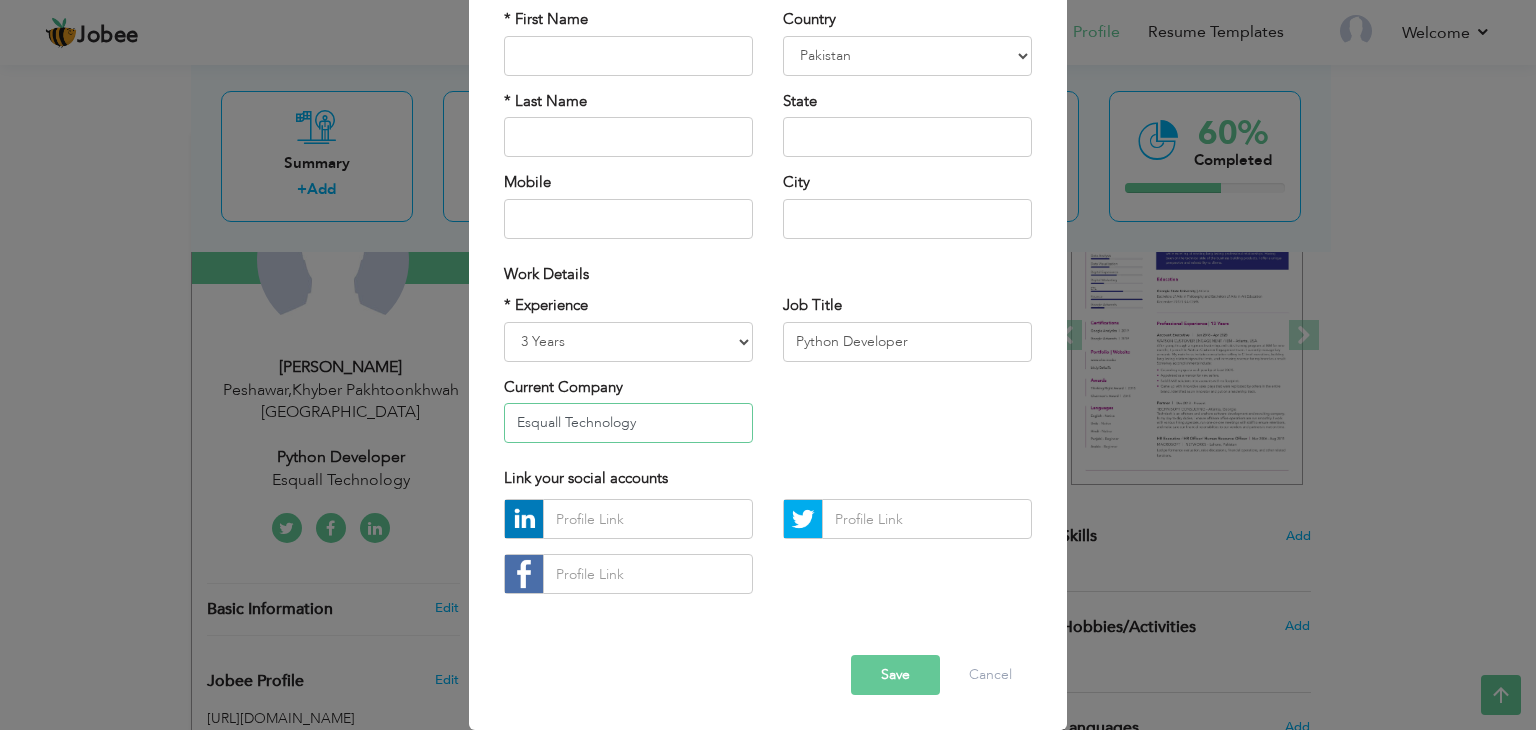 drag, startPoint x: 652, startPoint y: 420, endPoint x: 502, endPoint y: 413, distance: 150.16324 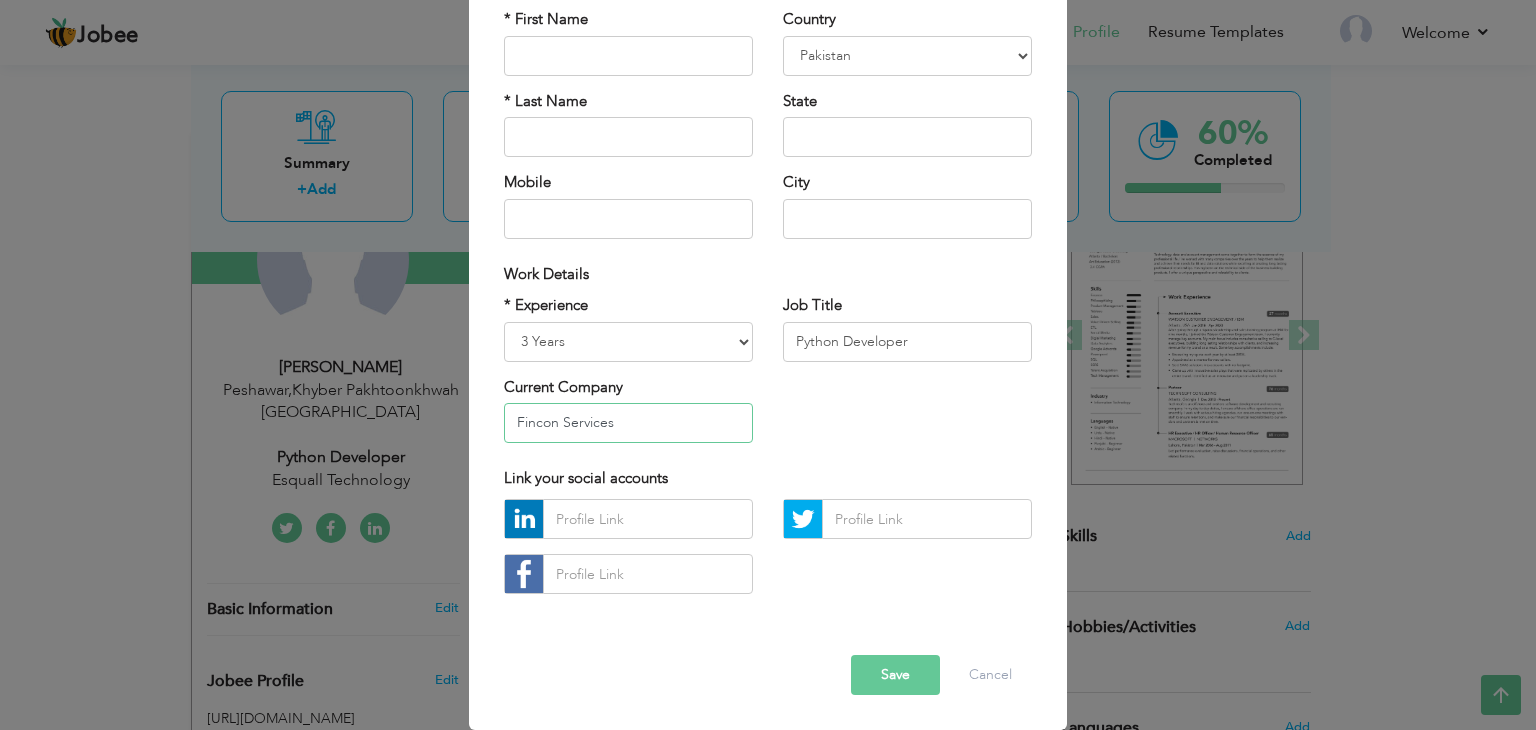 type on "Fincon Services" 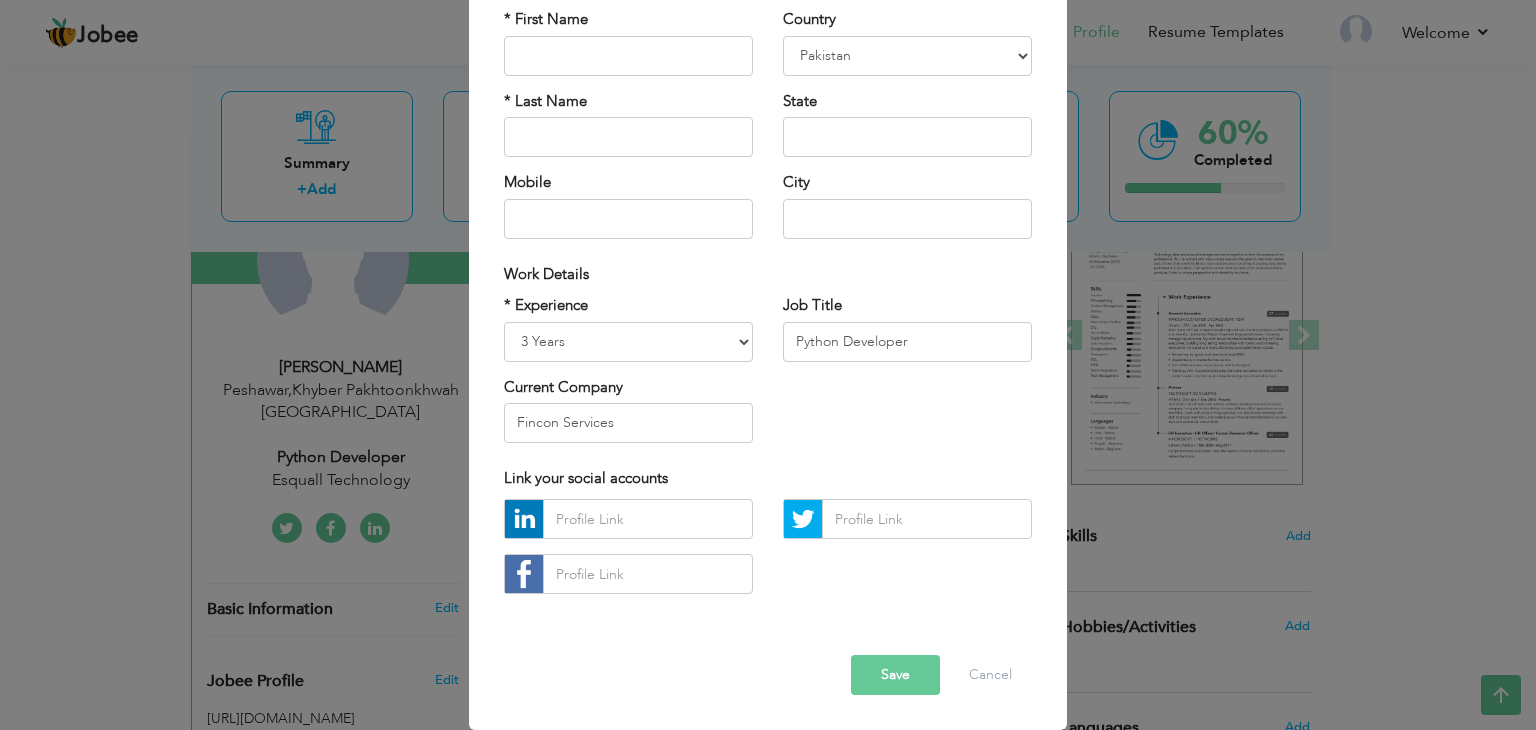 click on "Save" at bounding box center (895, 675) 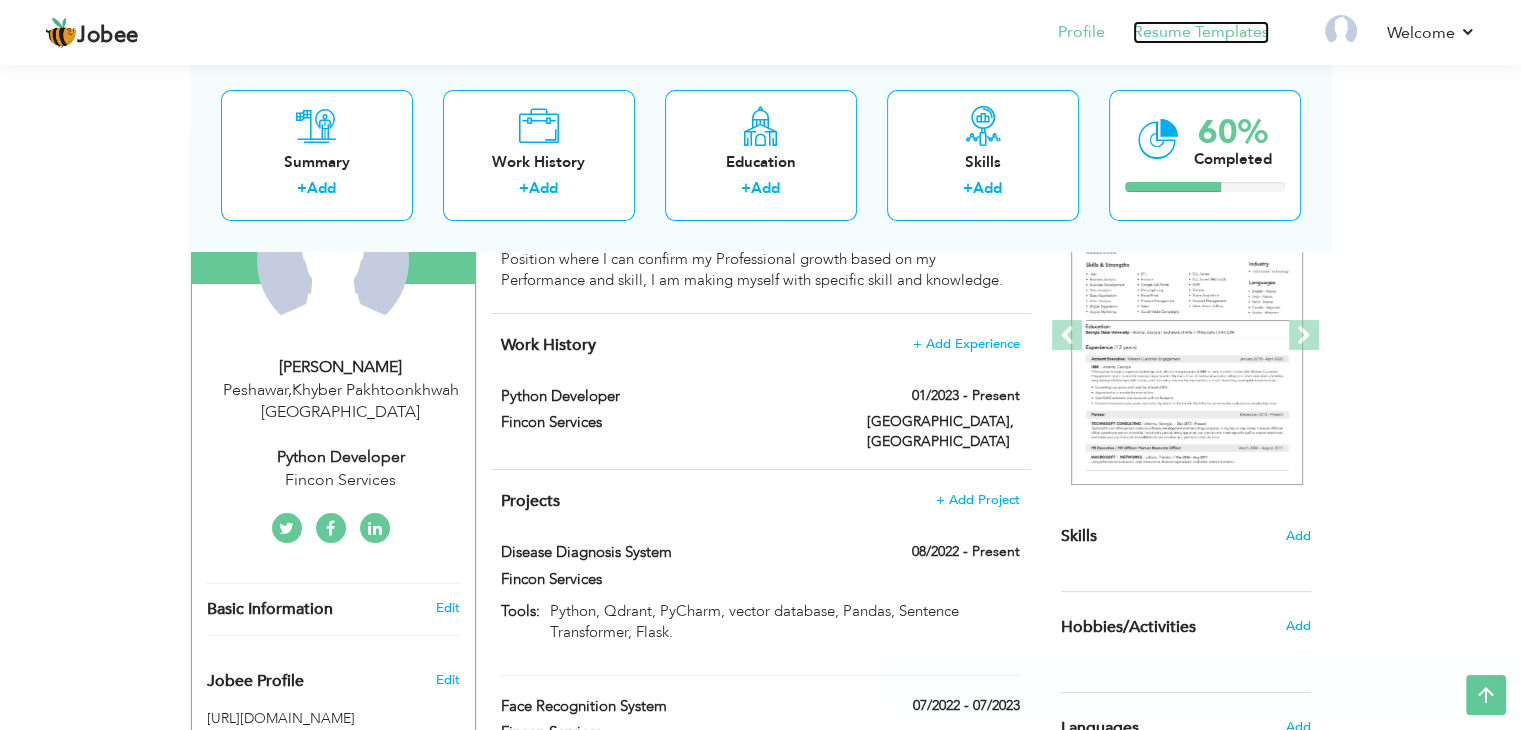 click on "Resume Templates" at bounding box center [1201, 32] 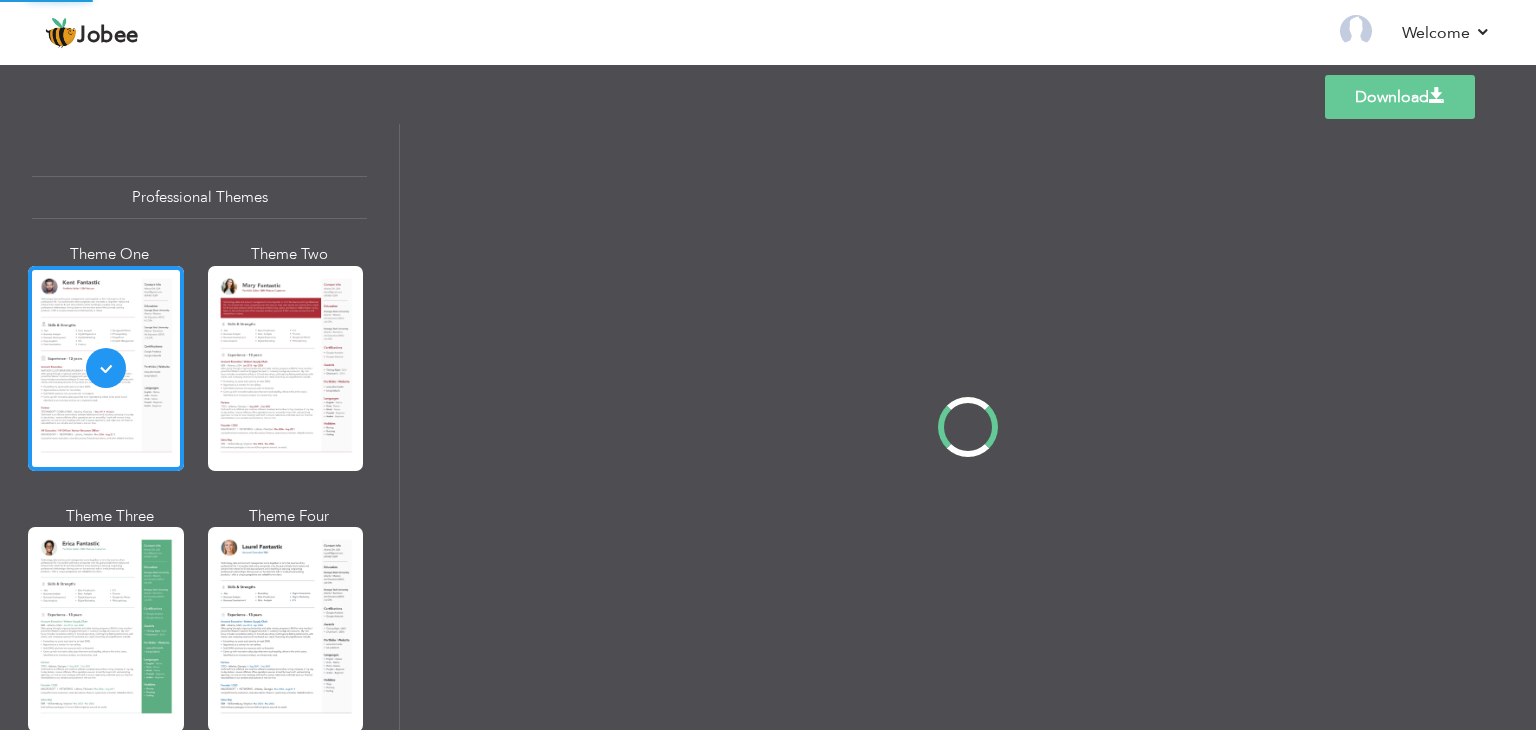 scroll, scrollTop: 0, scrollLeft: 0, axis: both 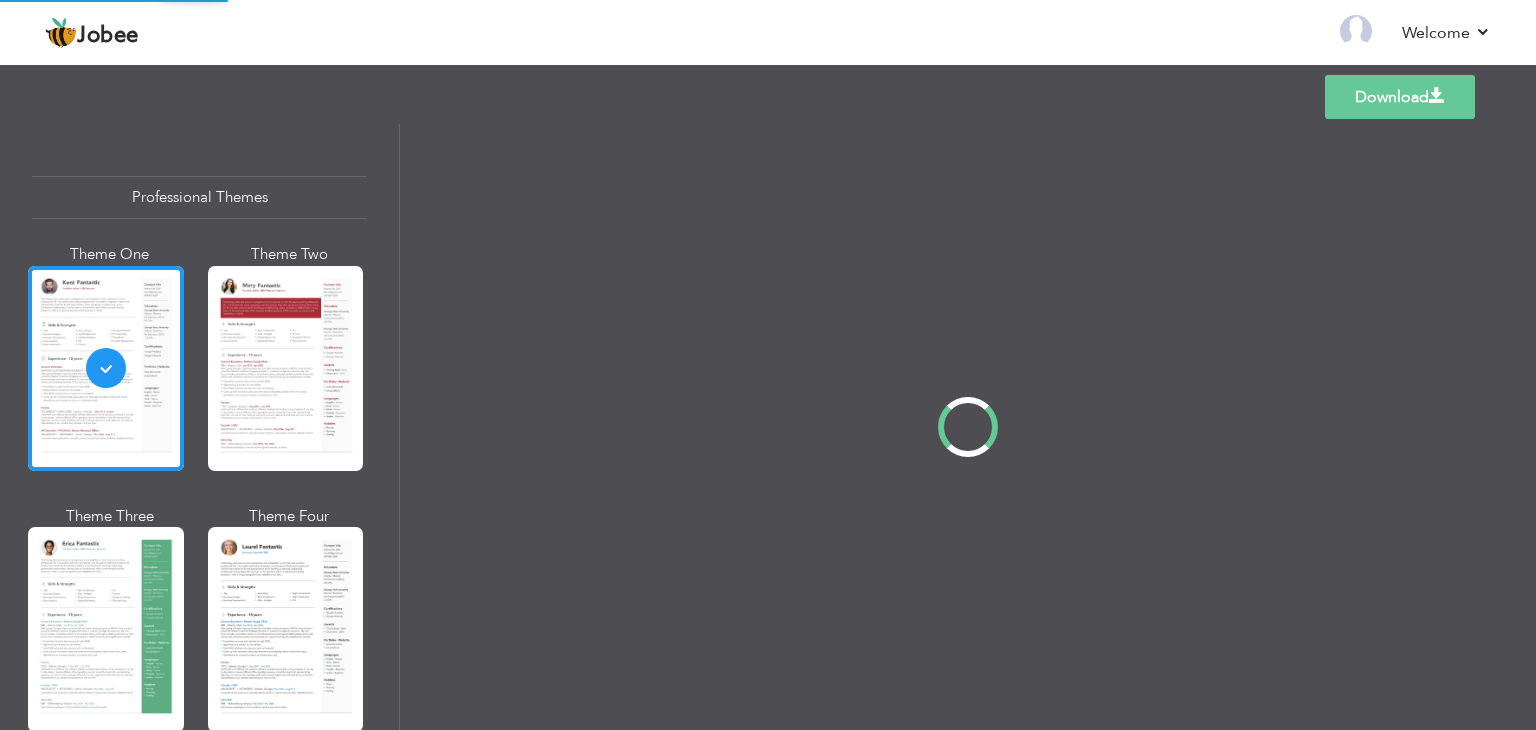 click on "Professional Themes
Theme One
Theme Two
Theme Three
Theme Four" at bounding box center [768, 427] 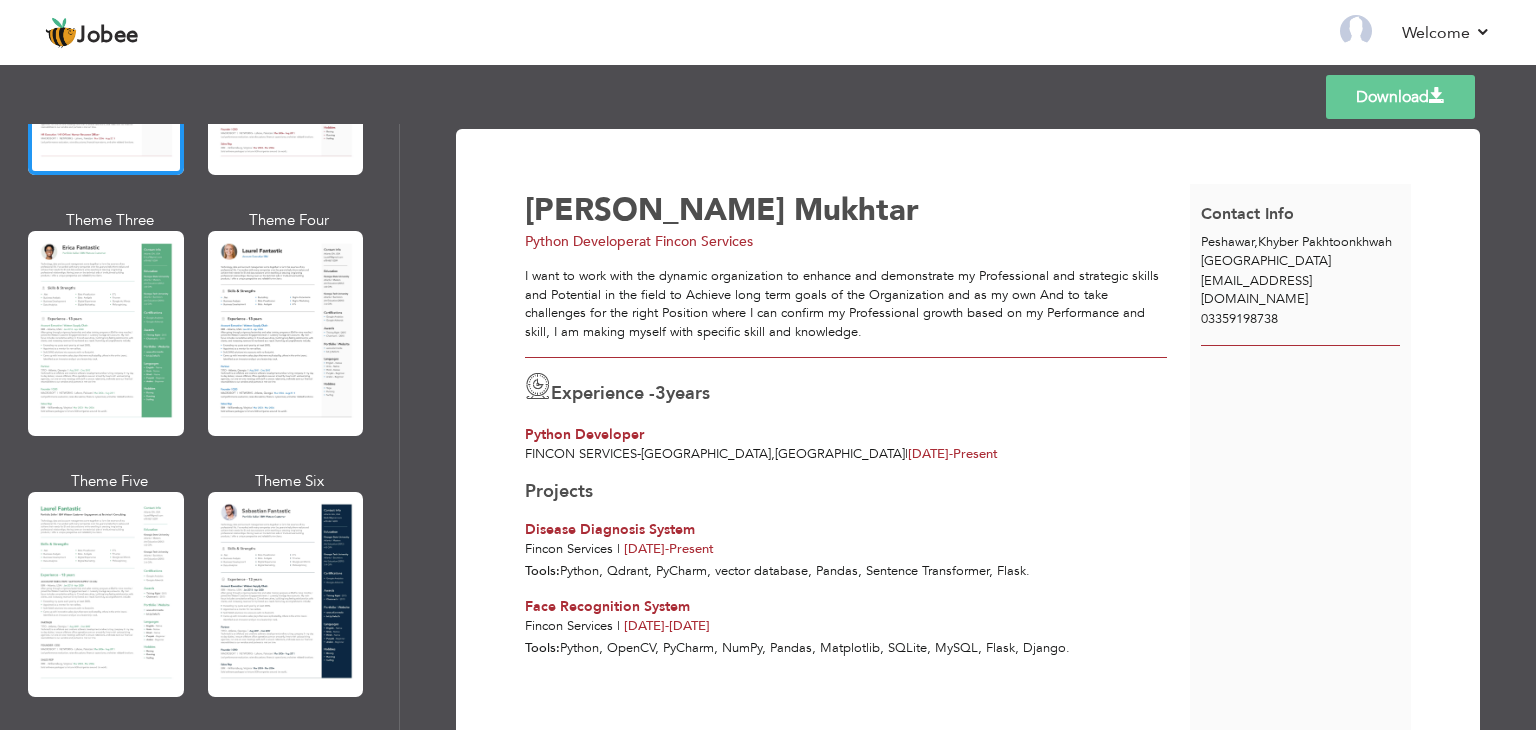 scroll, scrollTop: 298, scrollLeft: 0, axis: vertical 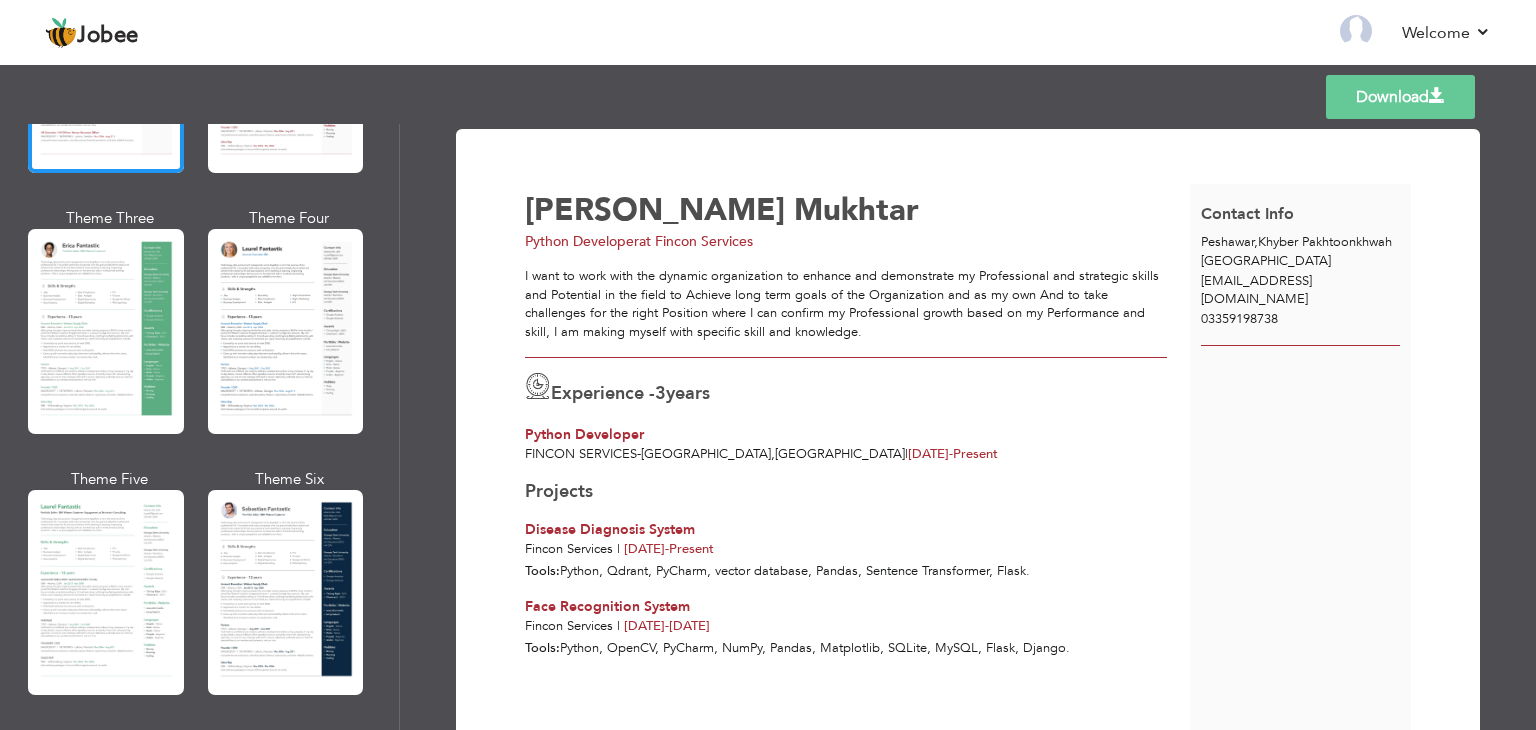 click at bounding box center (106, 592) 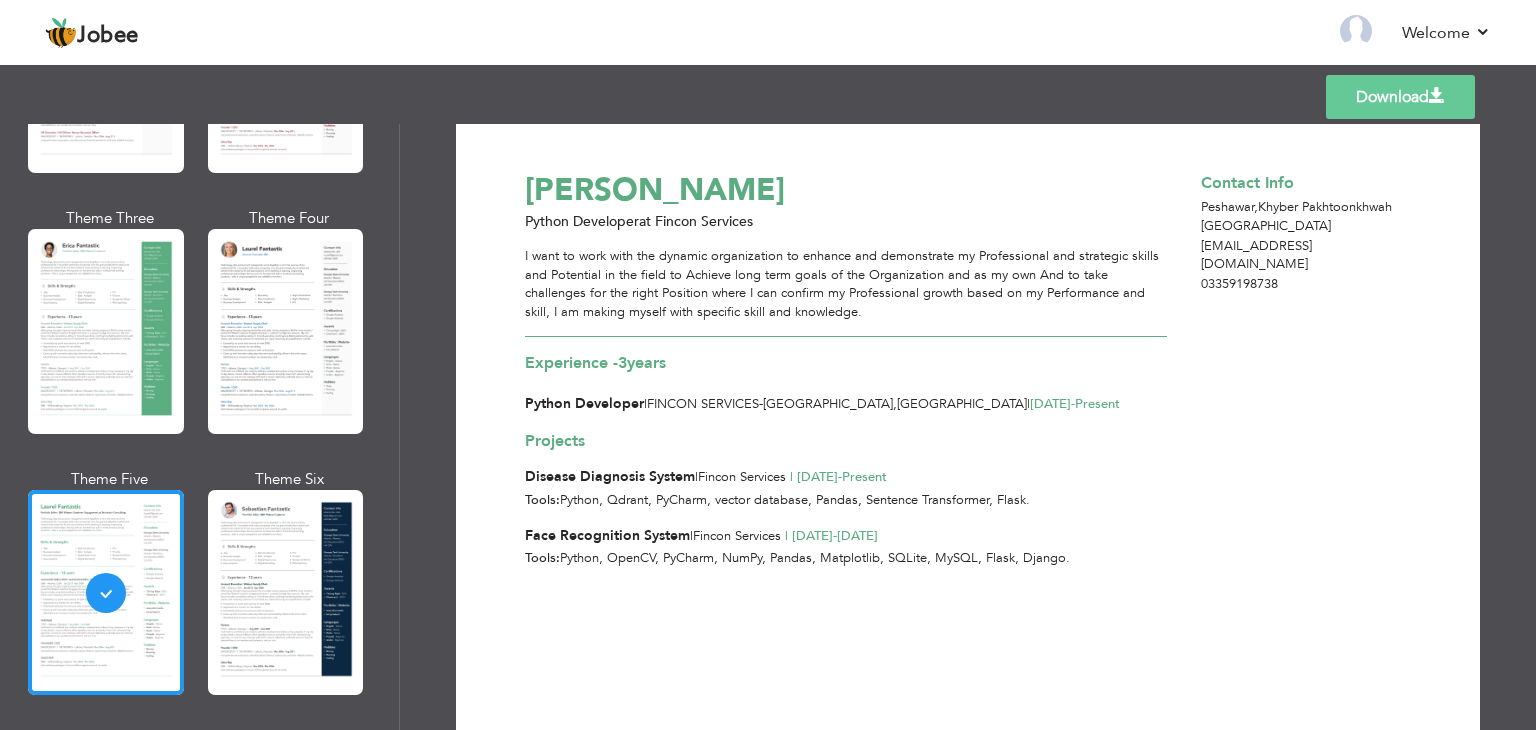 scroll, scrollTop: 20, scrollLeft: 0, axis: vertical 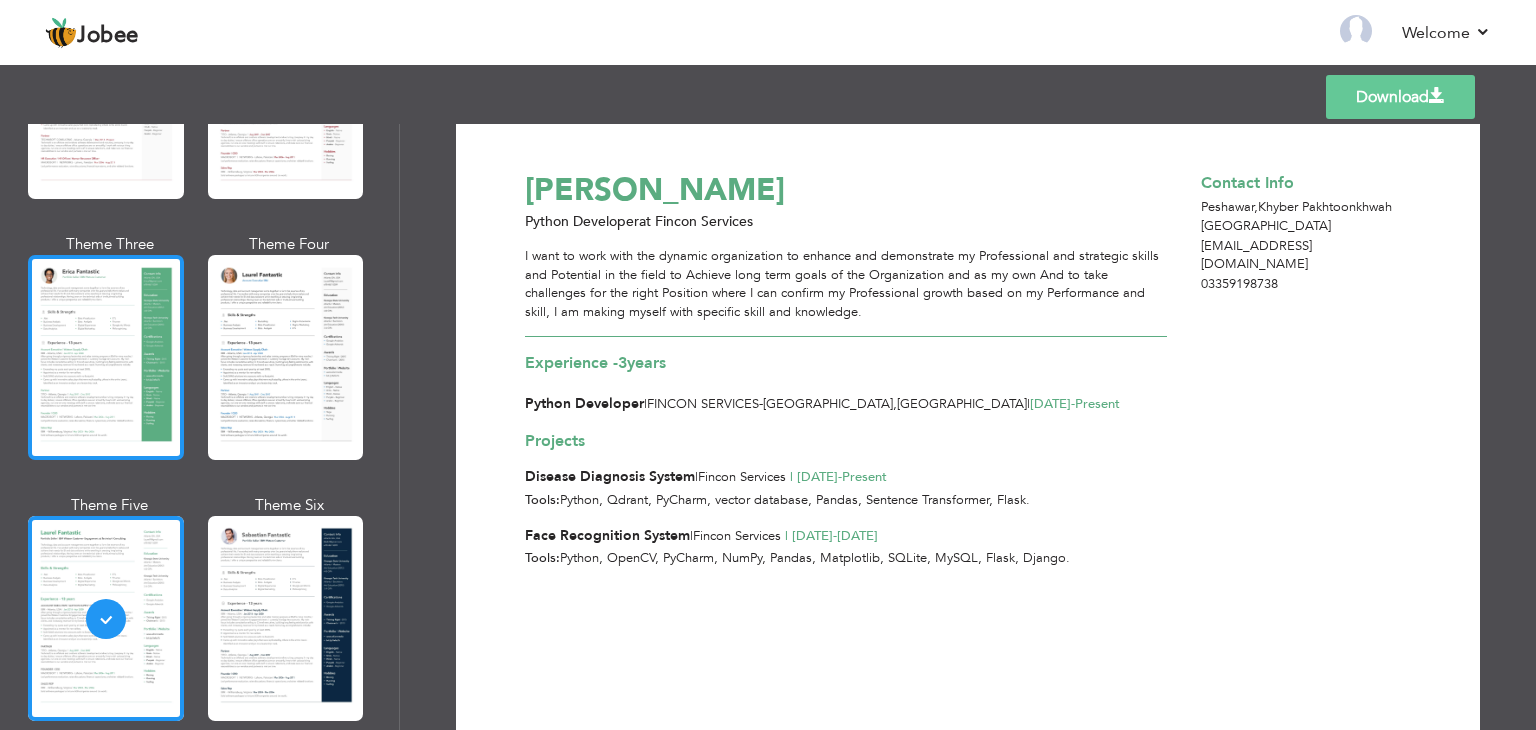 click at bounding box center [106, 357] 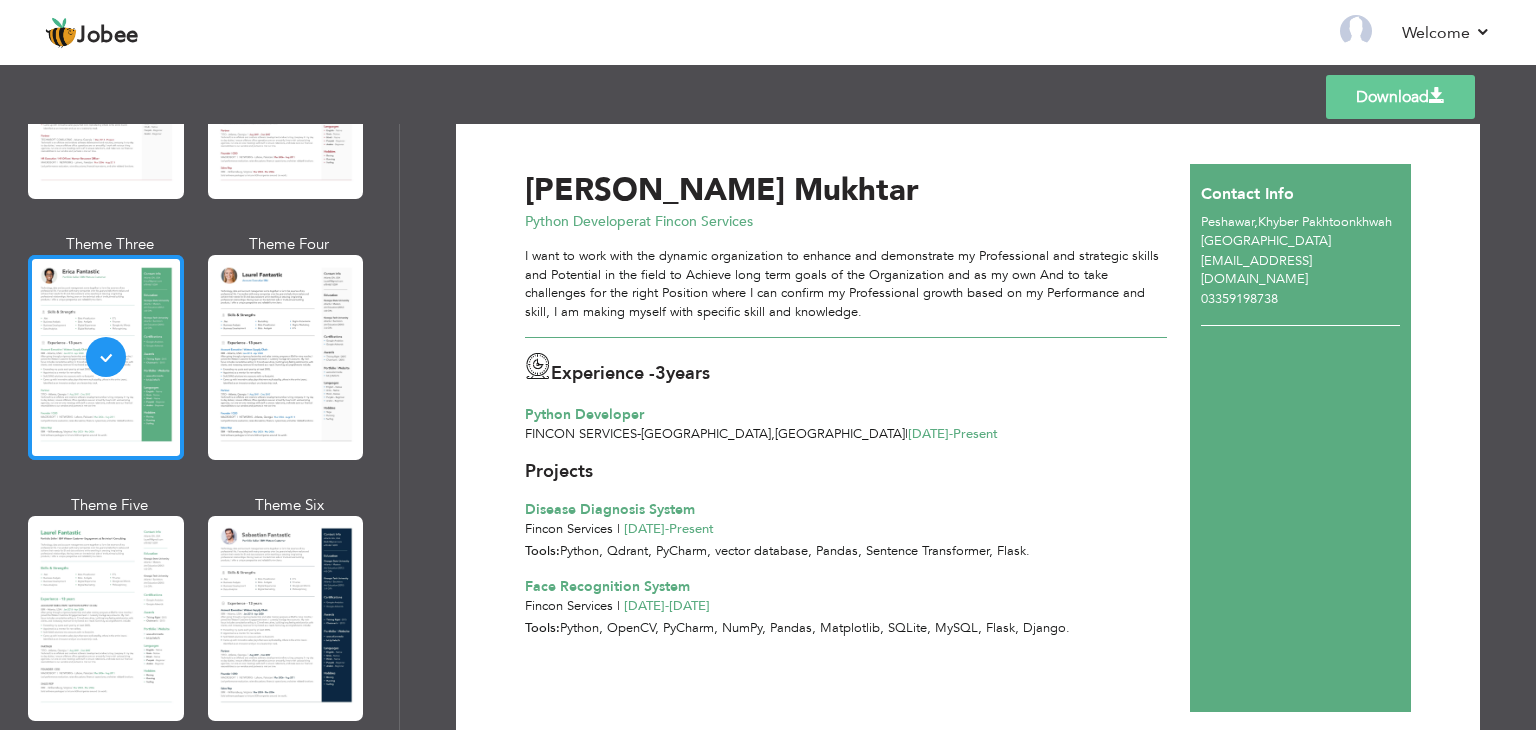 scroll, scrollTop: 0, scrollLeft: 0, axis: both 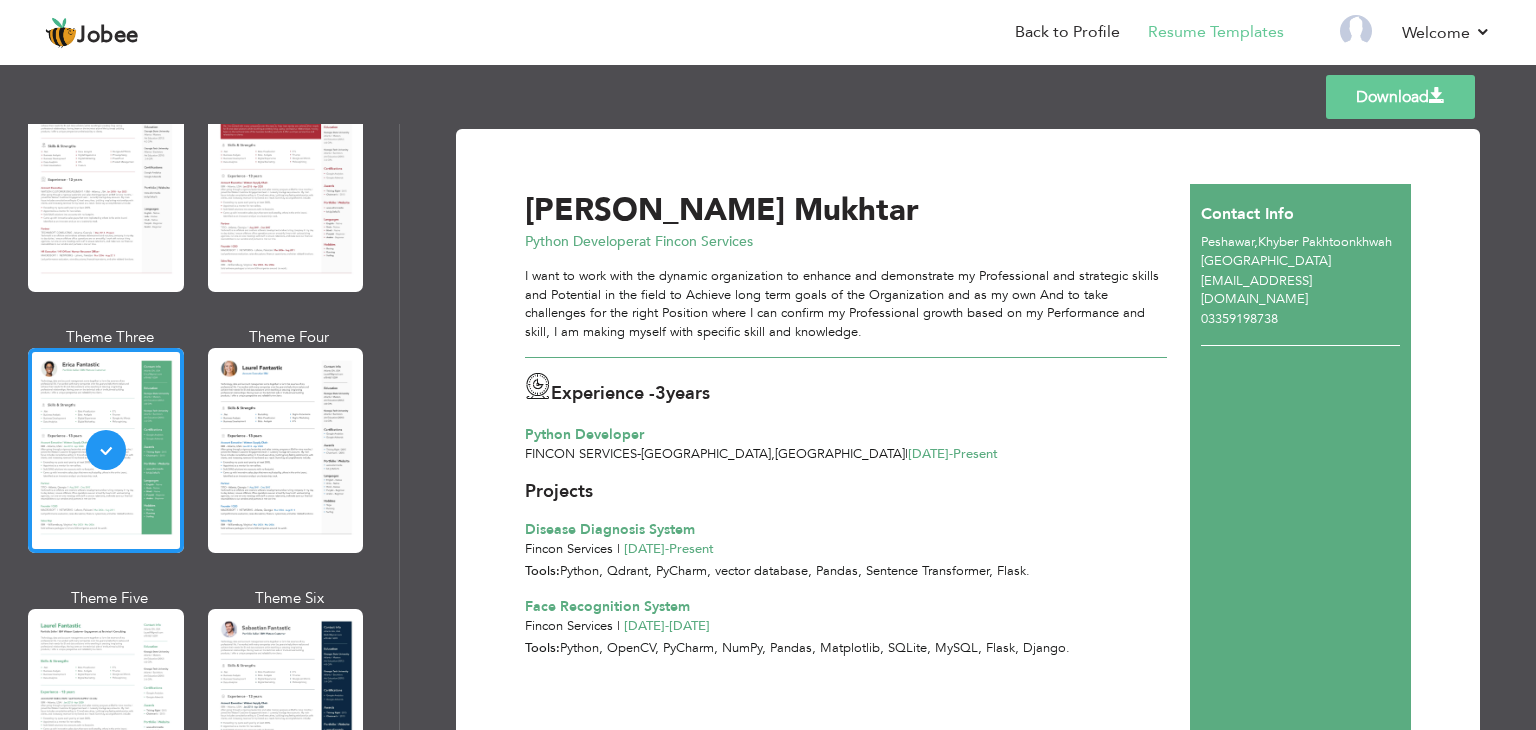 click on "Download" at bounding box center (1400, 97) 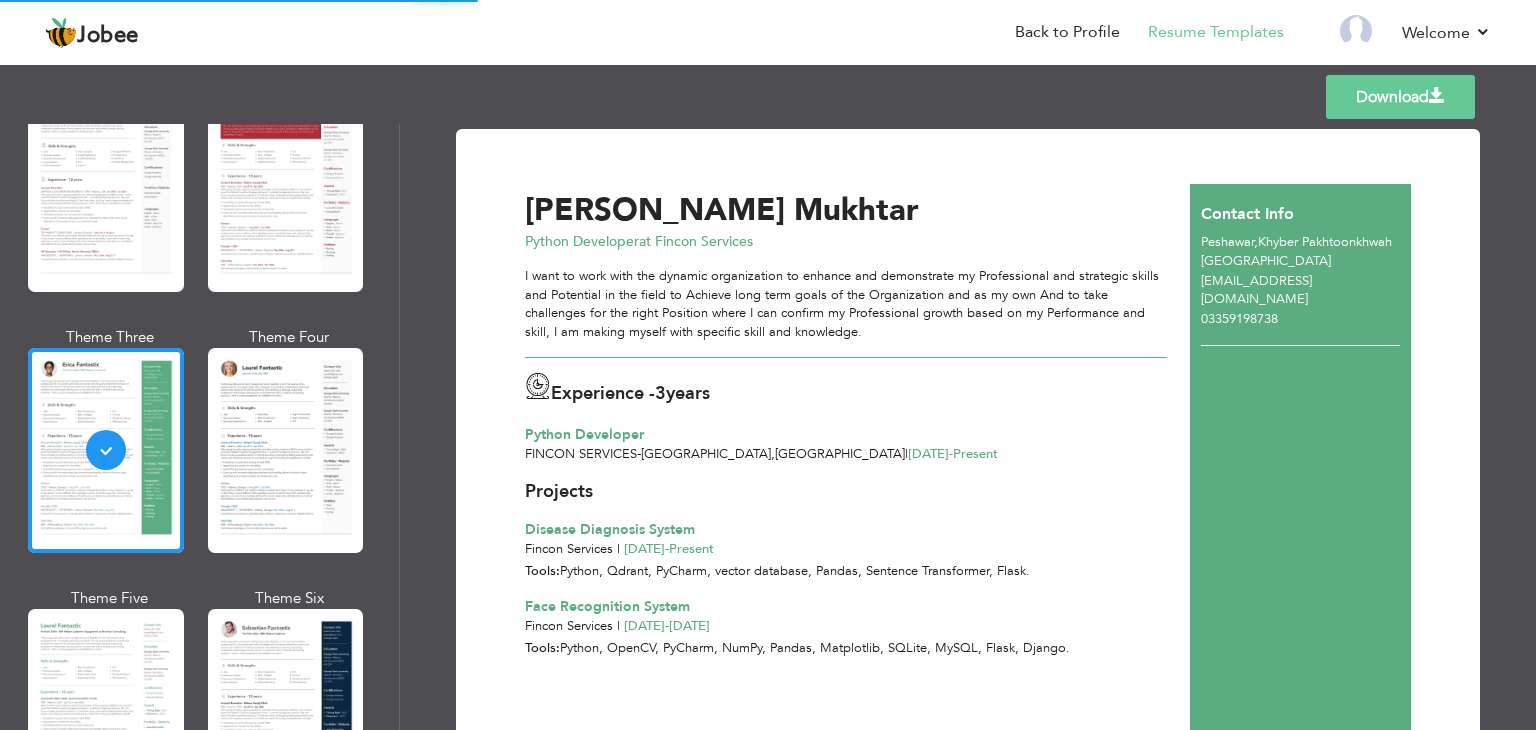 click on "Download" at bounding box center [1400, 97] 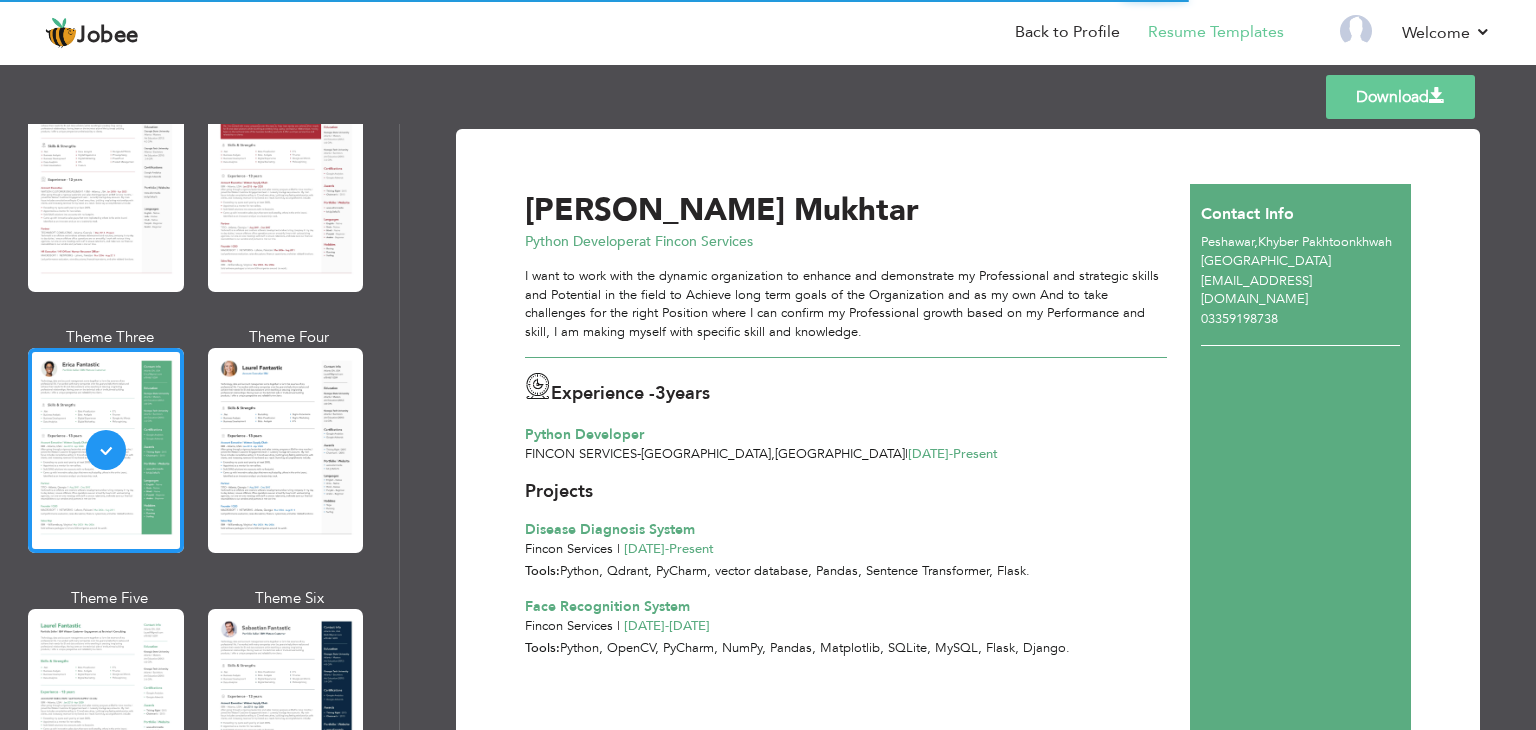 drag, startPoint x: 1399, startPoint y: 109, endPoint x: 1034, endPoint y: 132, distance: 365.72394 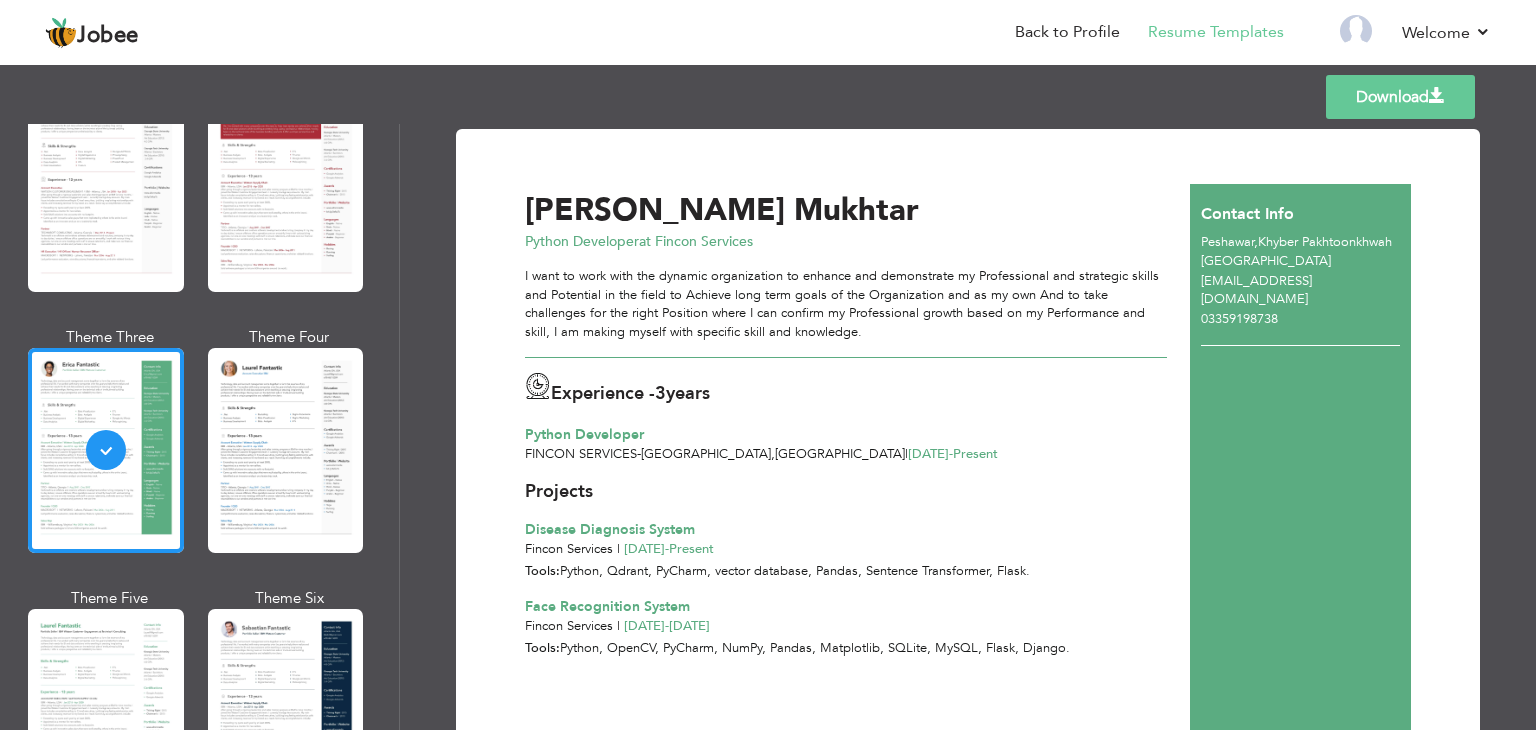 click on "Download" at bounding box center [1400, 97] 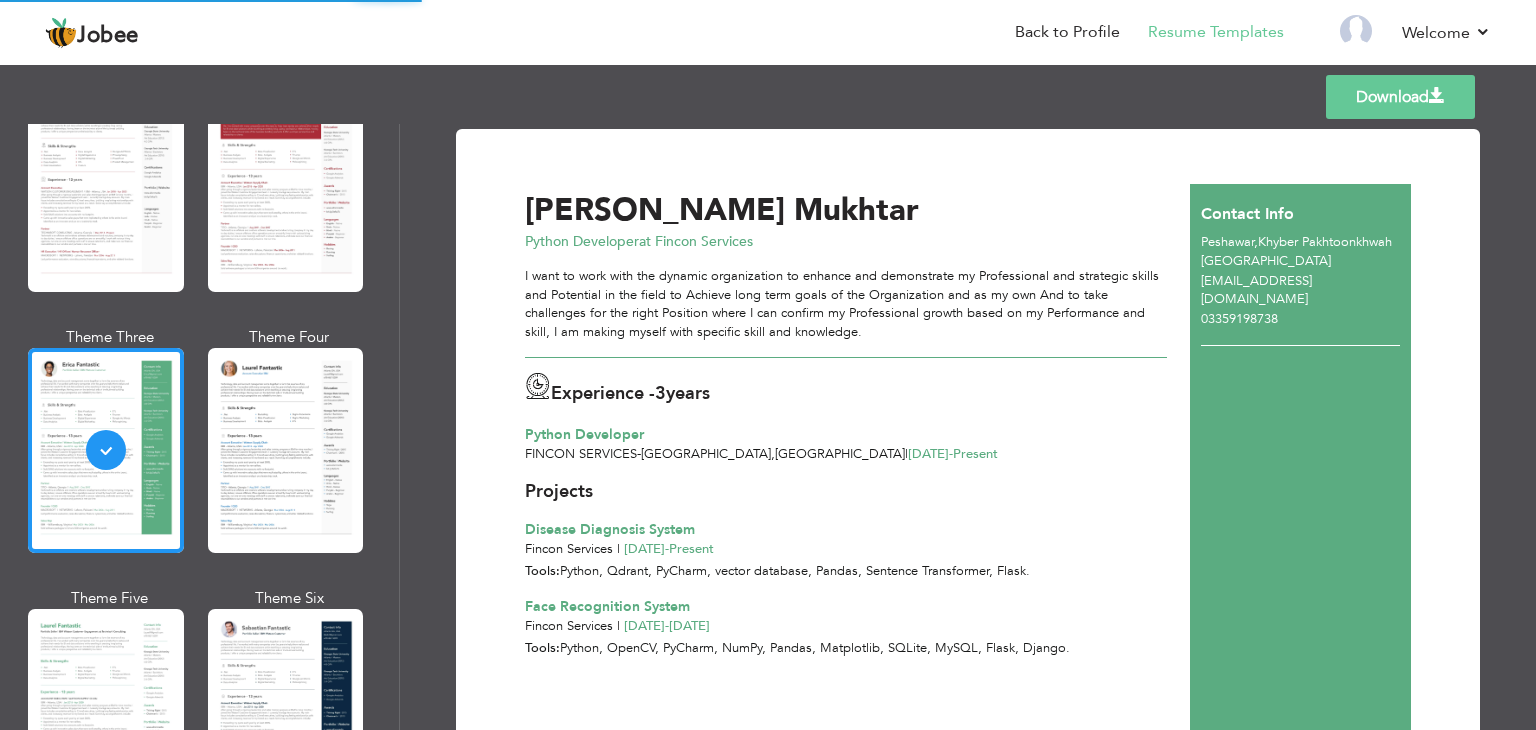 click on "Download" at bounding box center (1400, 97) 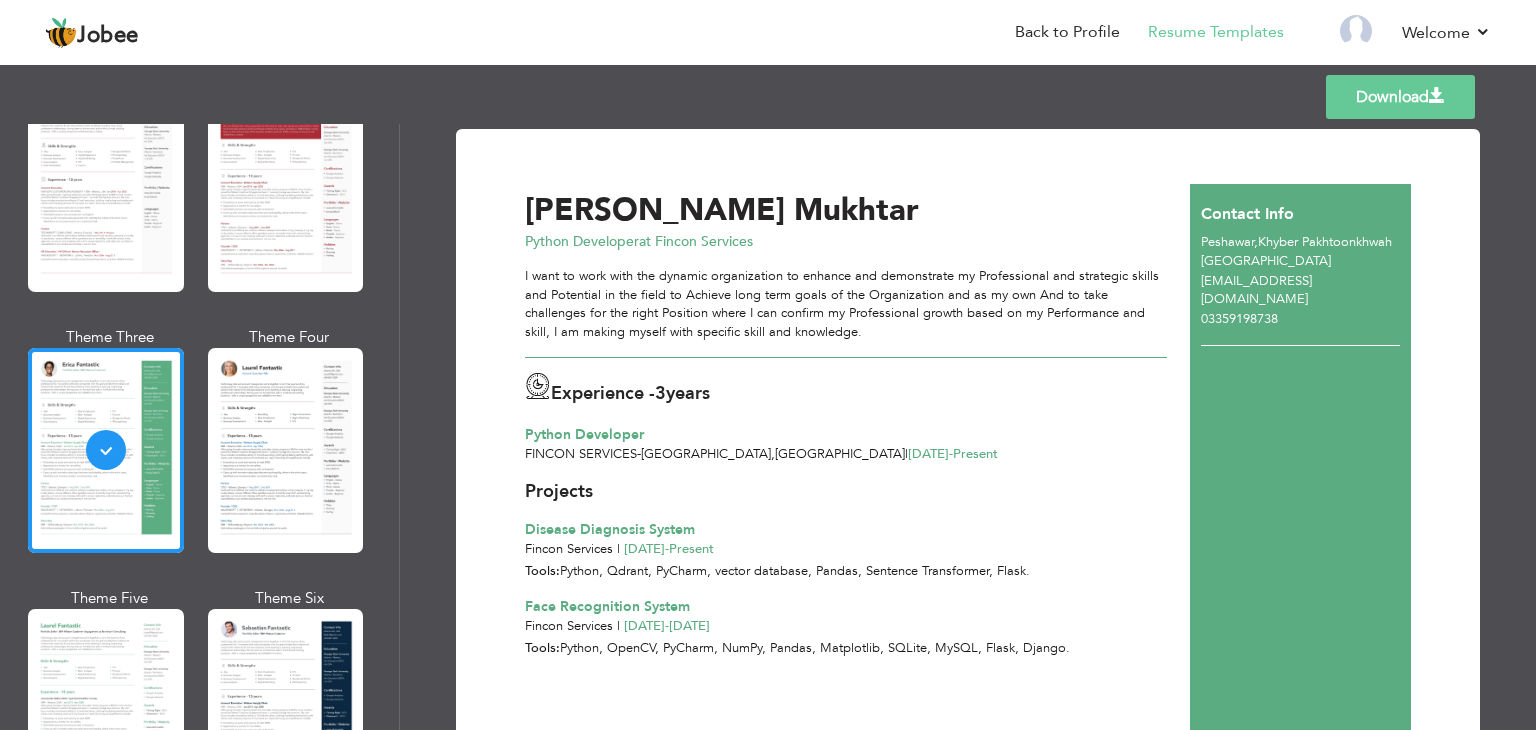 click on "Download" at bounding box center (1400, 97) 